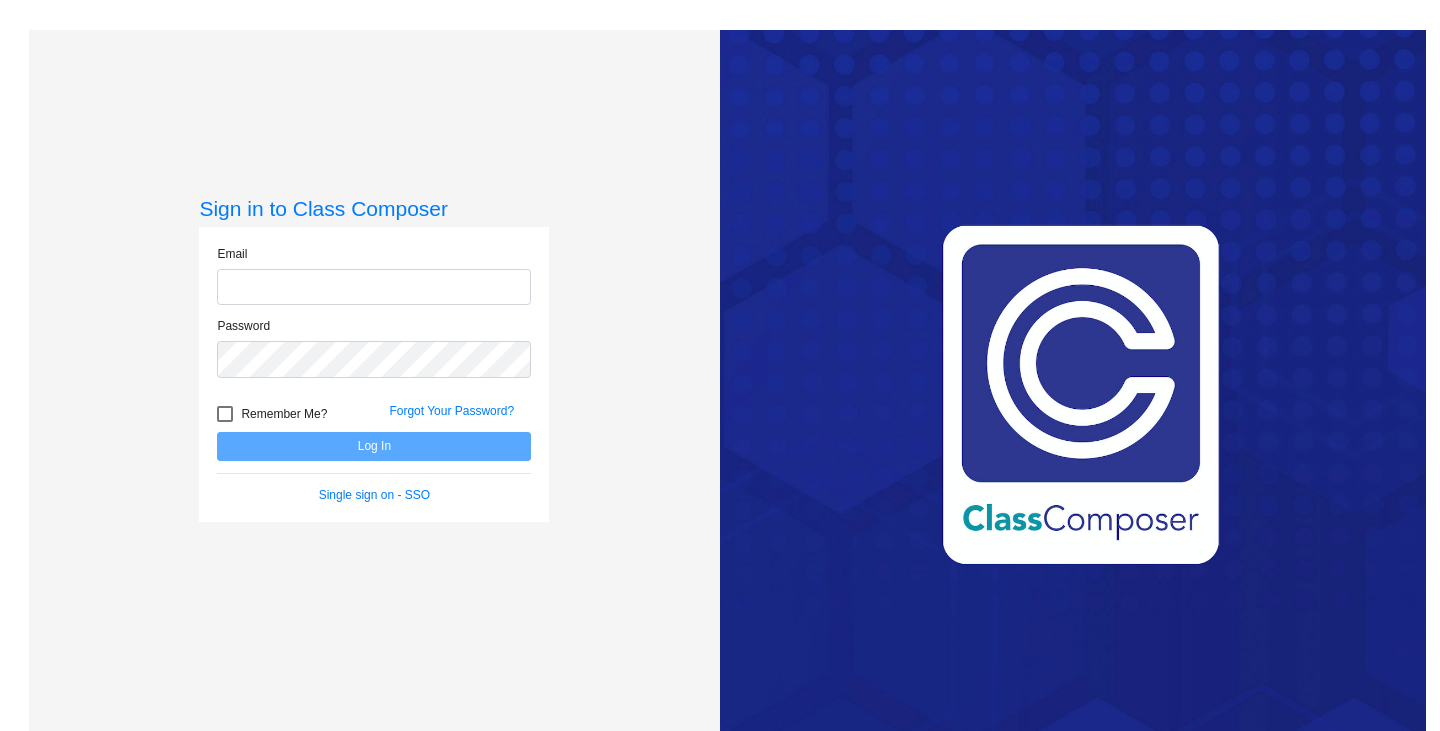 scroll, scrollTop: 0, scrollLeft: 0, axis: both 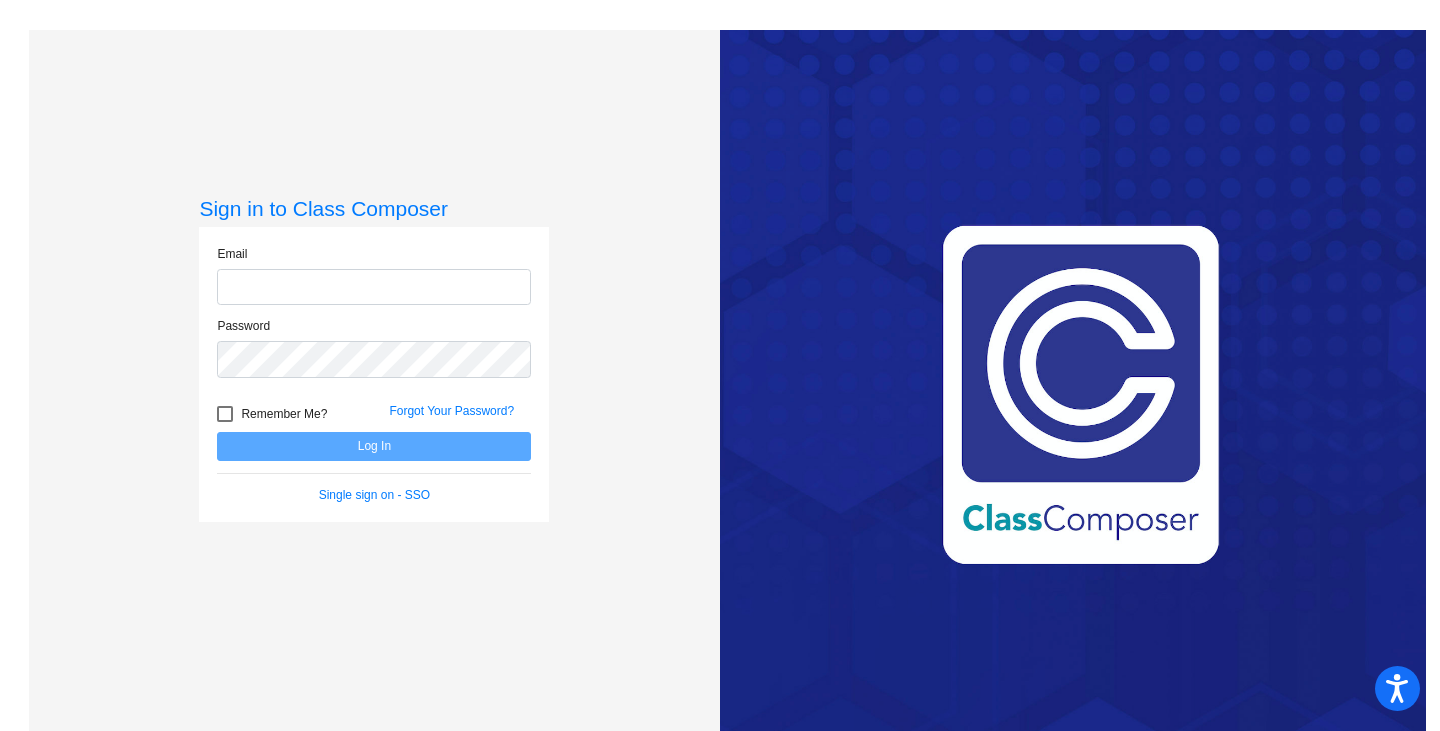 type on "[EMAIL]" 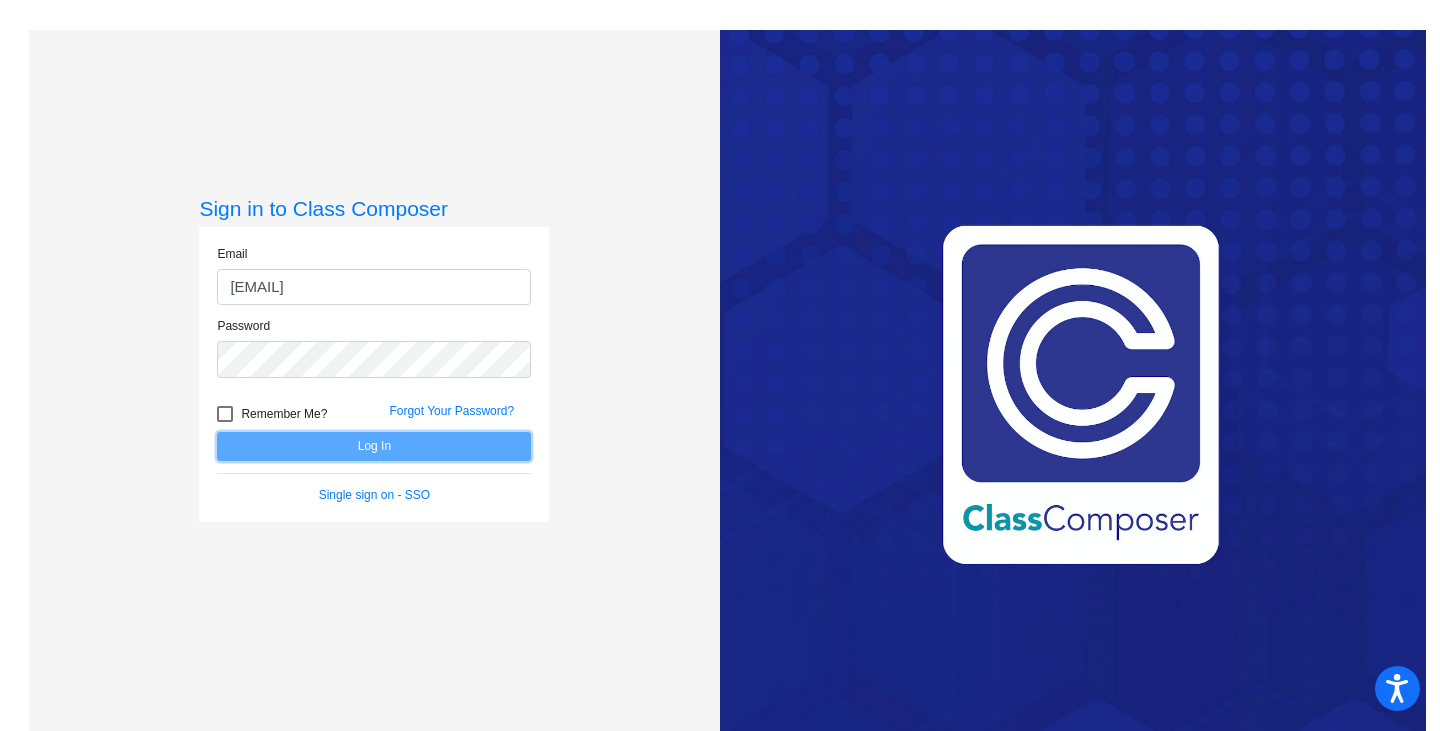 click on "Log In" 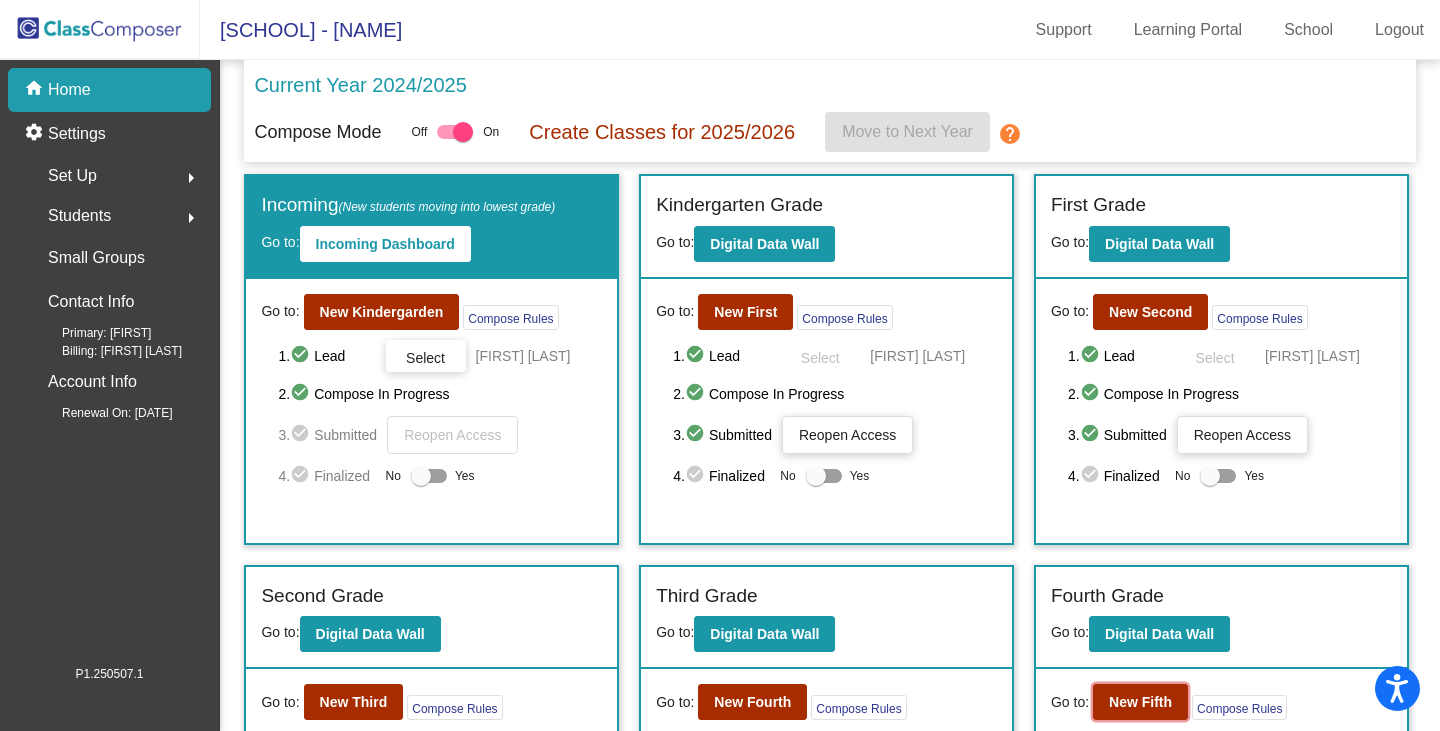 click on "New Fifth" 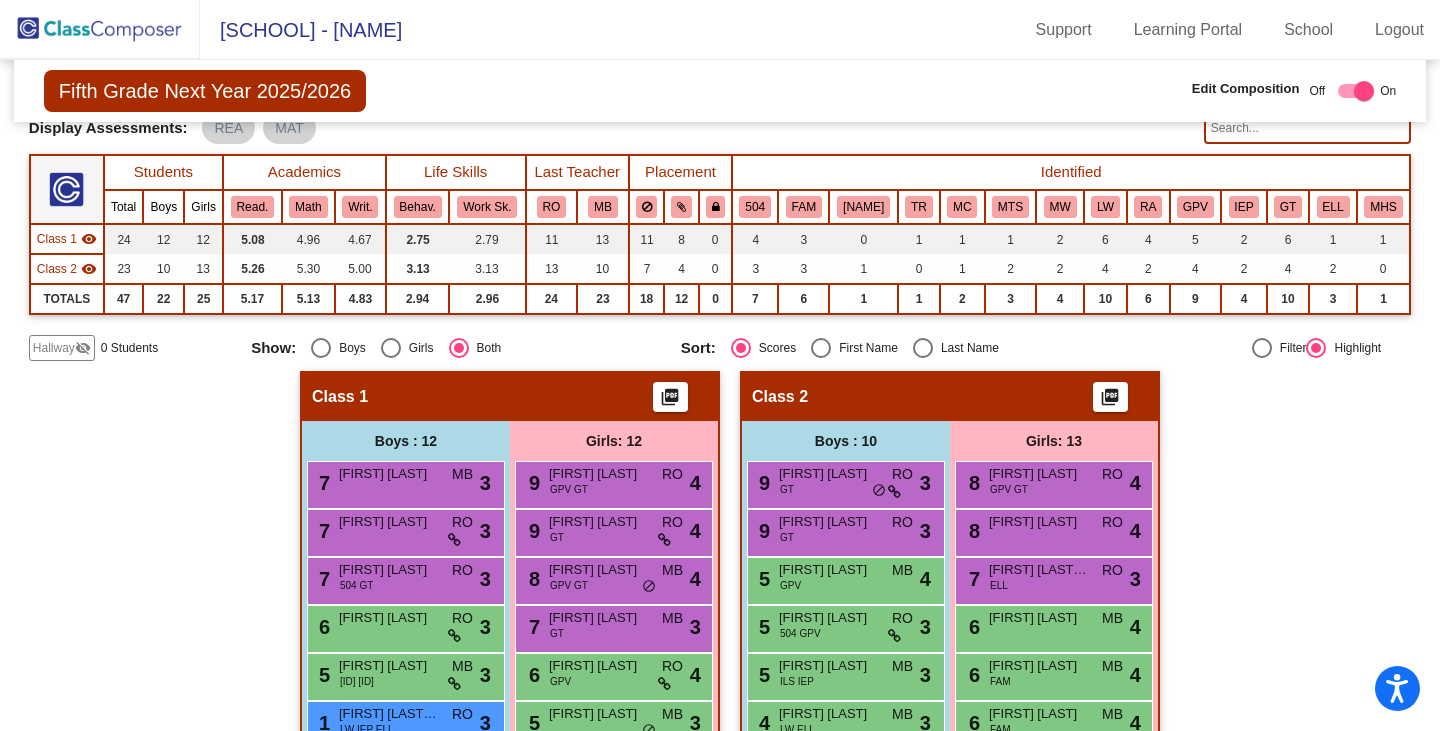 scroll, scrollTop: 0, scrollLeft: 0, axis: both 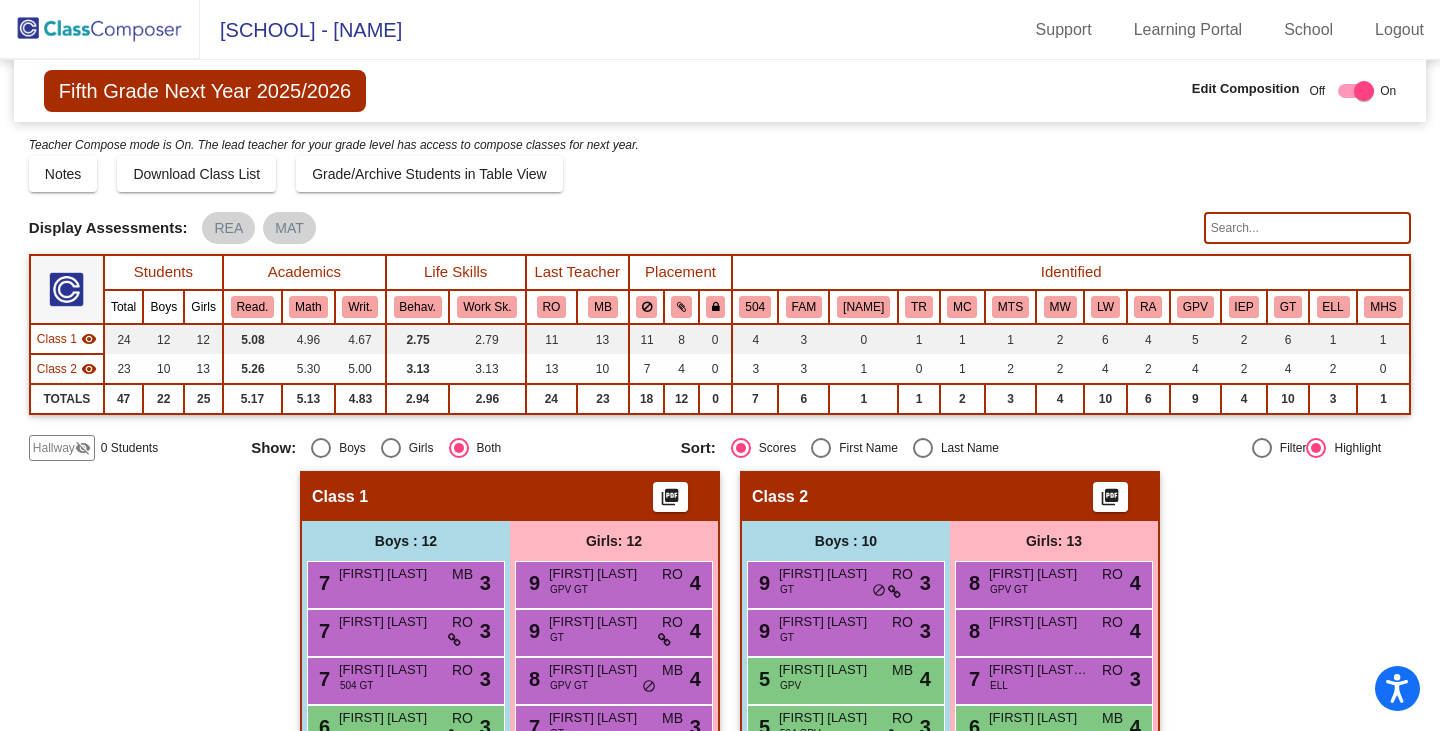click 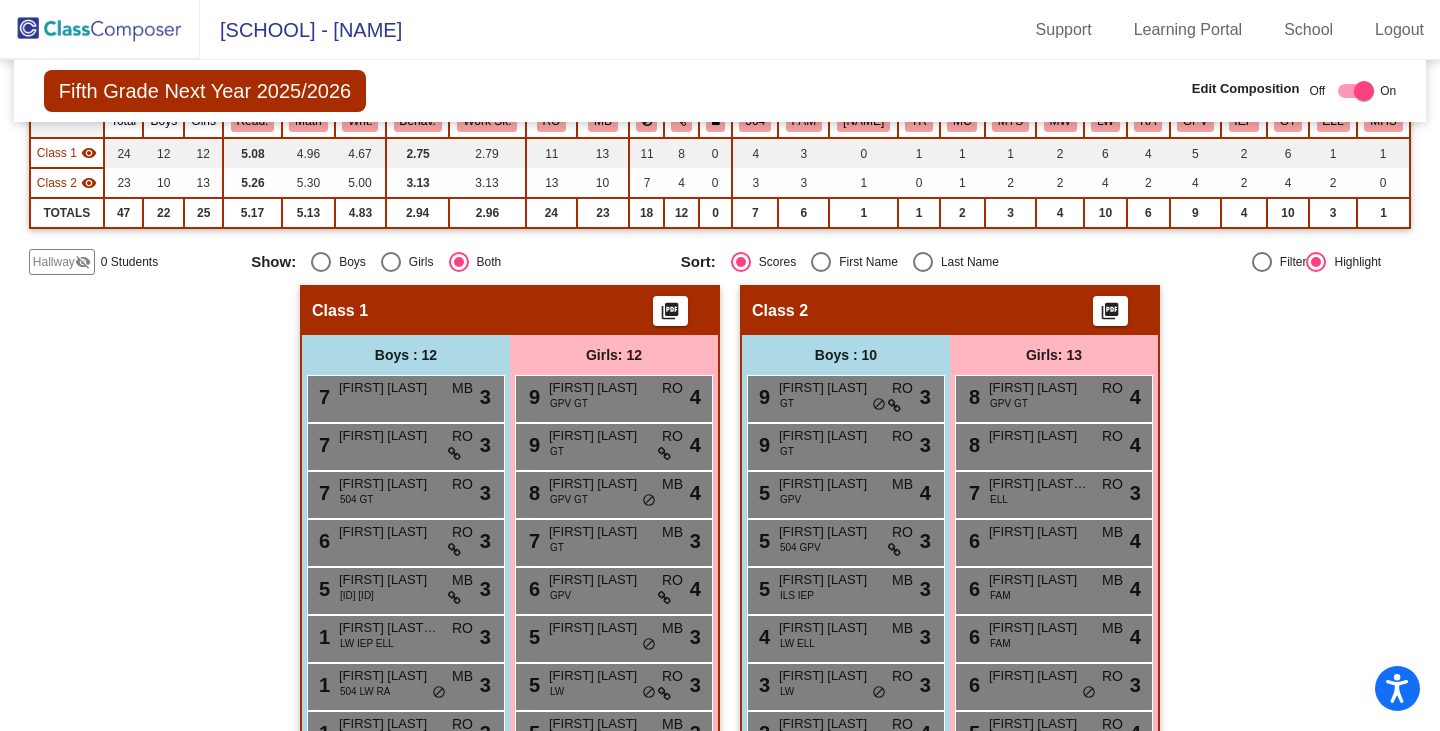 scroll, scrollTop: 486, scrollLeft: 0, axis: vertical 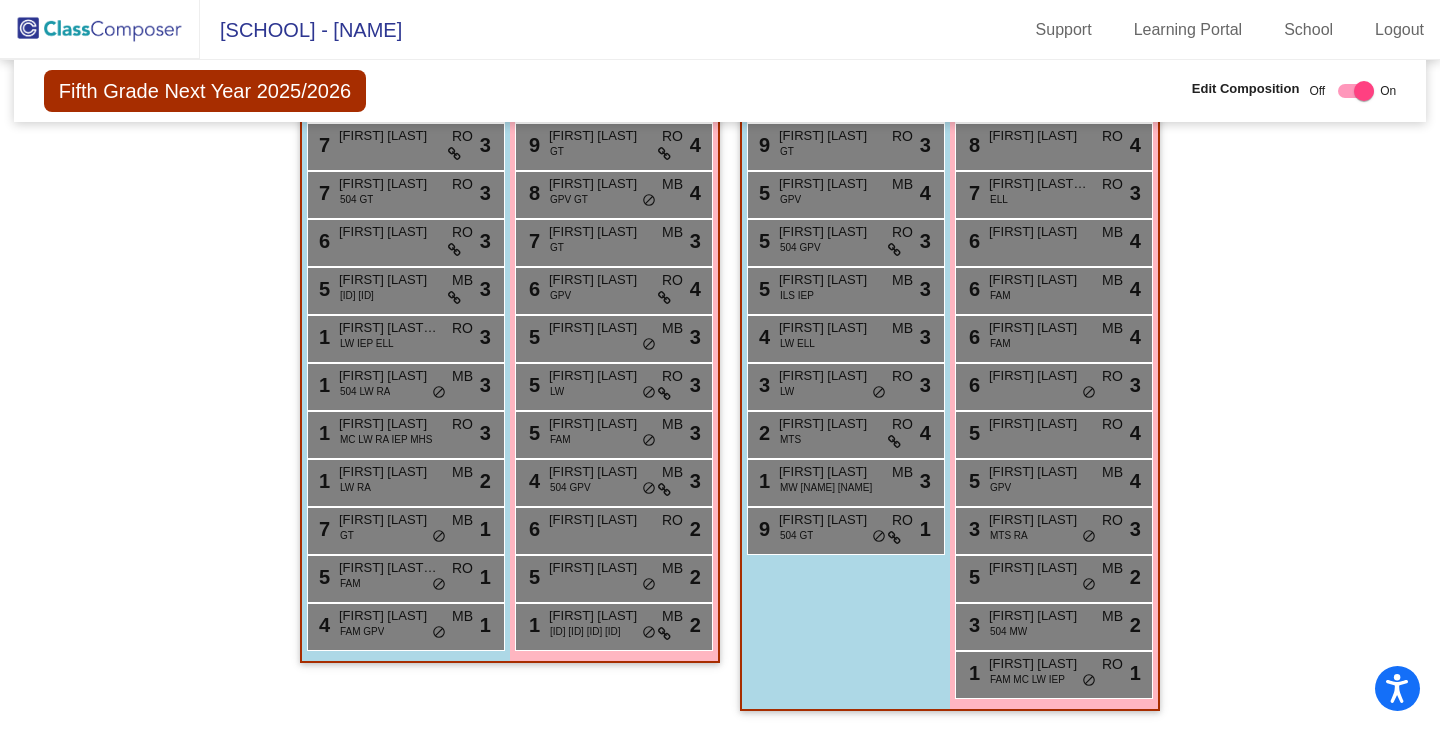 type on "pene" 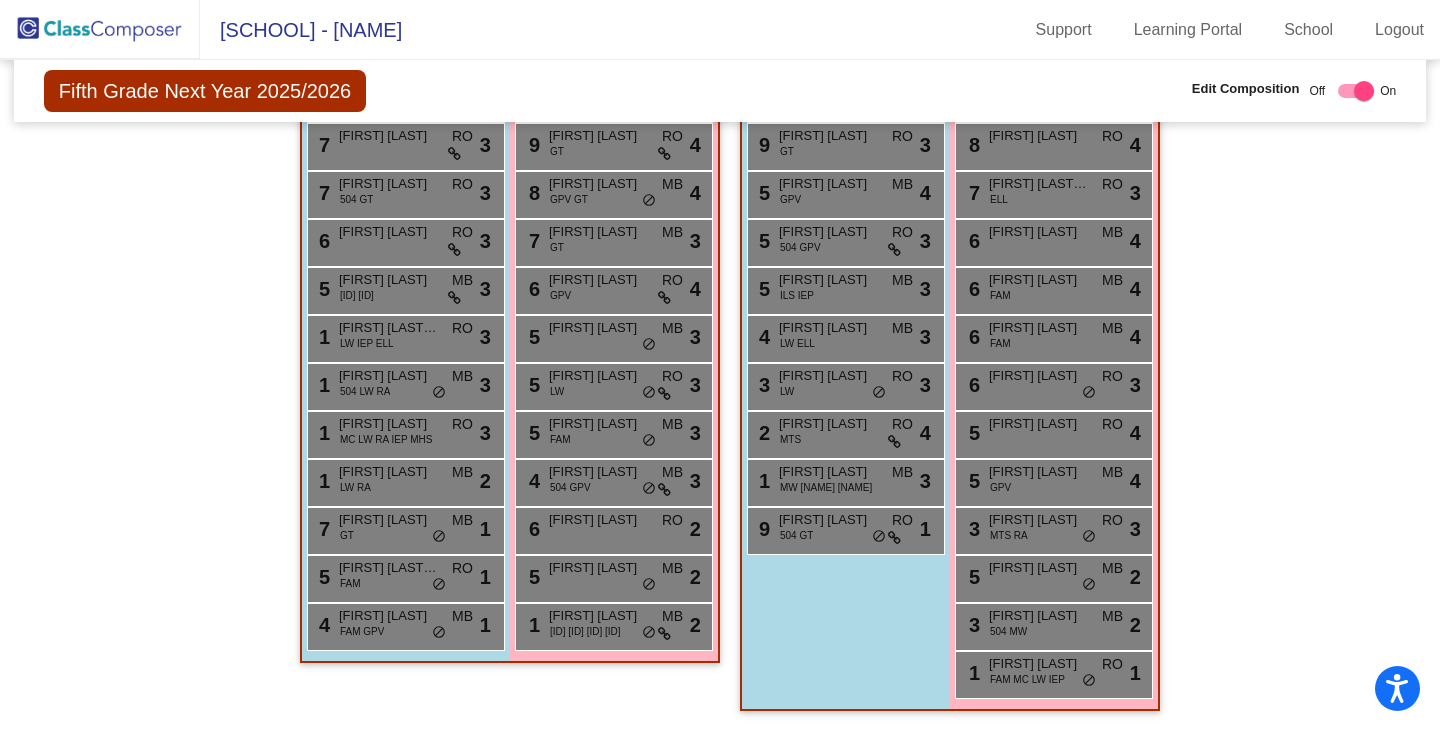 drag, startPoint x: 200, startPoint y: 406, endPoint x: 186, endPoint y: 357, distance: 50.96077 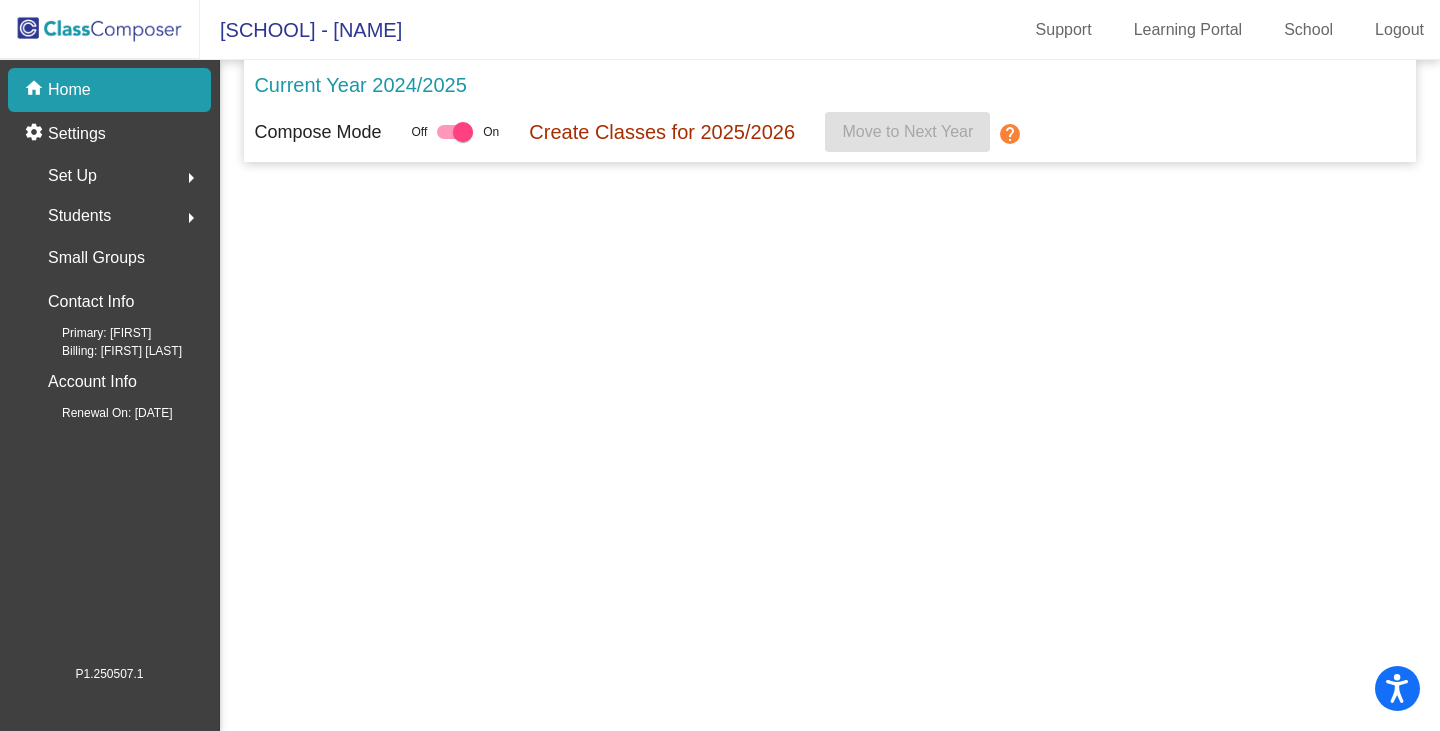 scroll, scrollTop: 0, scrollLeft: 0, axis: both 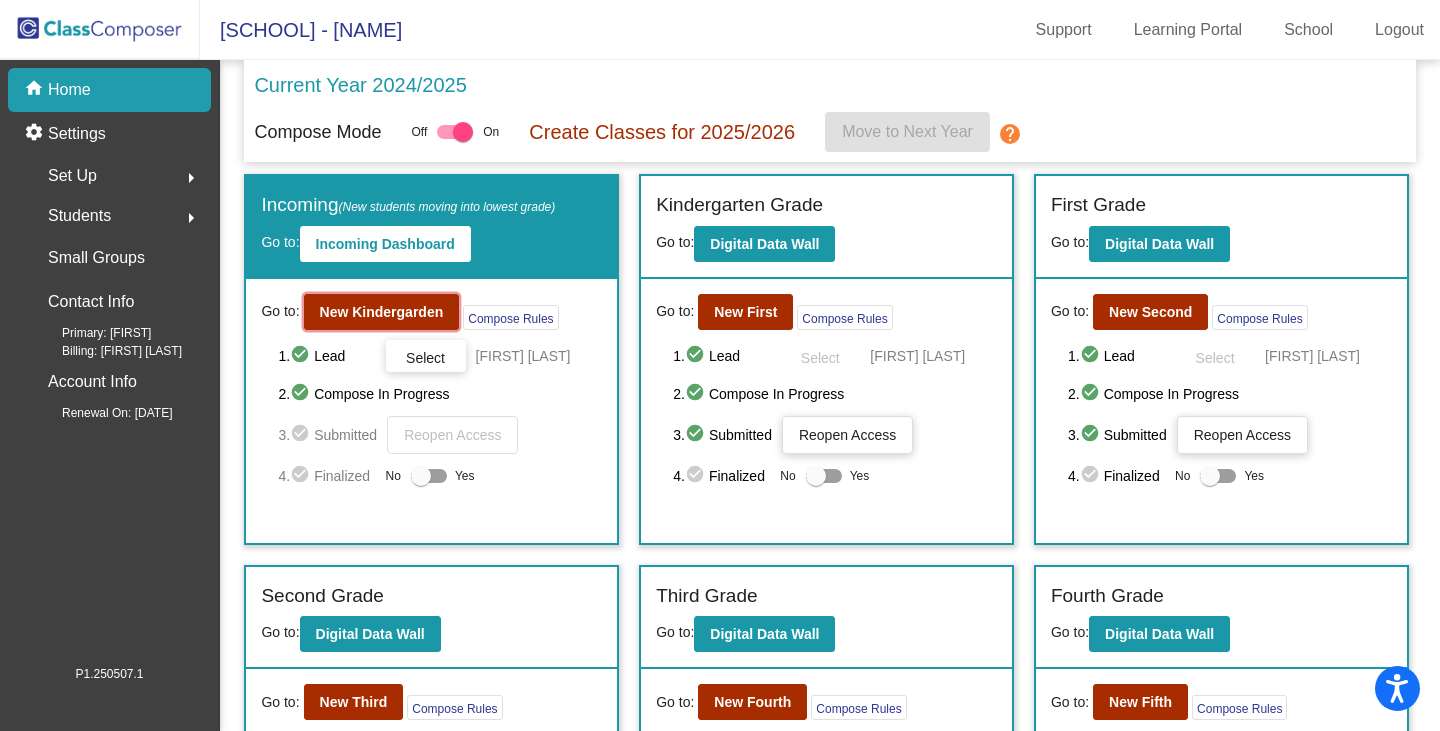 click on "New Kindergarden" 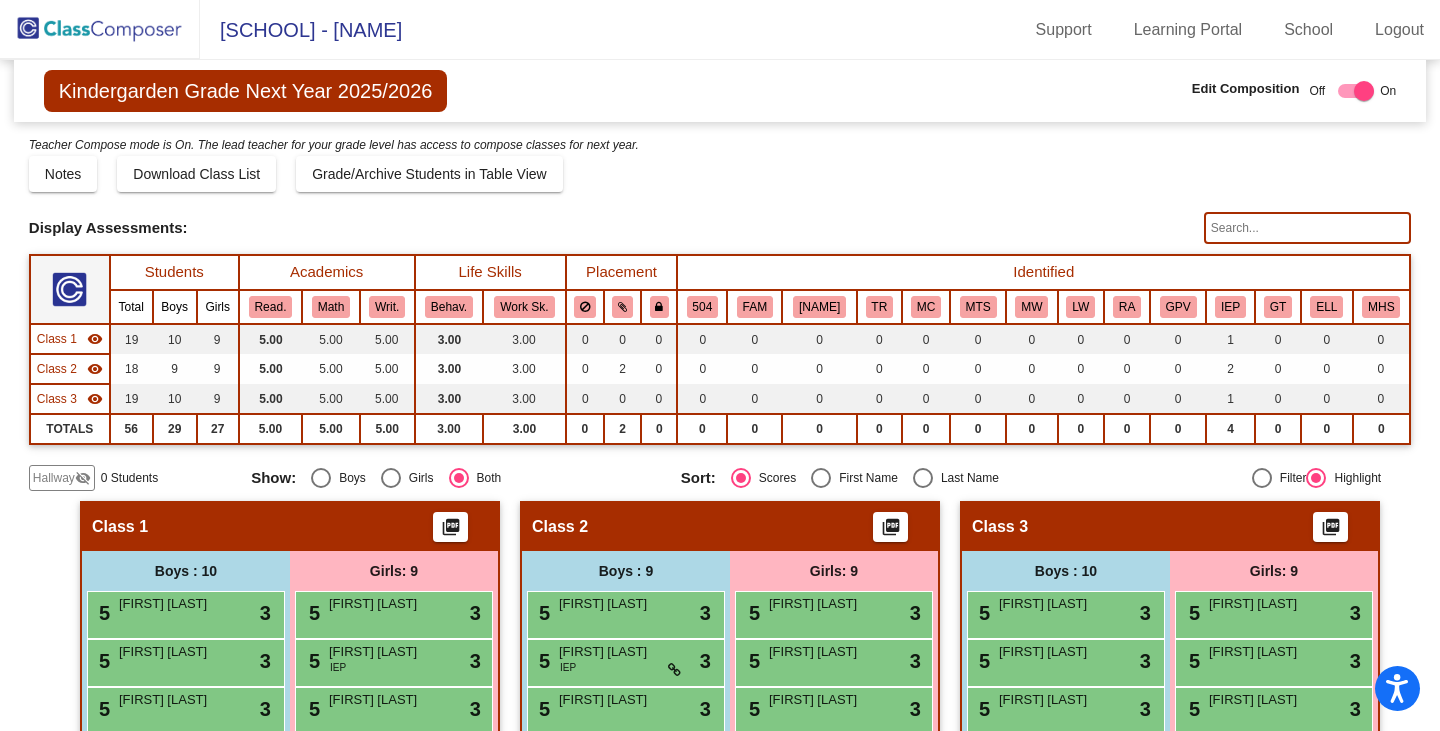 click 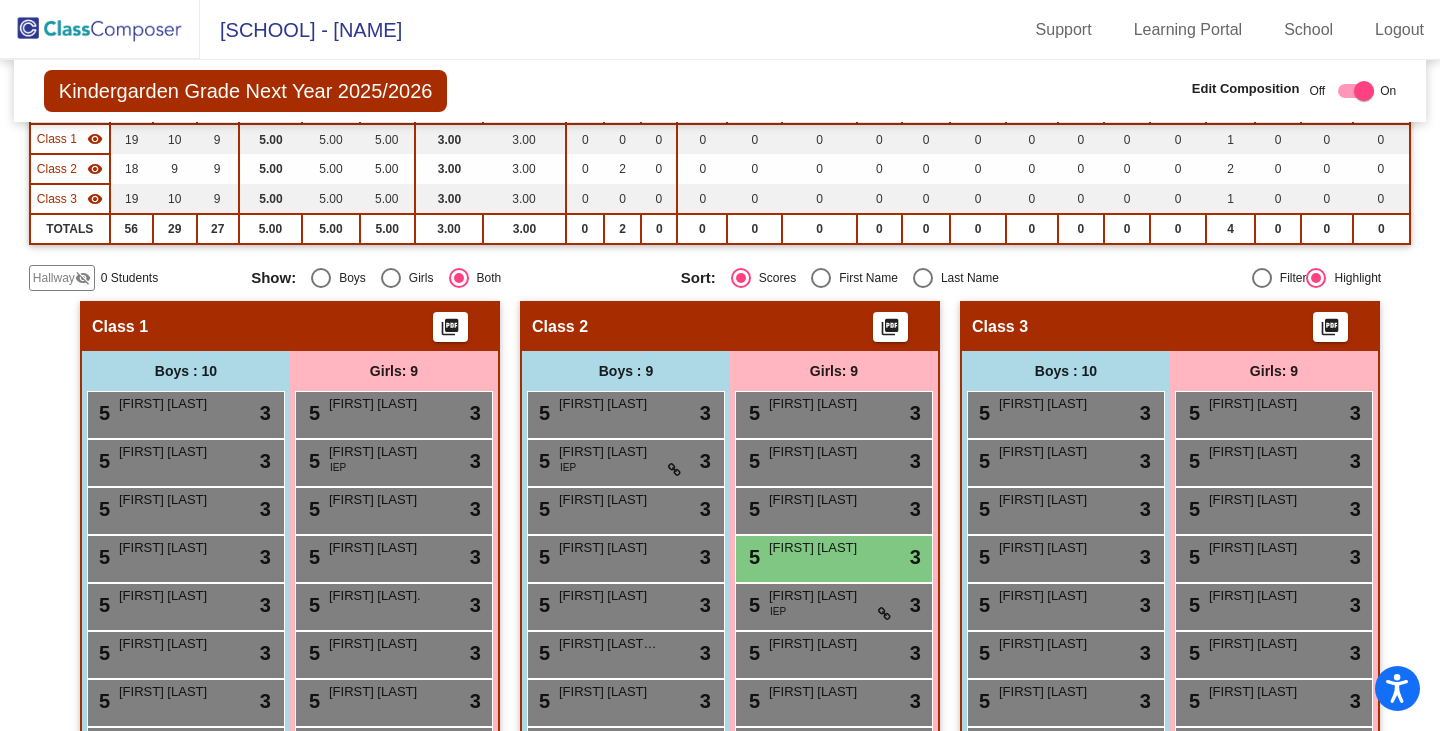 scroll, scrollTop: 300, scrollLeft: 0, axis: vertical 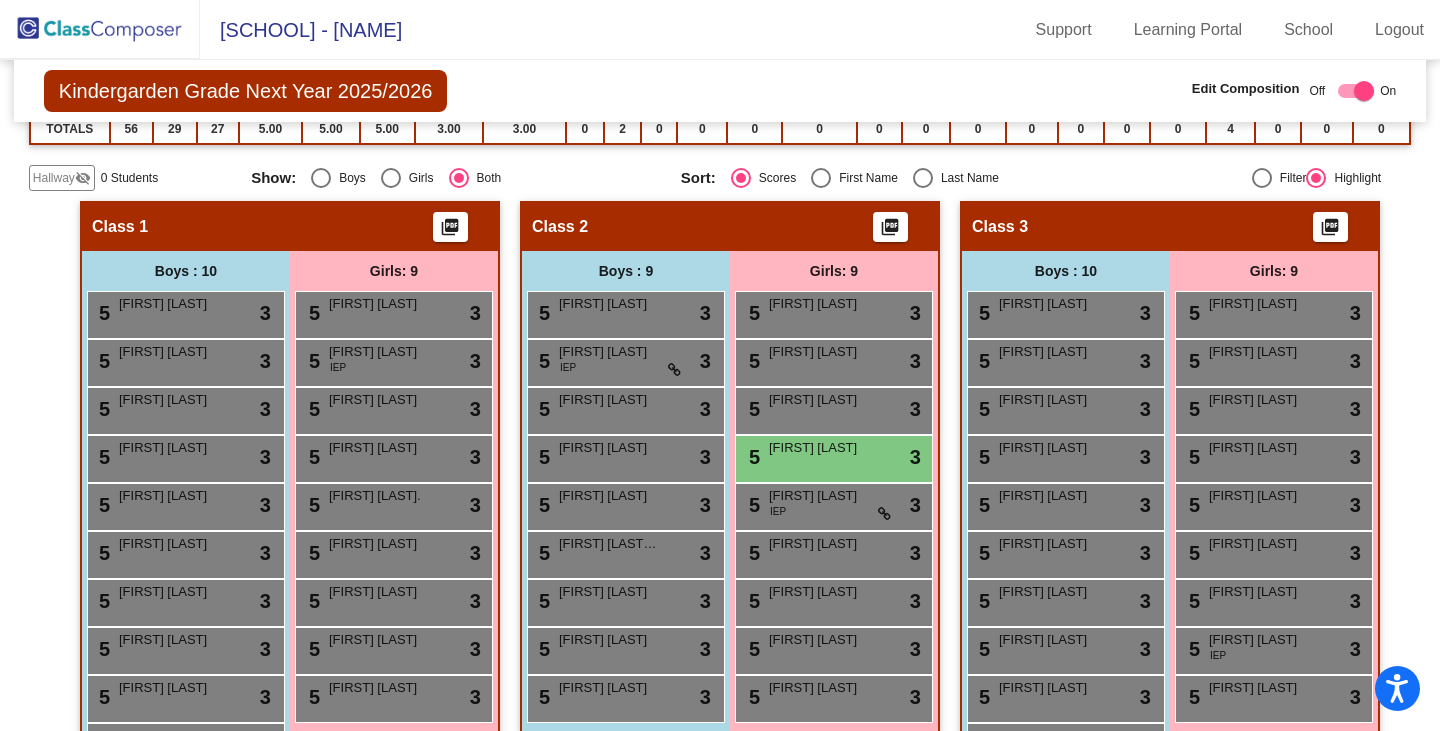 type on "[FIRST]" 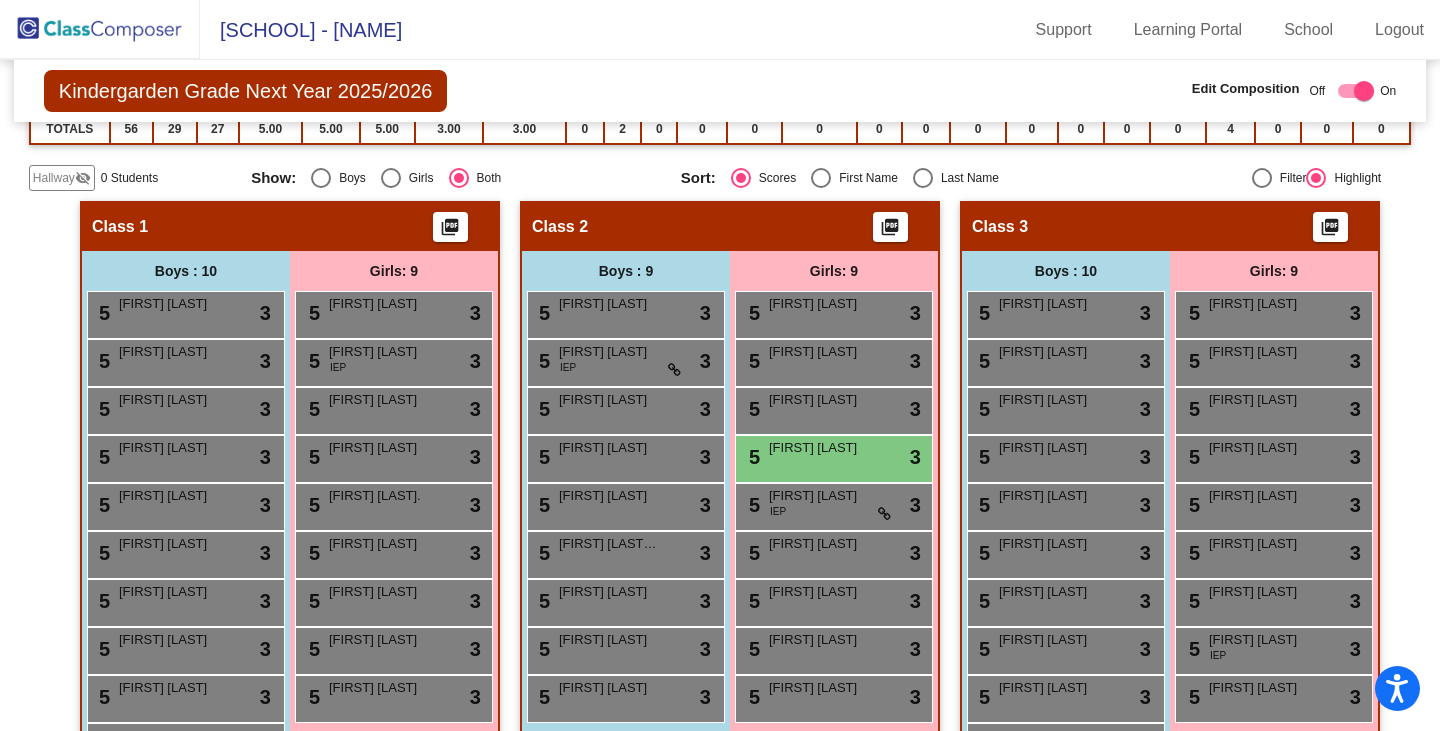 click on "[FIRST] [LAST]" at bounding box center [1259, 400] 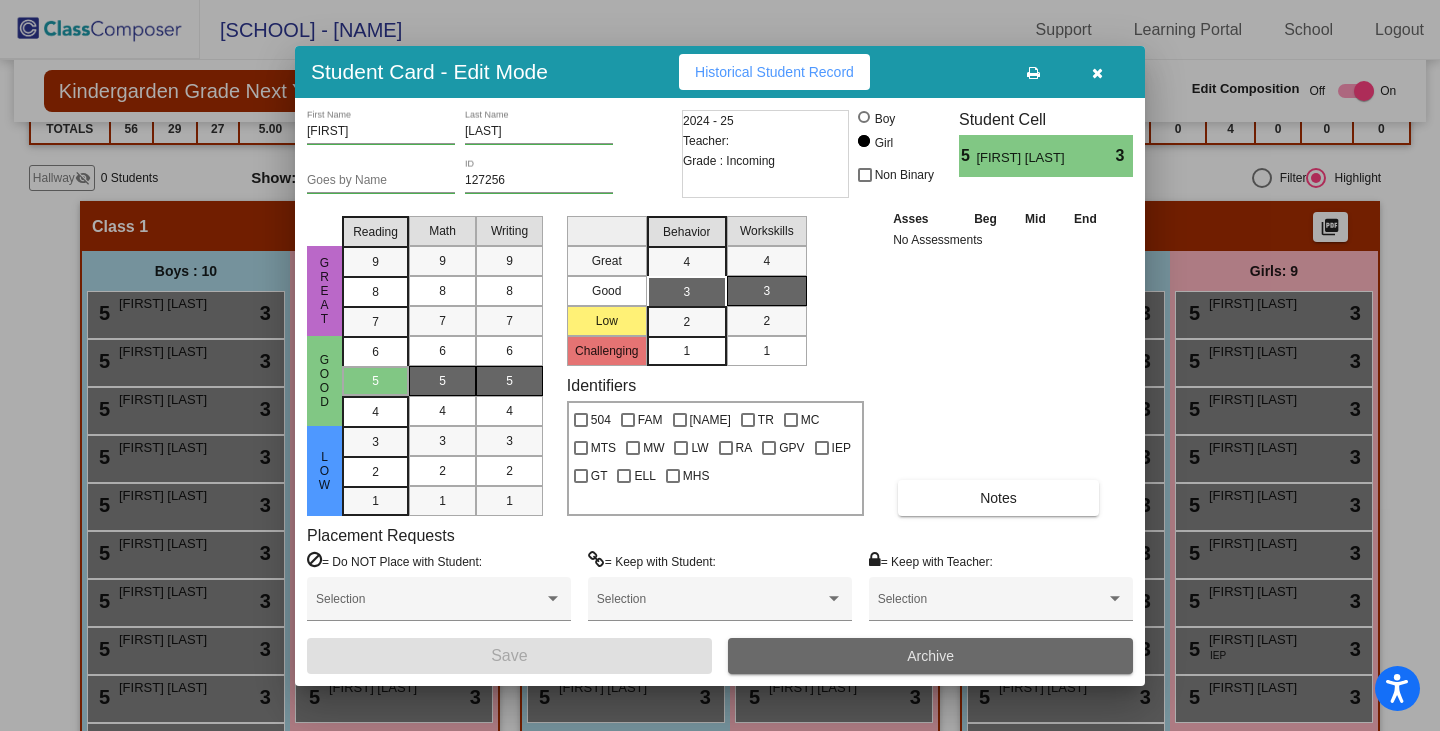 click on "Archive" at bounding box center [930, 656] 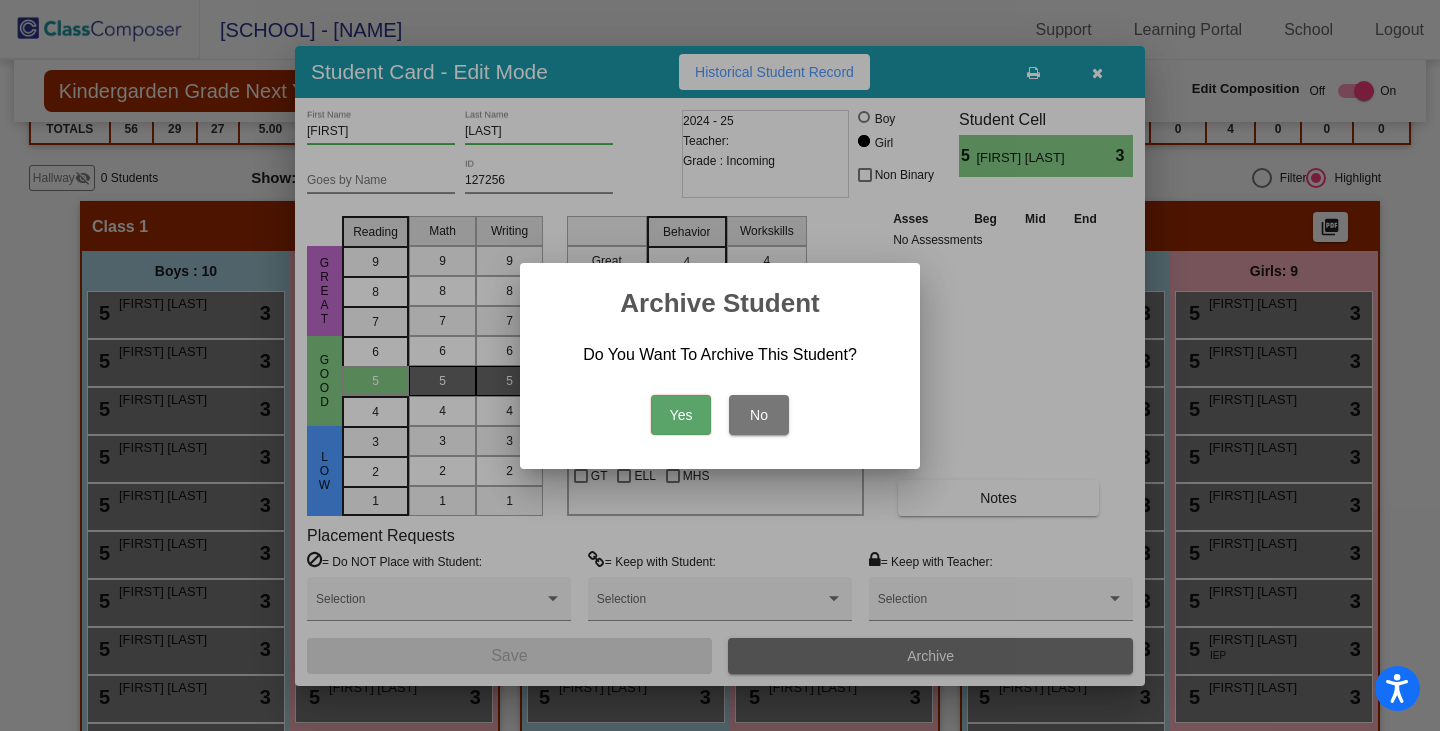 click on "Yes" at bounding box center [681, 415] 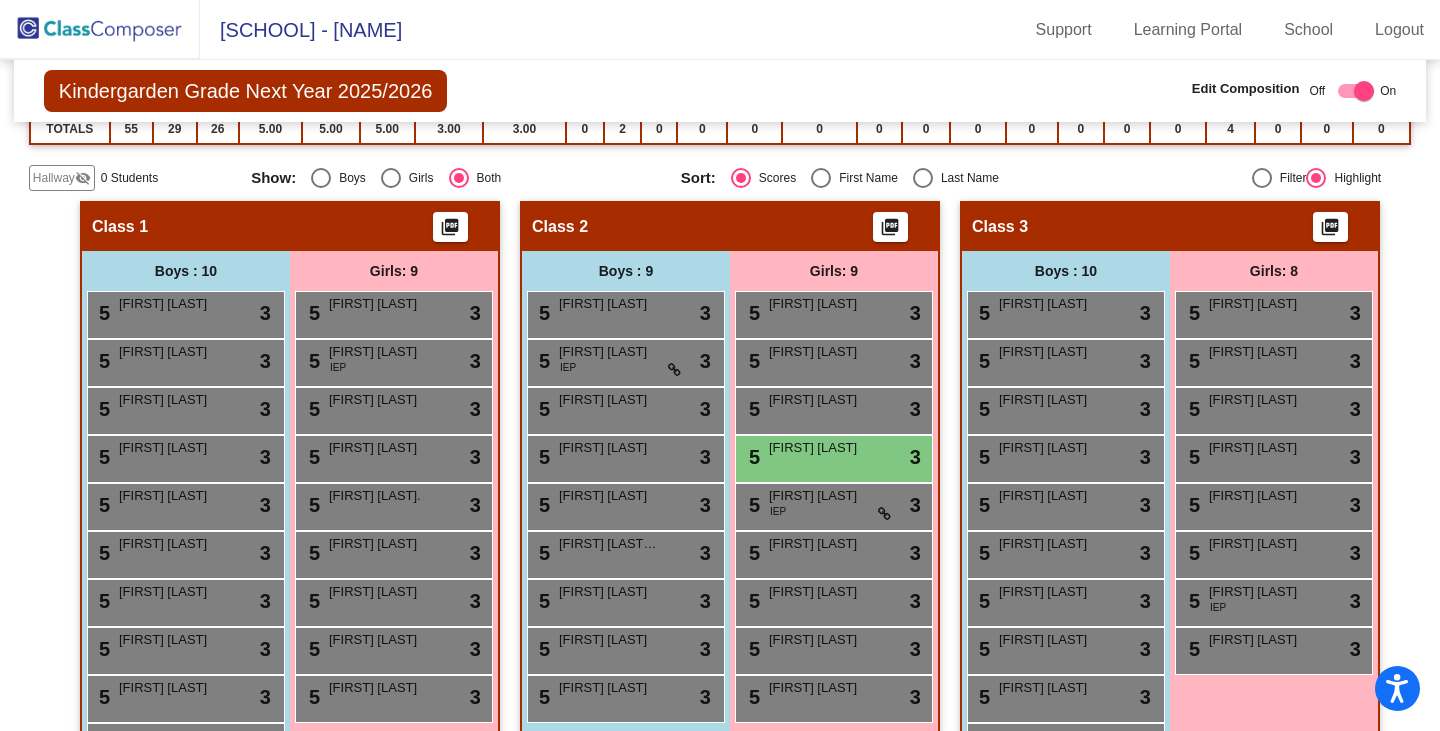click on "[NUMBER] [FIRST] [LAST] [OPTION] [OPTION] [NUMBER]" at bounding box center (393, 312) 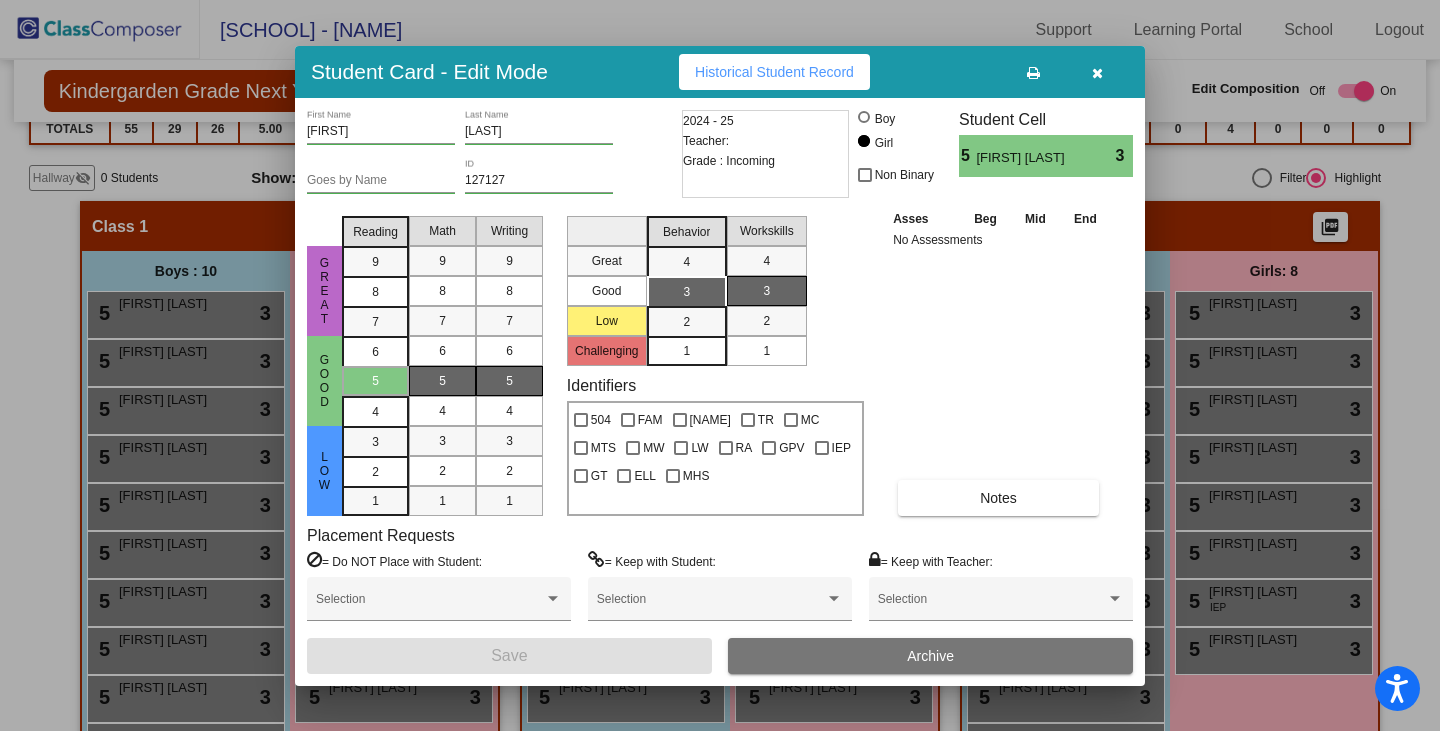 click on "Archive" at bounding box center (930, 656) 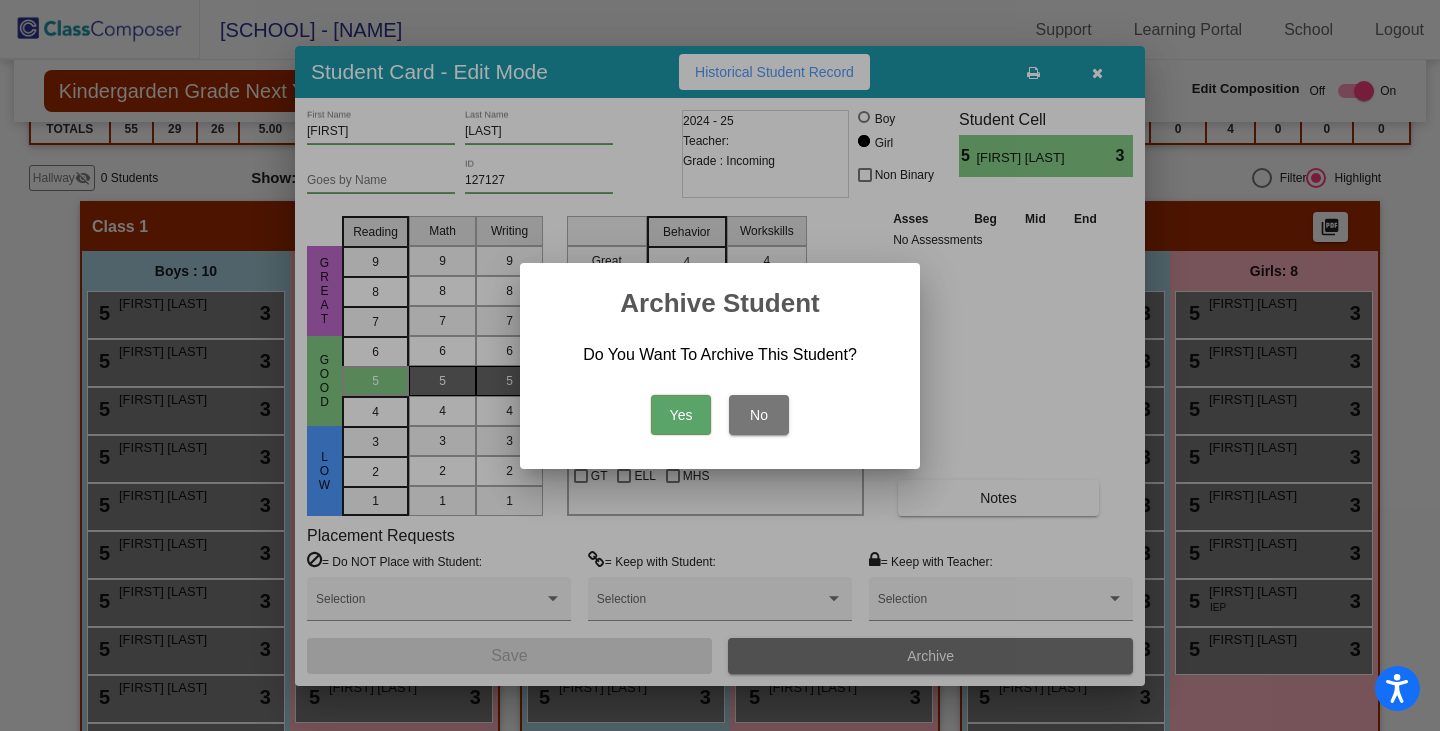 click on "Yes" at bounding box center (681, 415) 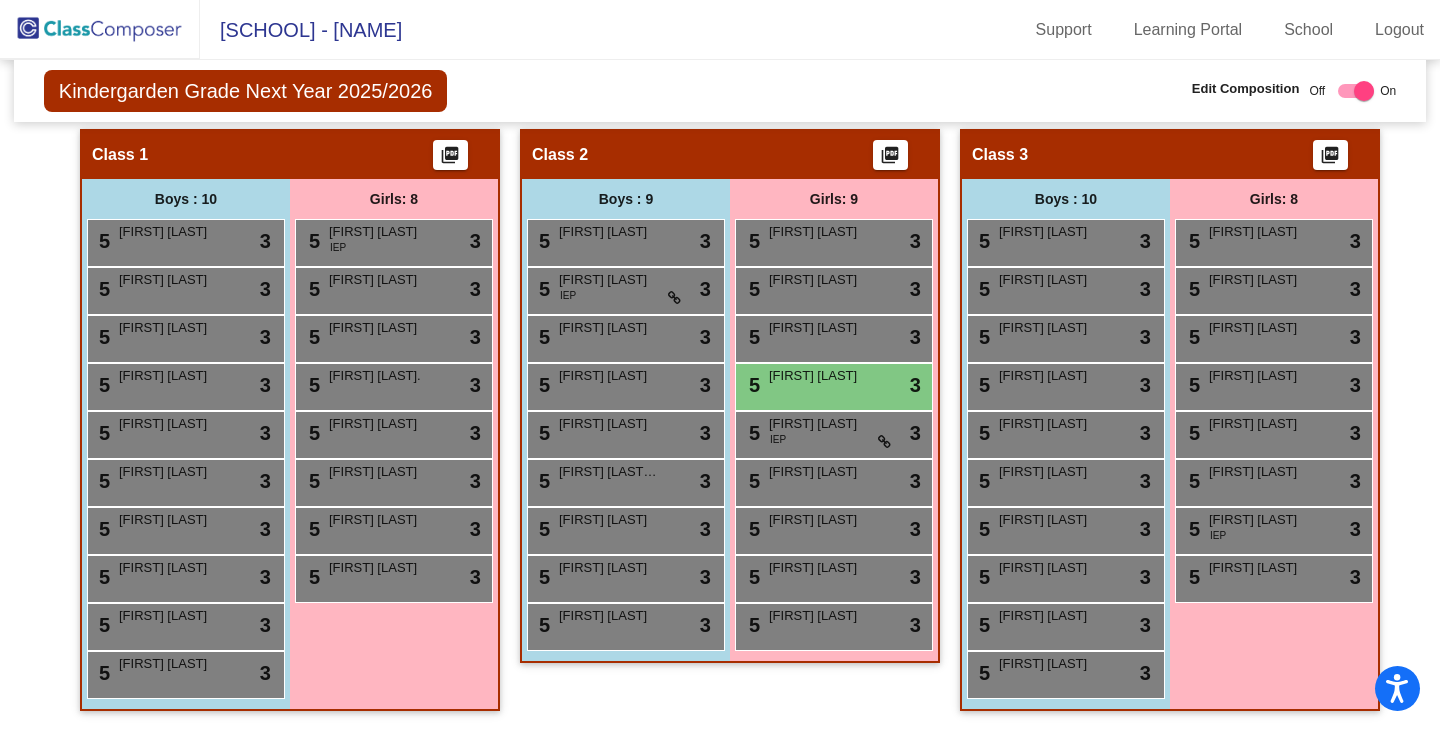 scroll, scrollTop: 0, scrollLeft: 0, axis: both 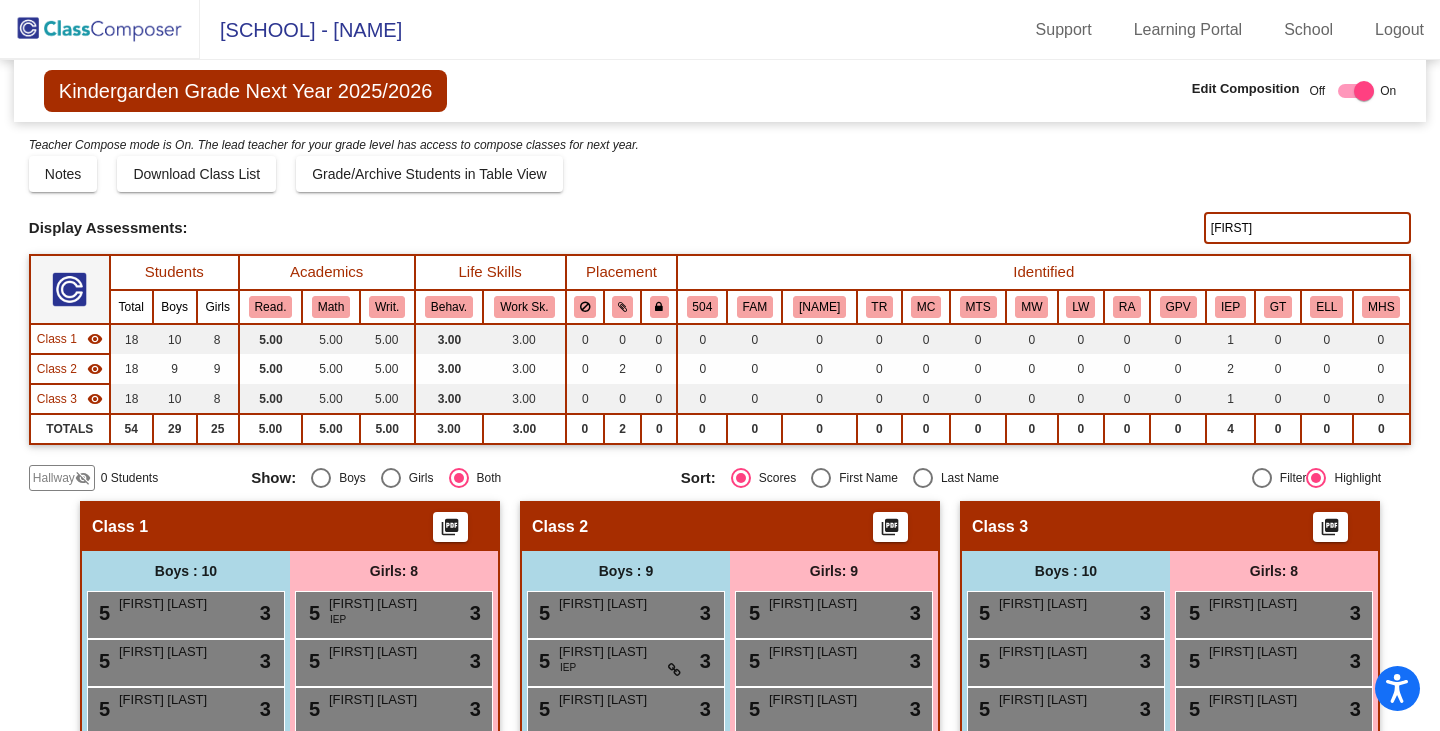 click 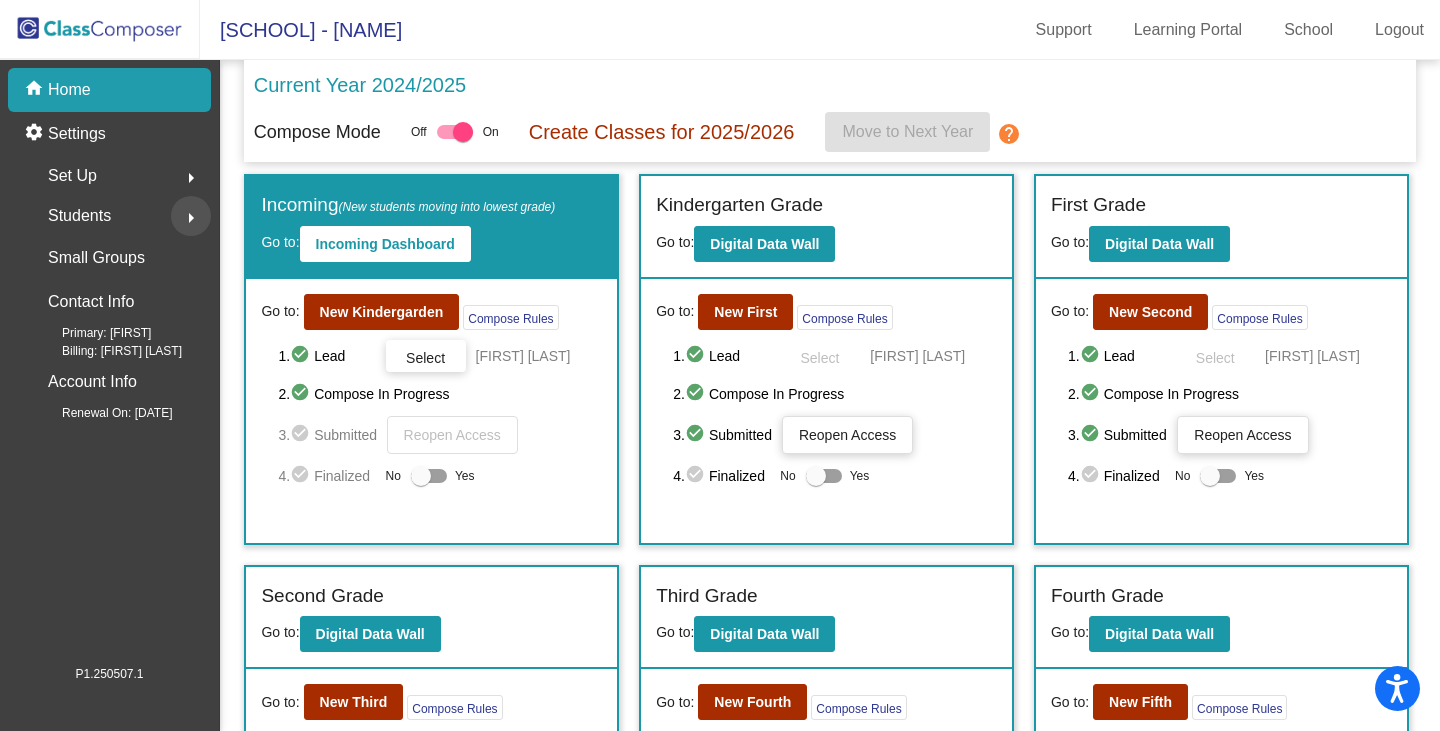 click on "arrow_right" 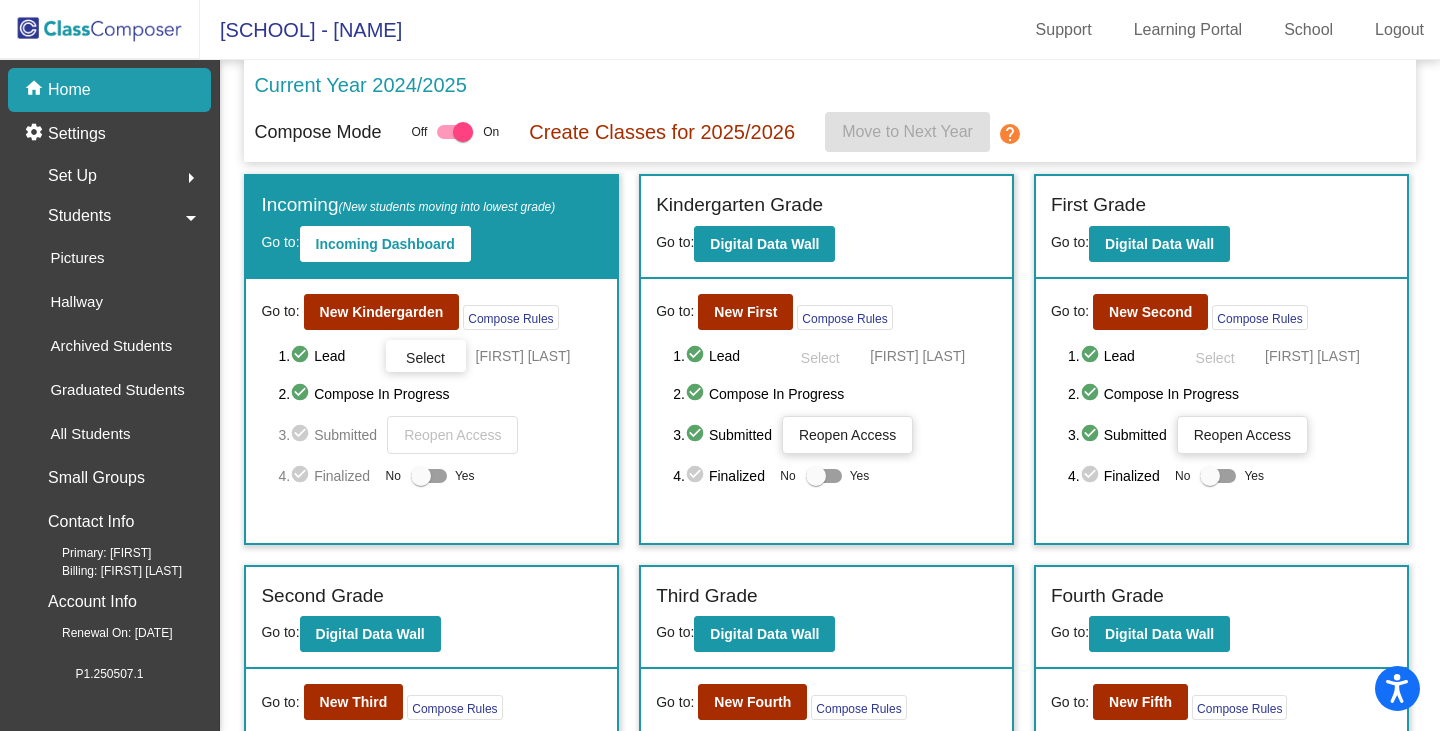 click on "Archived Students" 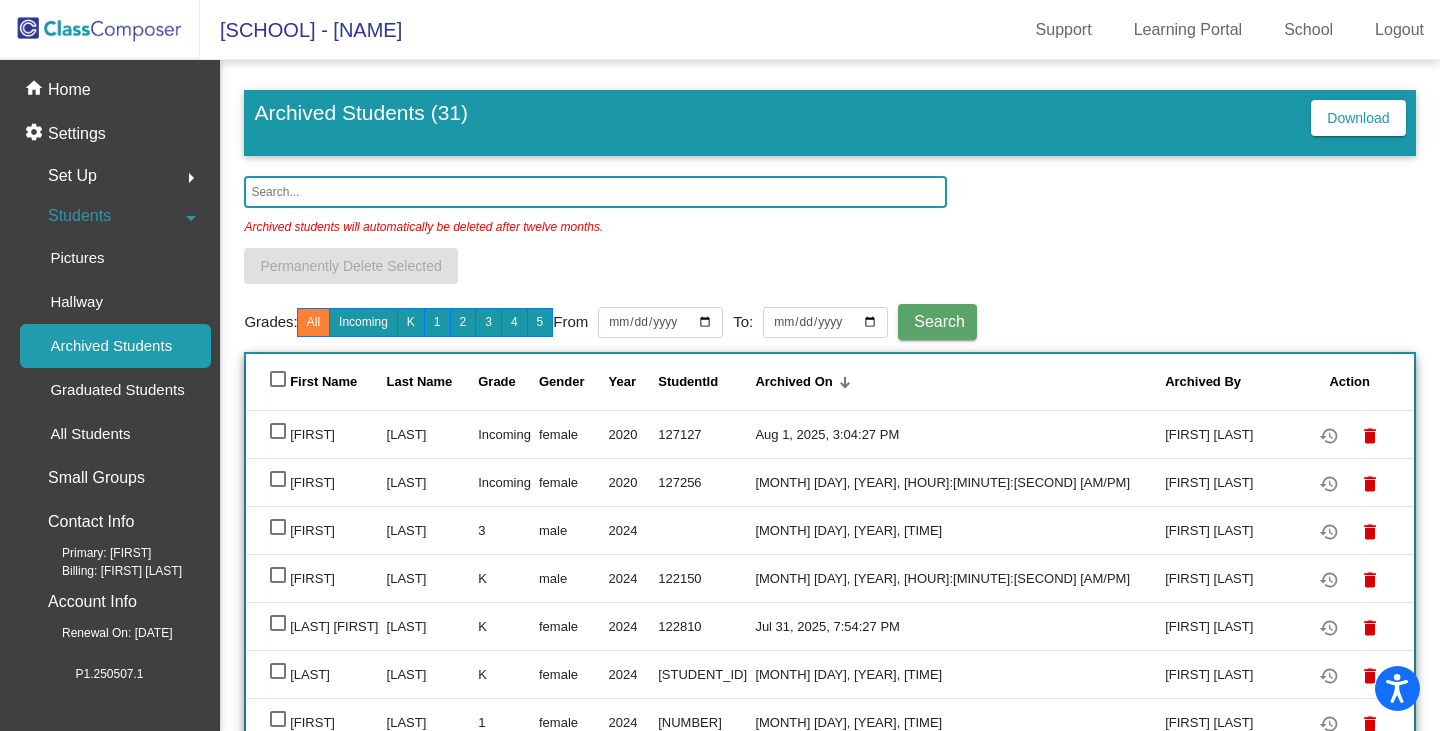 click 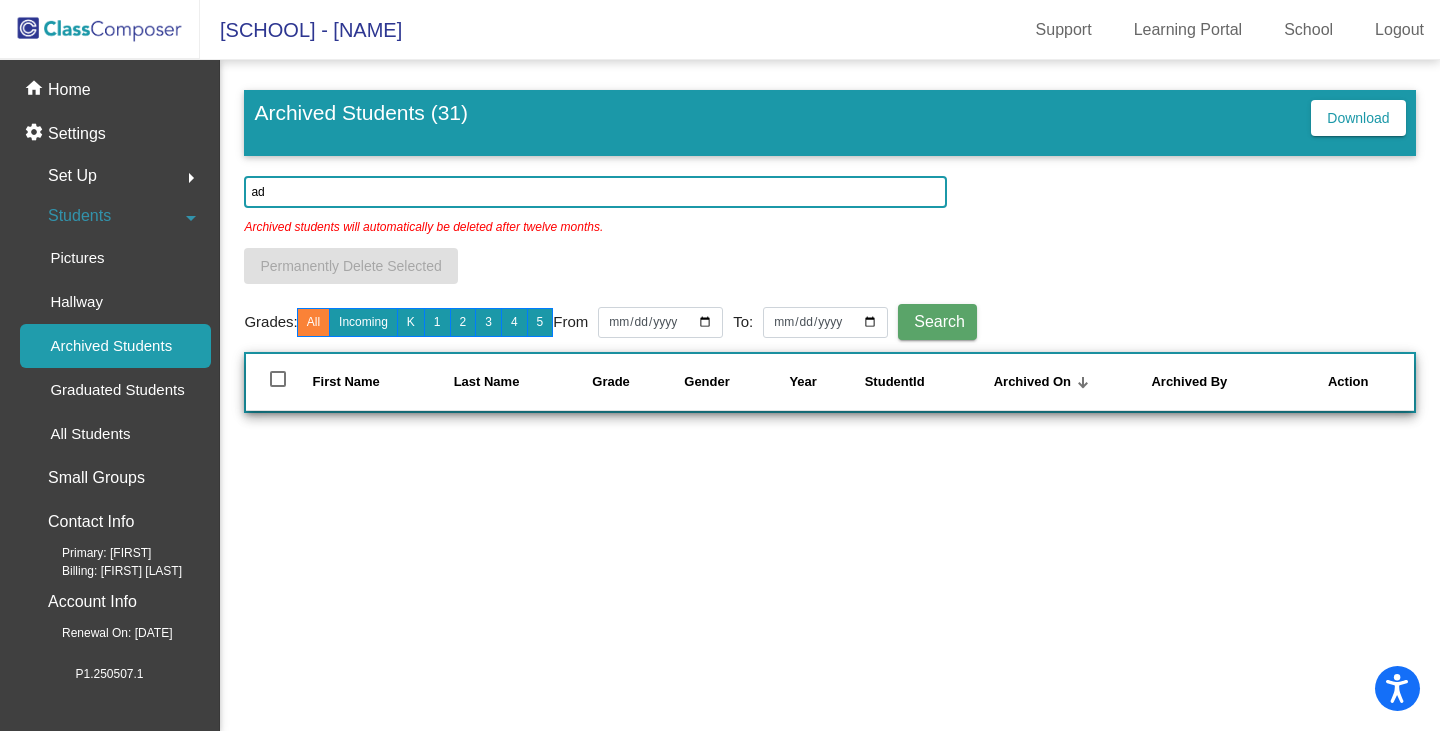 type on "a" 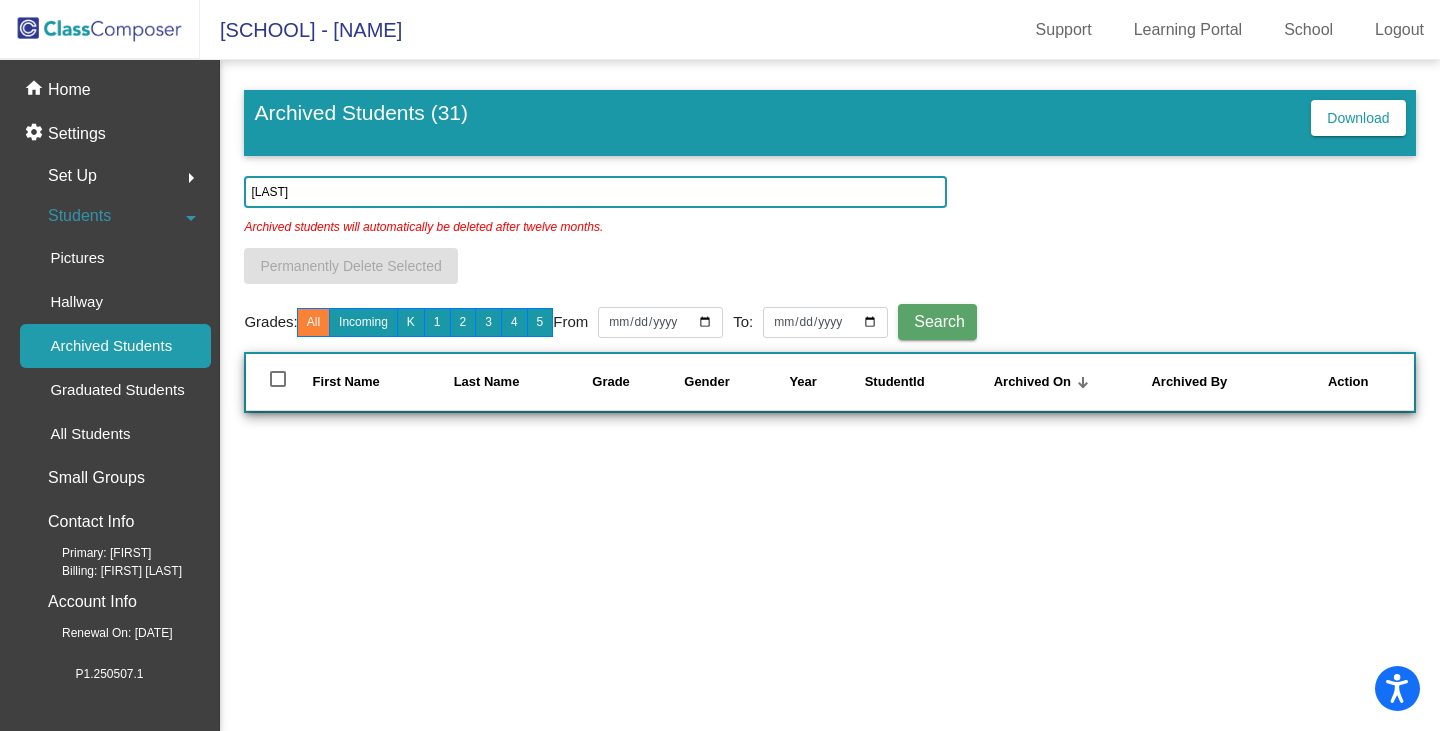 type on "[LAST]" 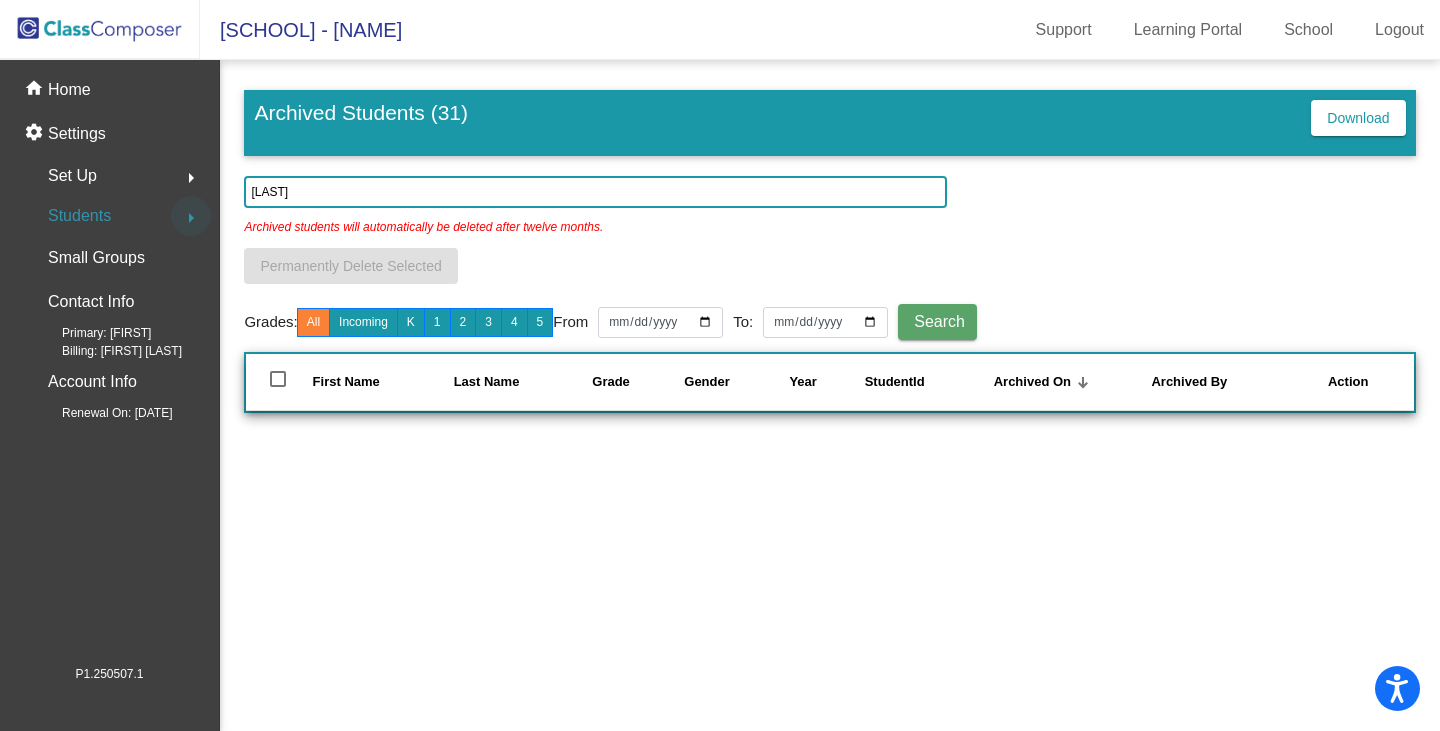 click on "arrow_right" 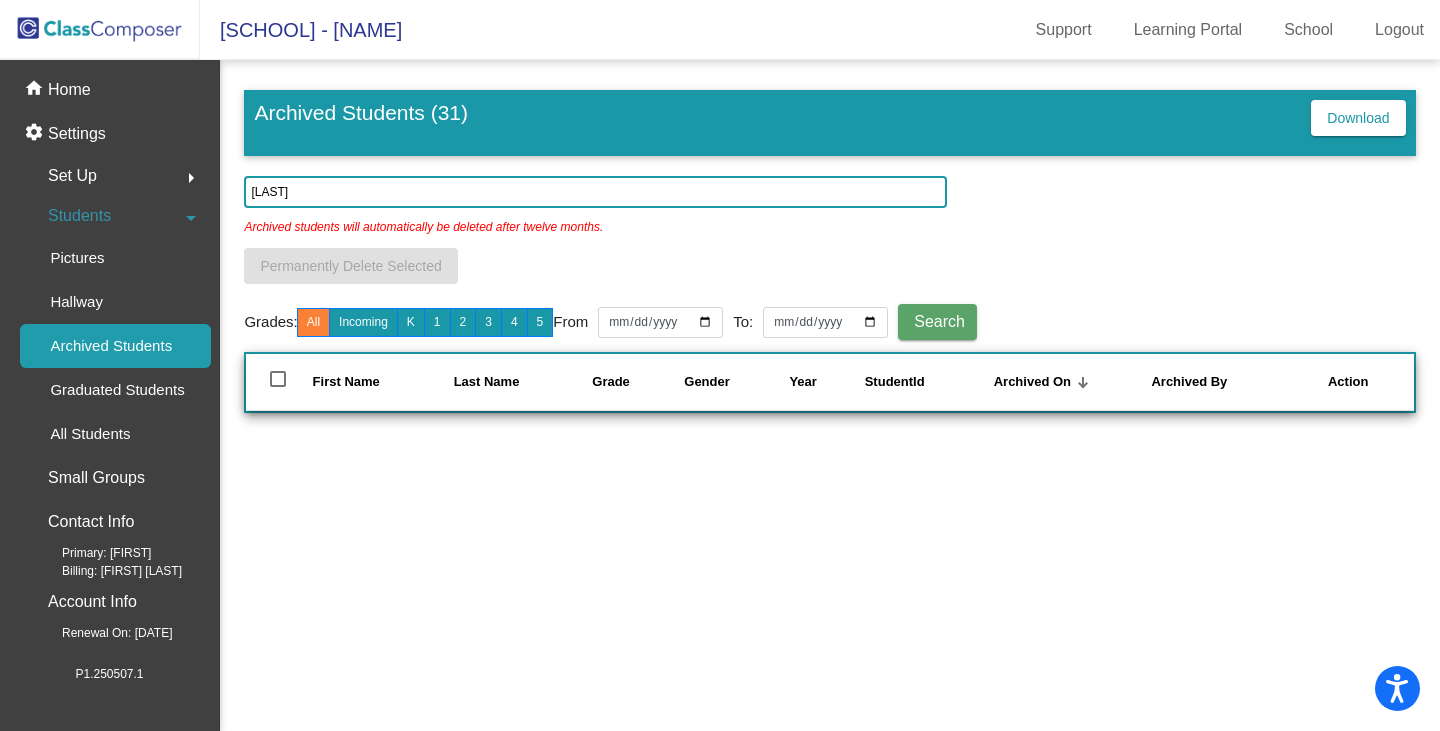 click on "Set Up" 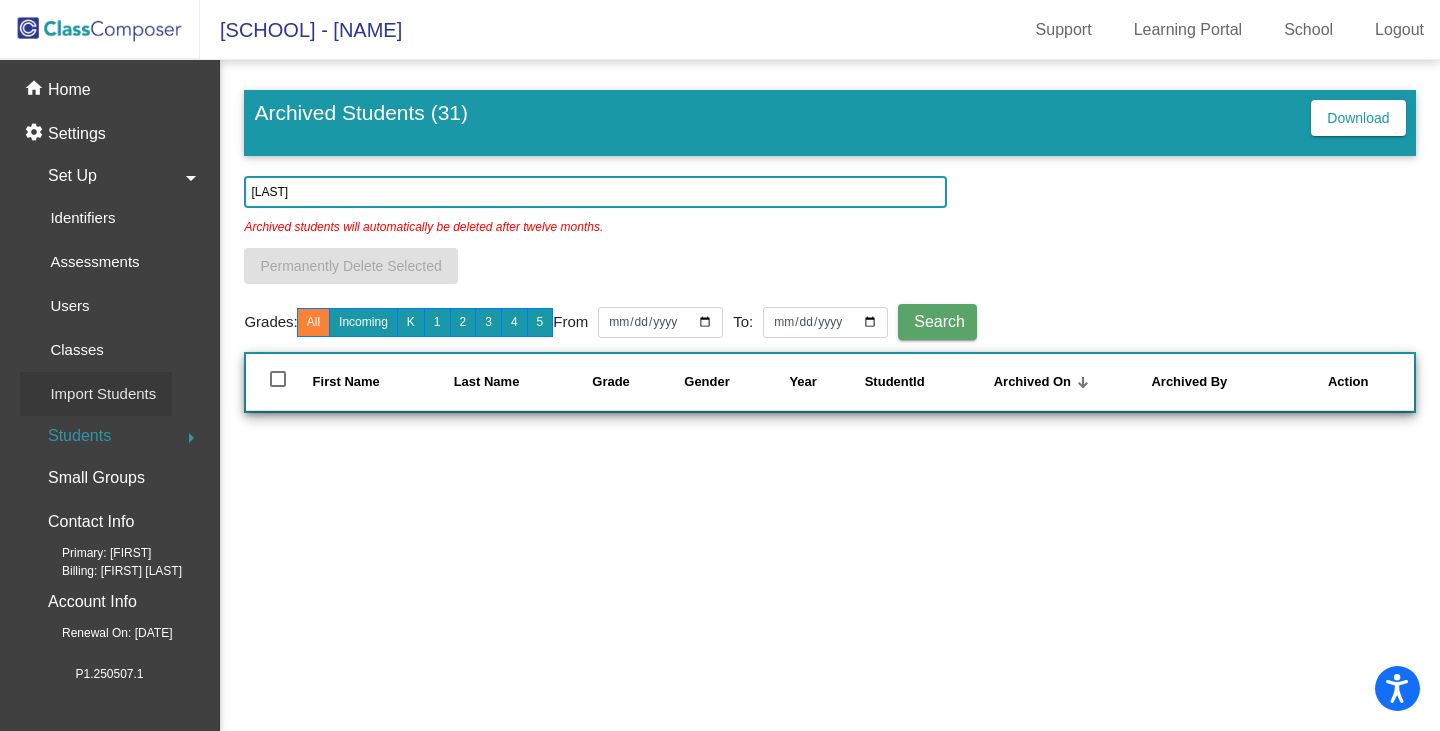 click on "Import Students" 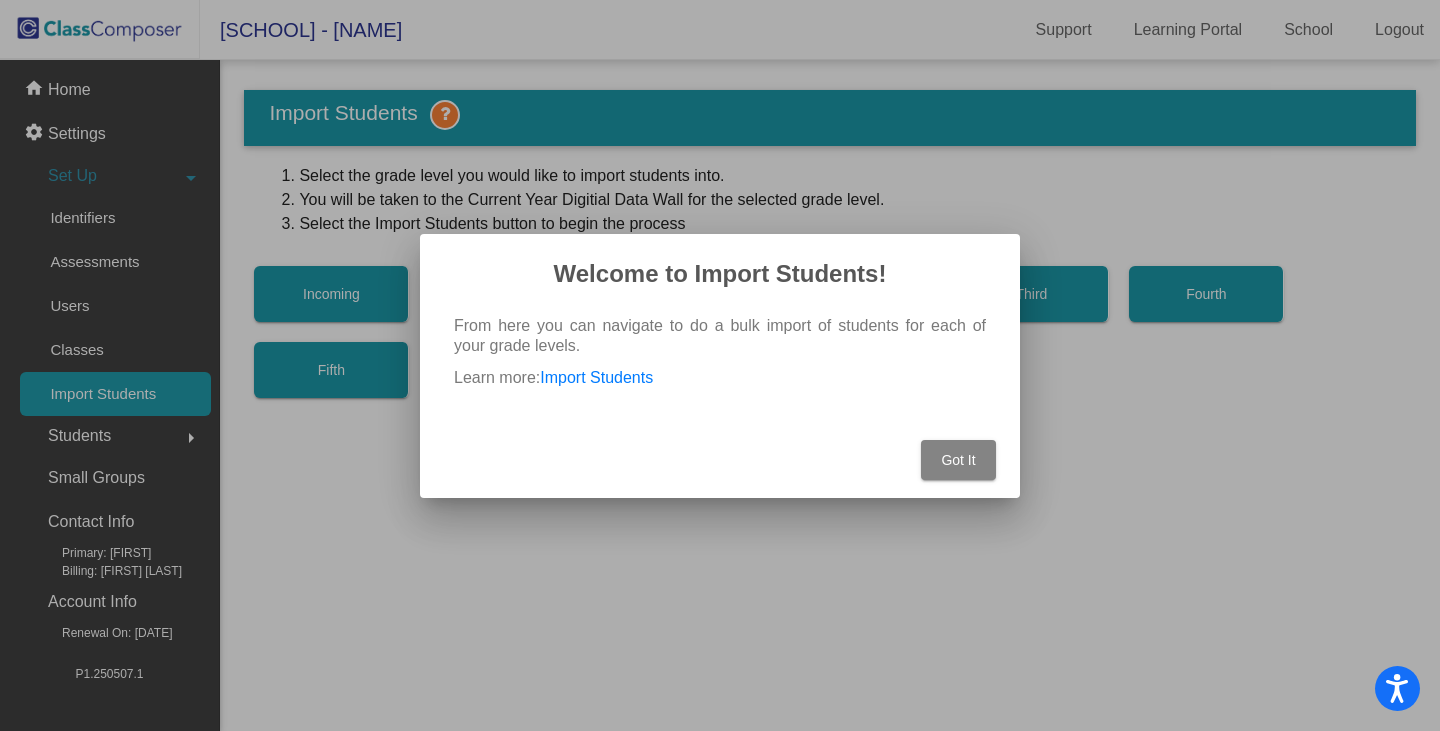 click on "Got It" at bounding box center (958, 460) 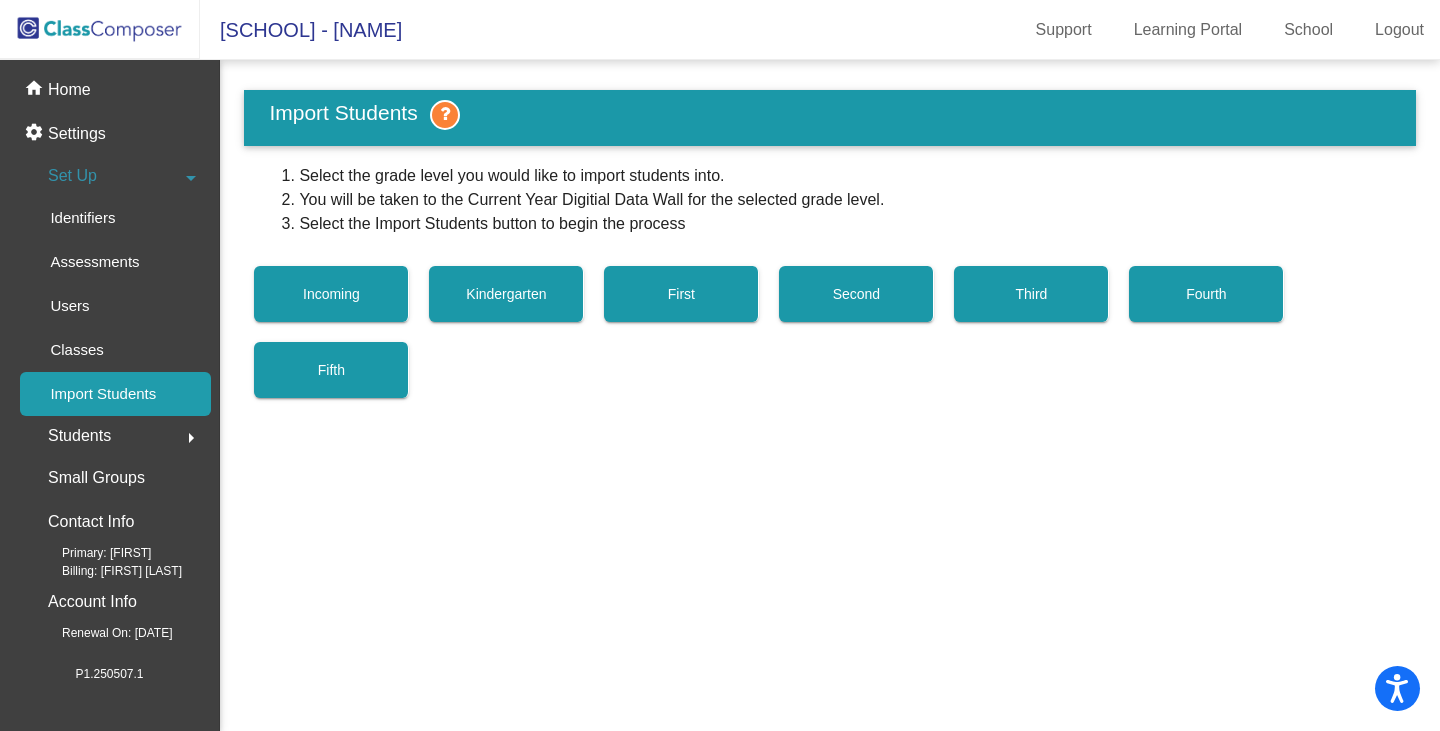 click on "Kindergarten" at bounding box center [506, 294] 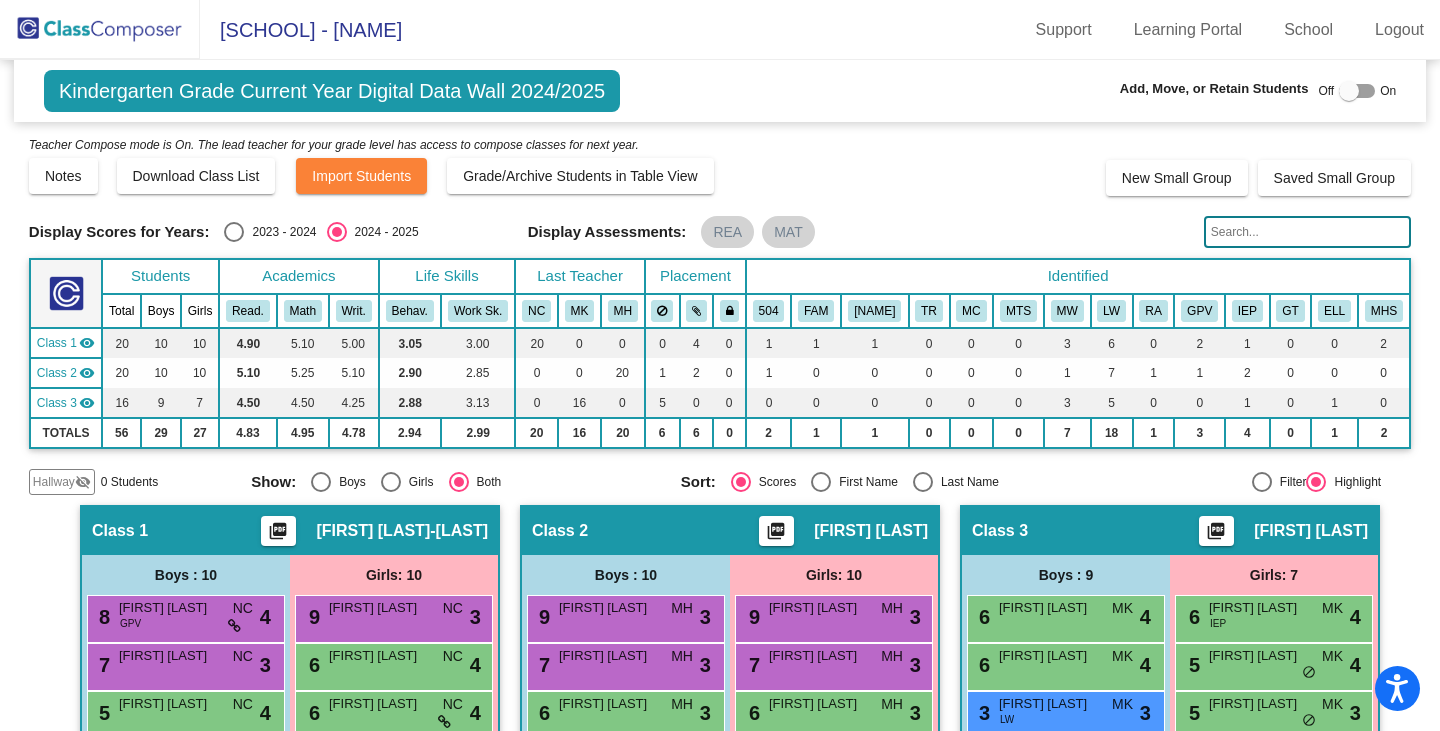 click on "Import Students" 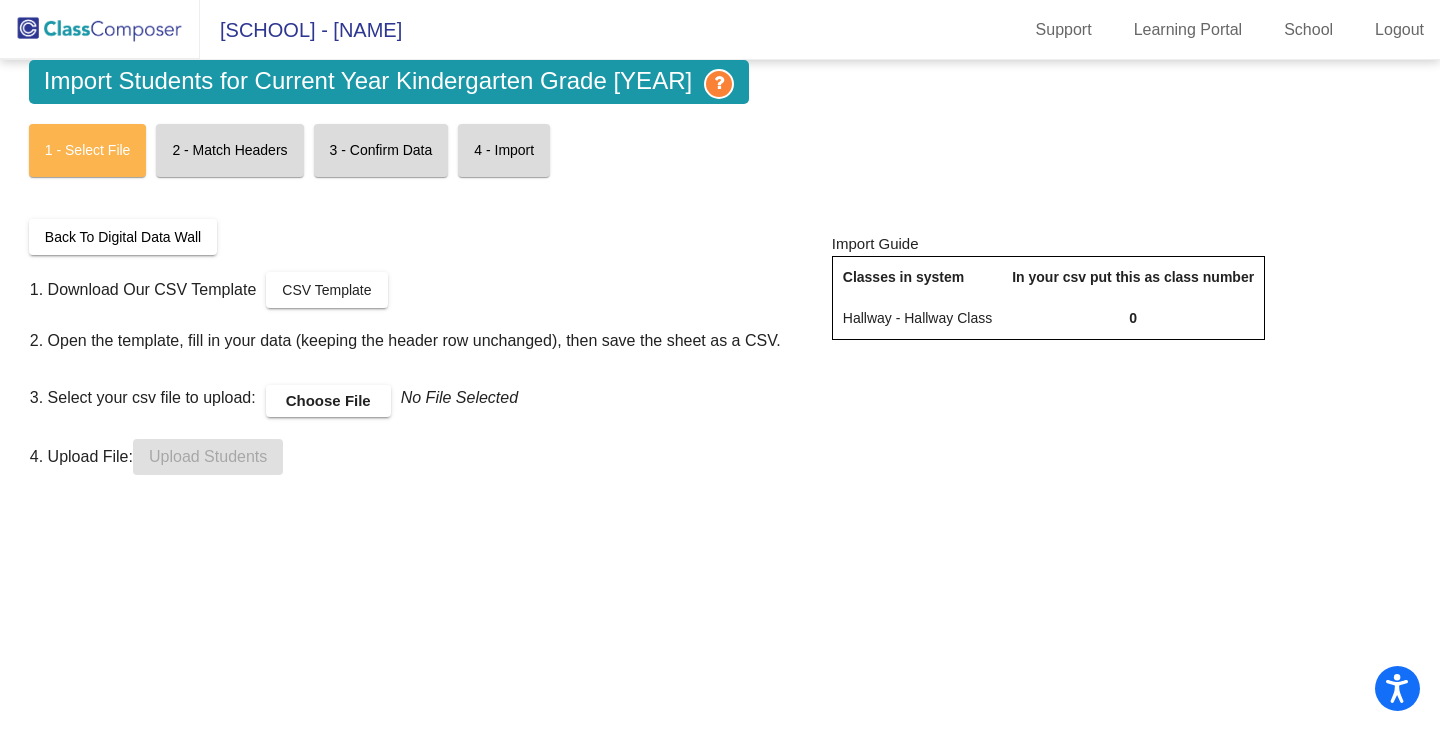 click on "CSV Template" at bounding box center (326, 290) 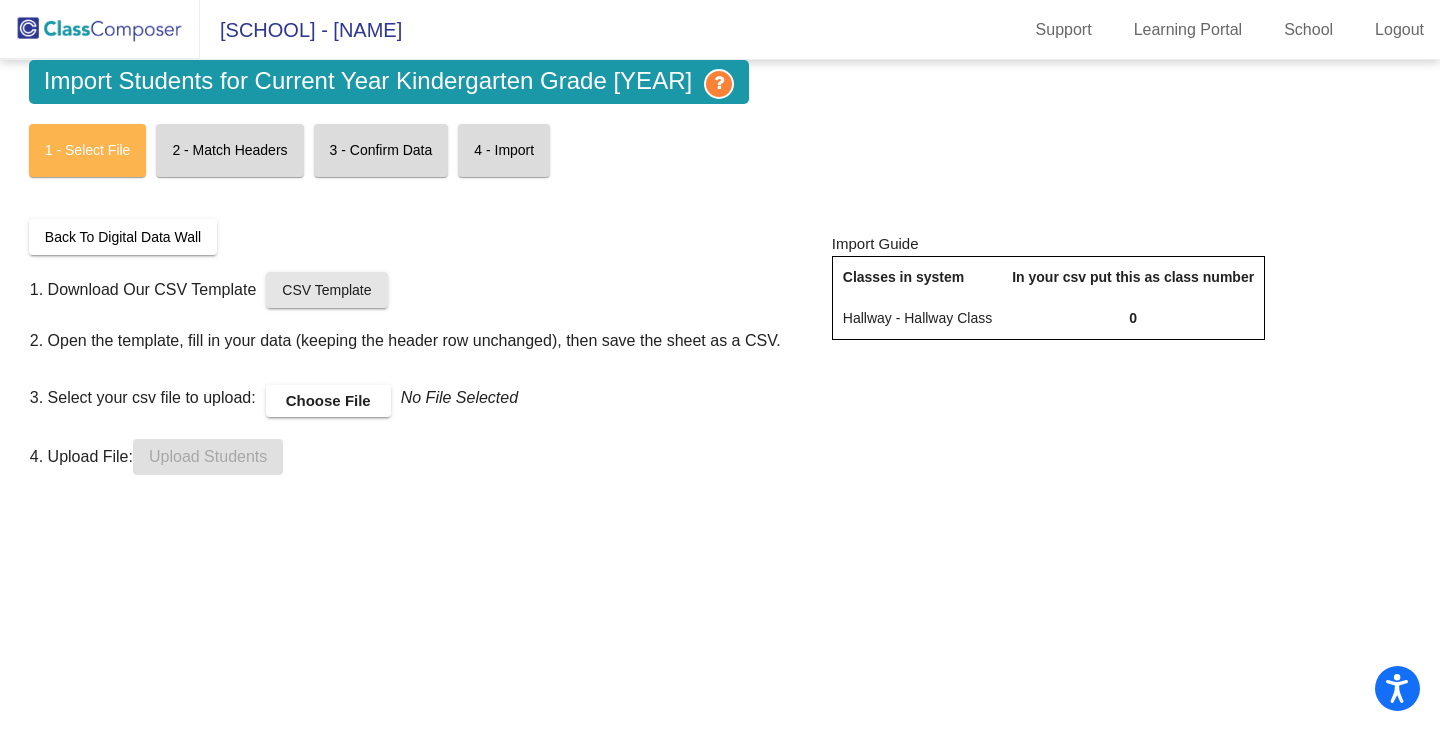 click on "CSV Template" at bounding box center (326, 290) 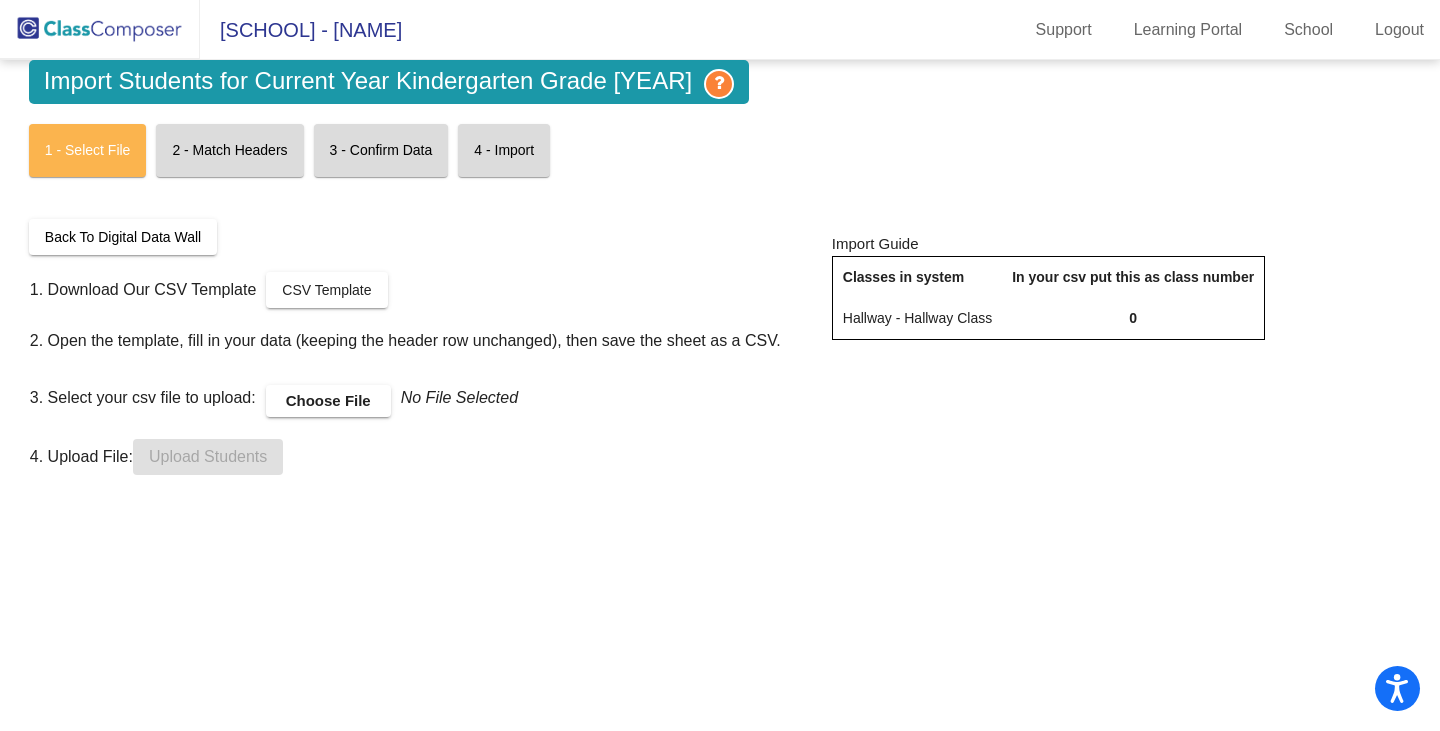 click on "CSV Template" at bounding box center [326, 290] 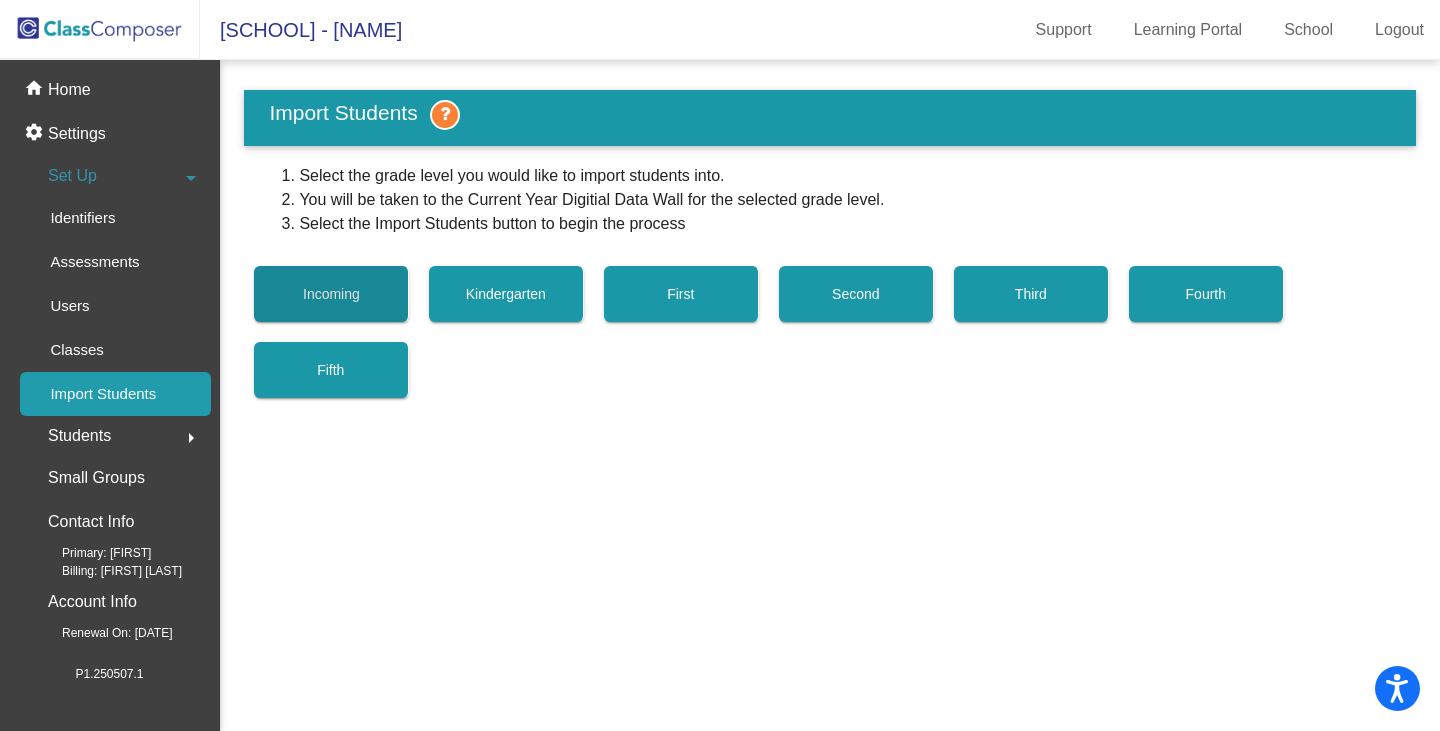 click on "Incoming" at bounding box center [331, 294] 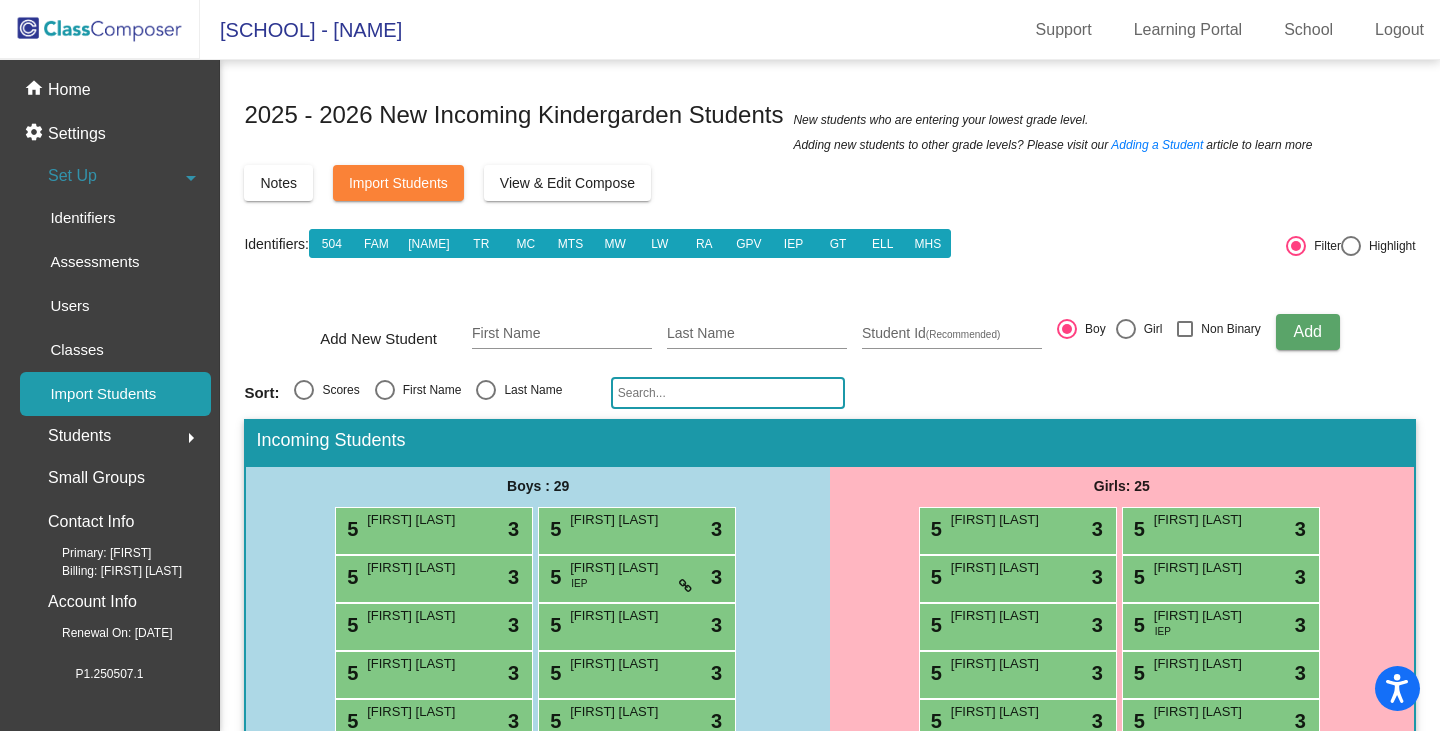 click on "Import Students" 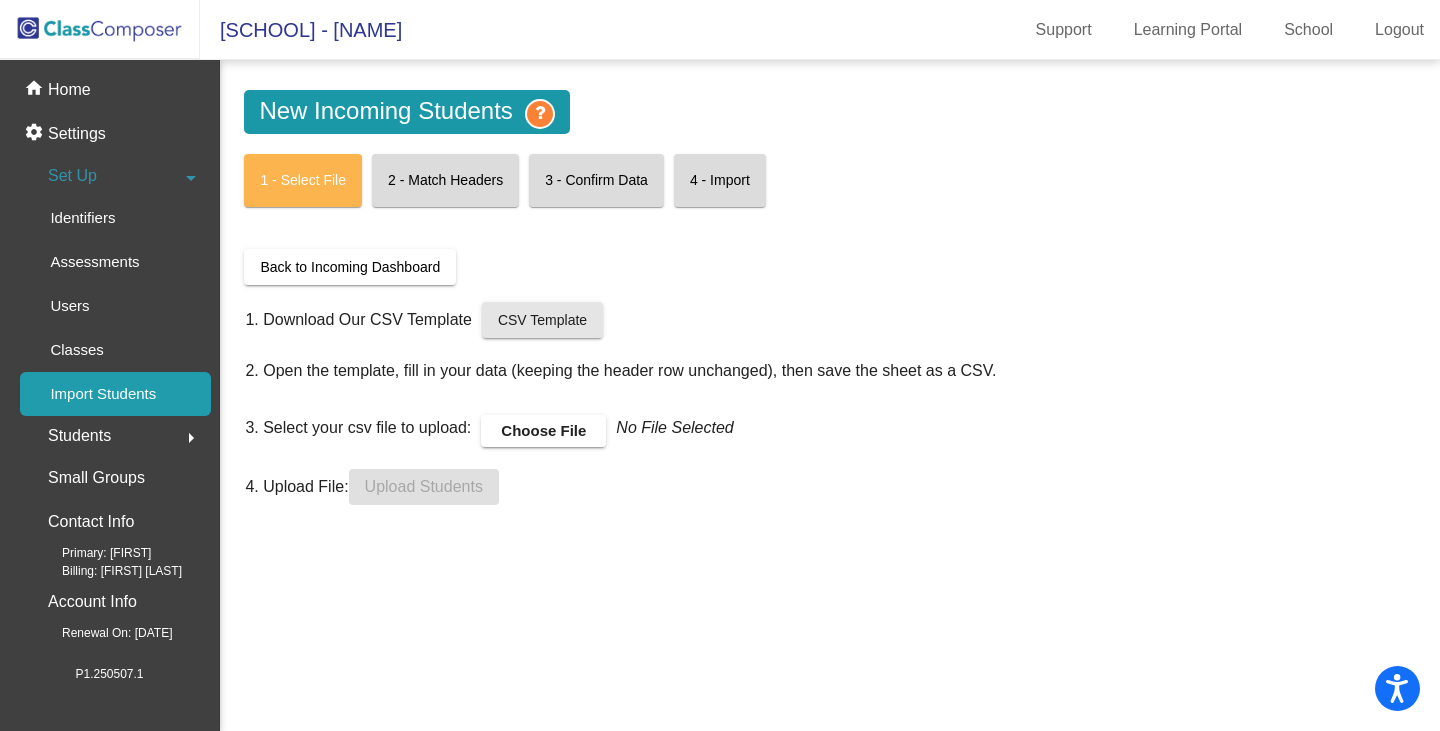 click on "CSV Template" at bounding box center (542, 320) 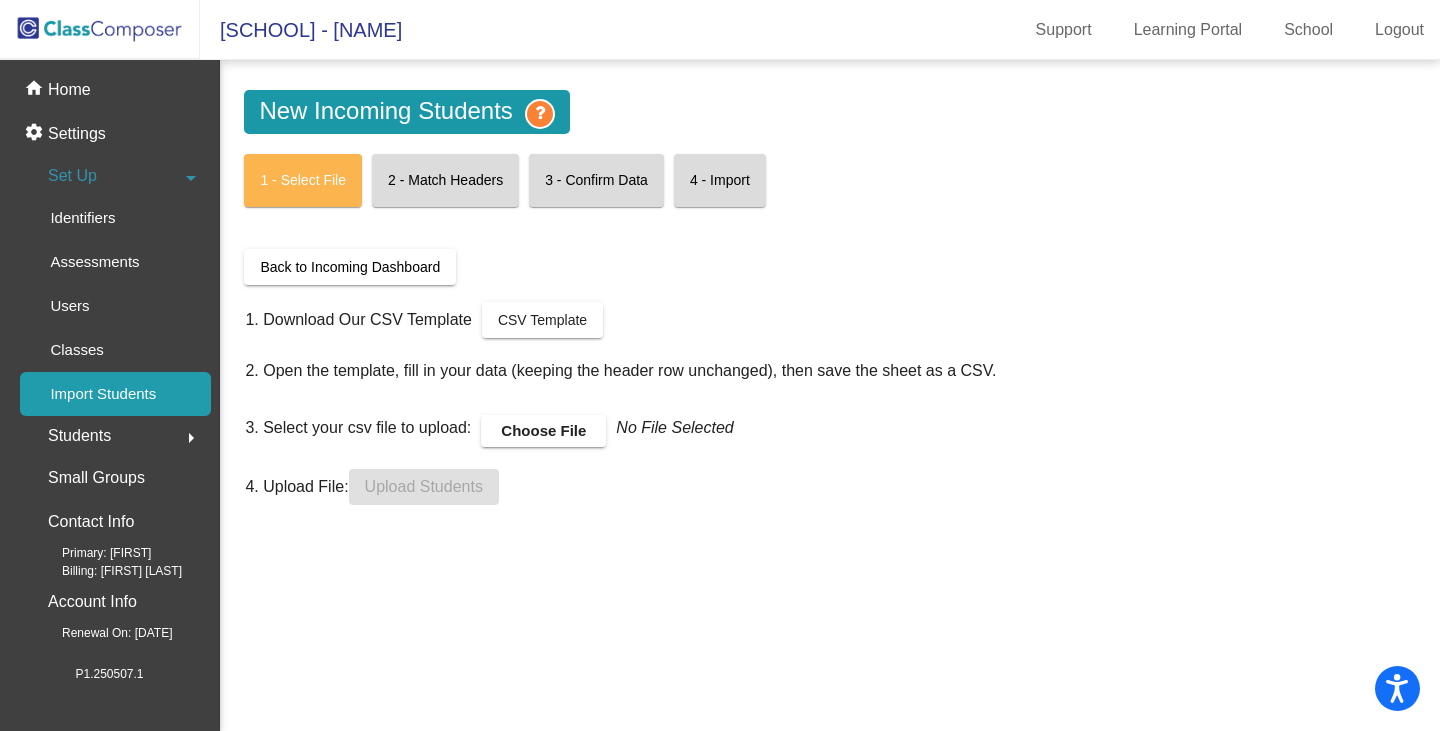 click on "Choose File" at bounding box center (543, 431) 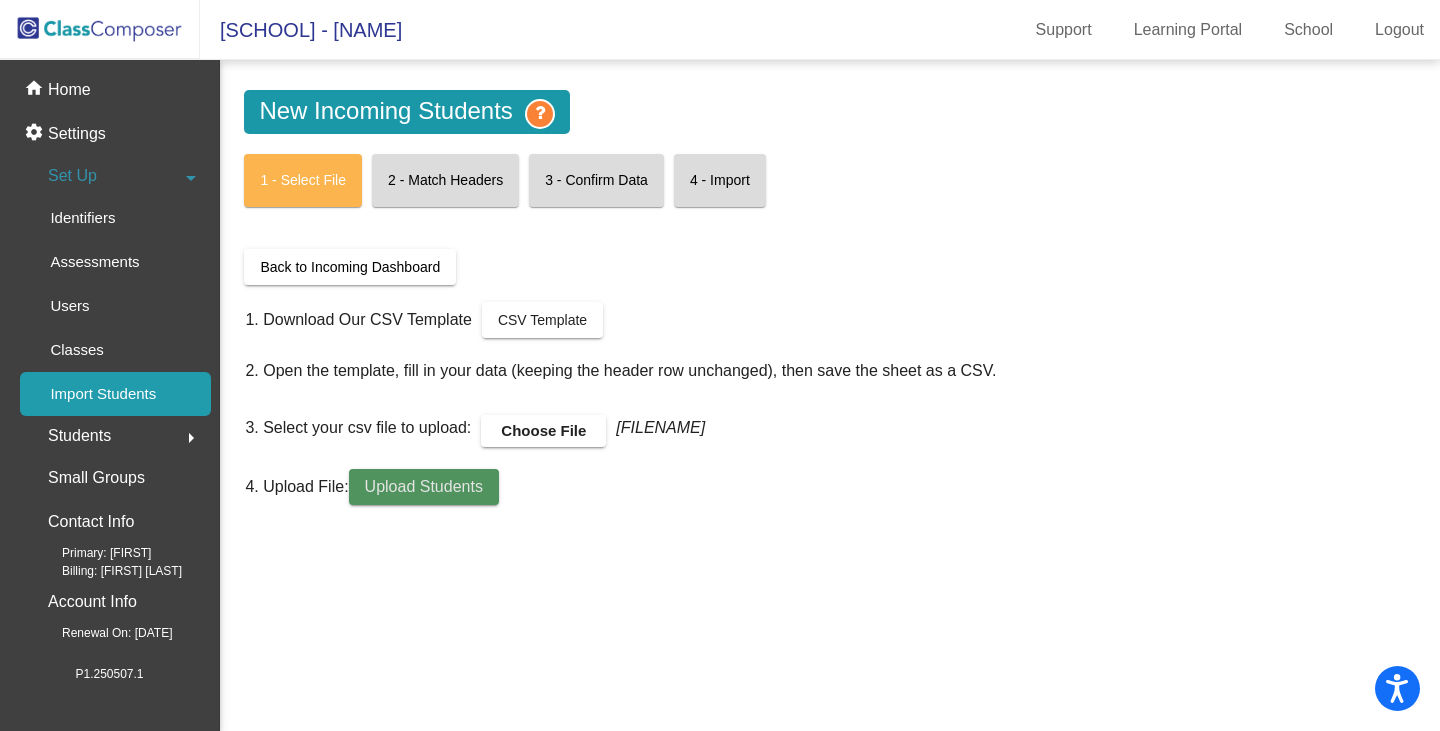 click on "Upload Students" at bounding box center (424, 486) 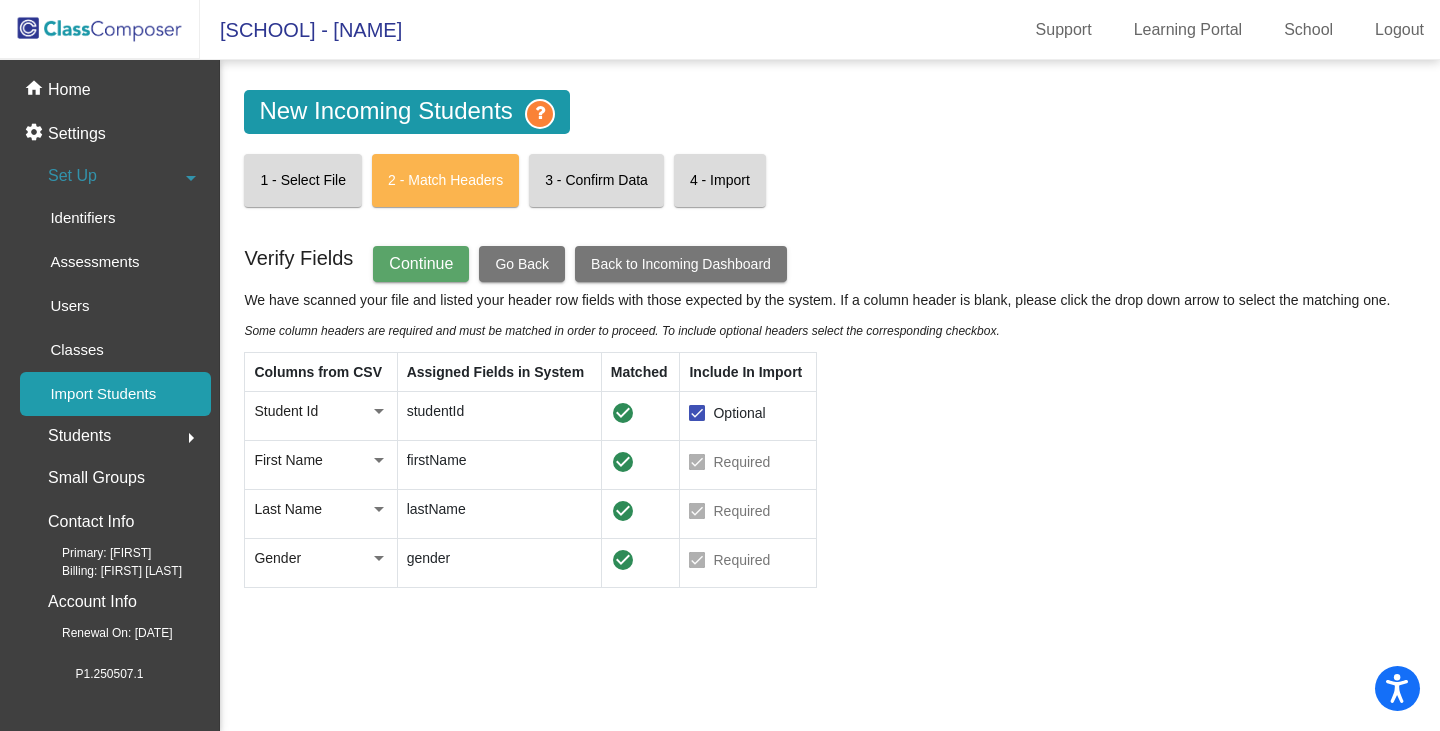 click on "Continue" 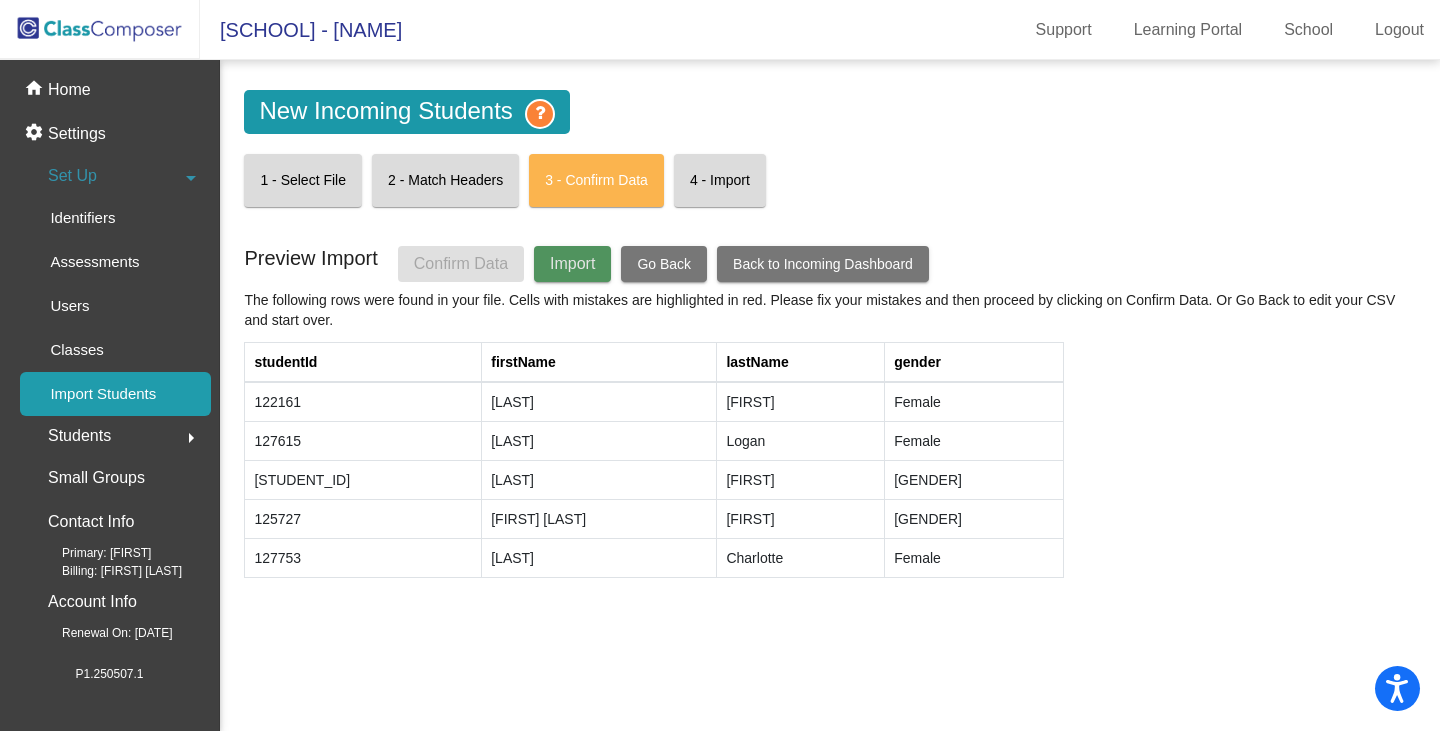 click on "Import" 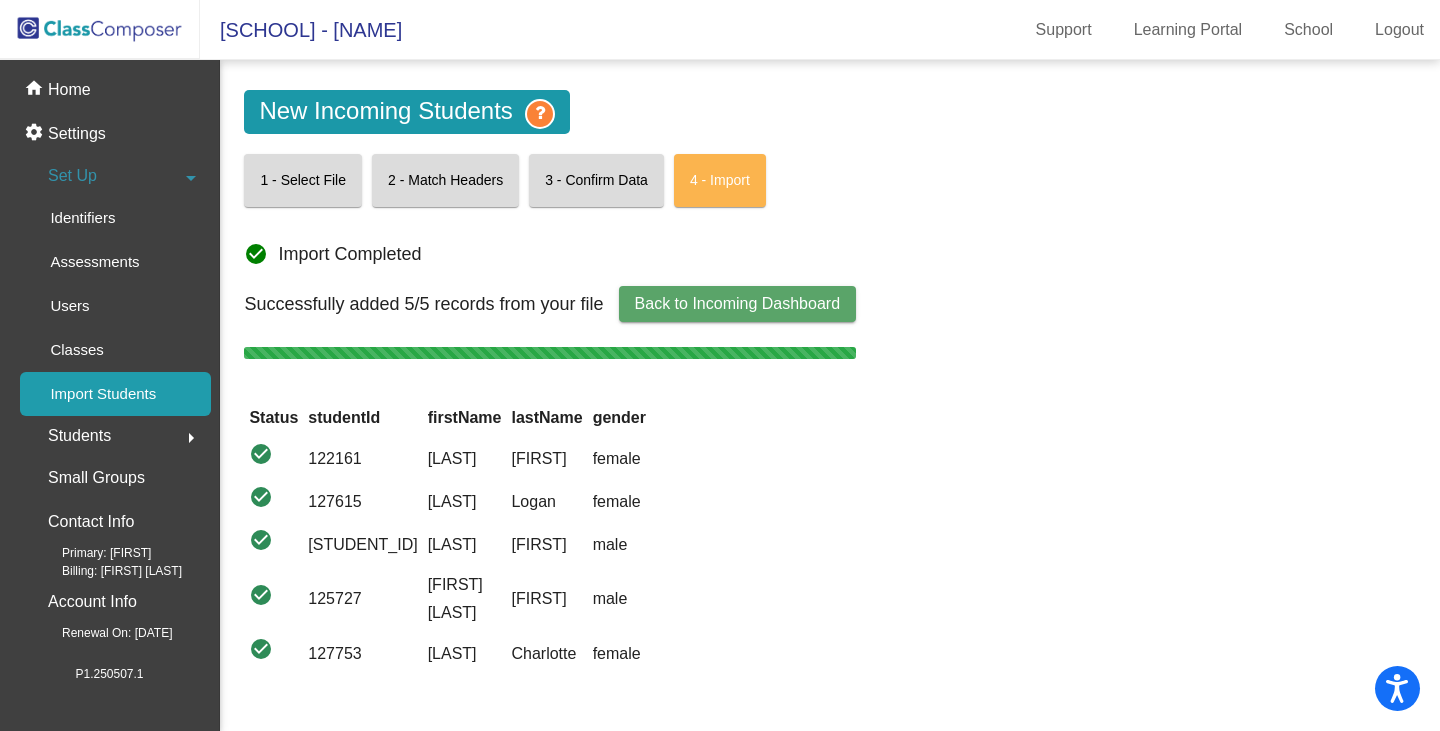 click on "Back to Incoming Dashboard" 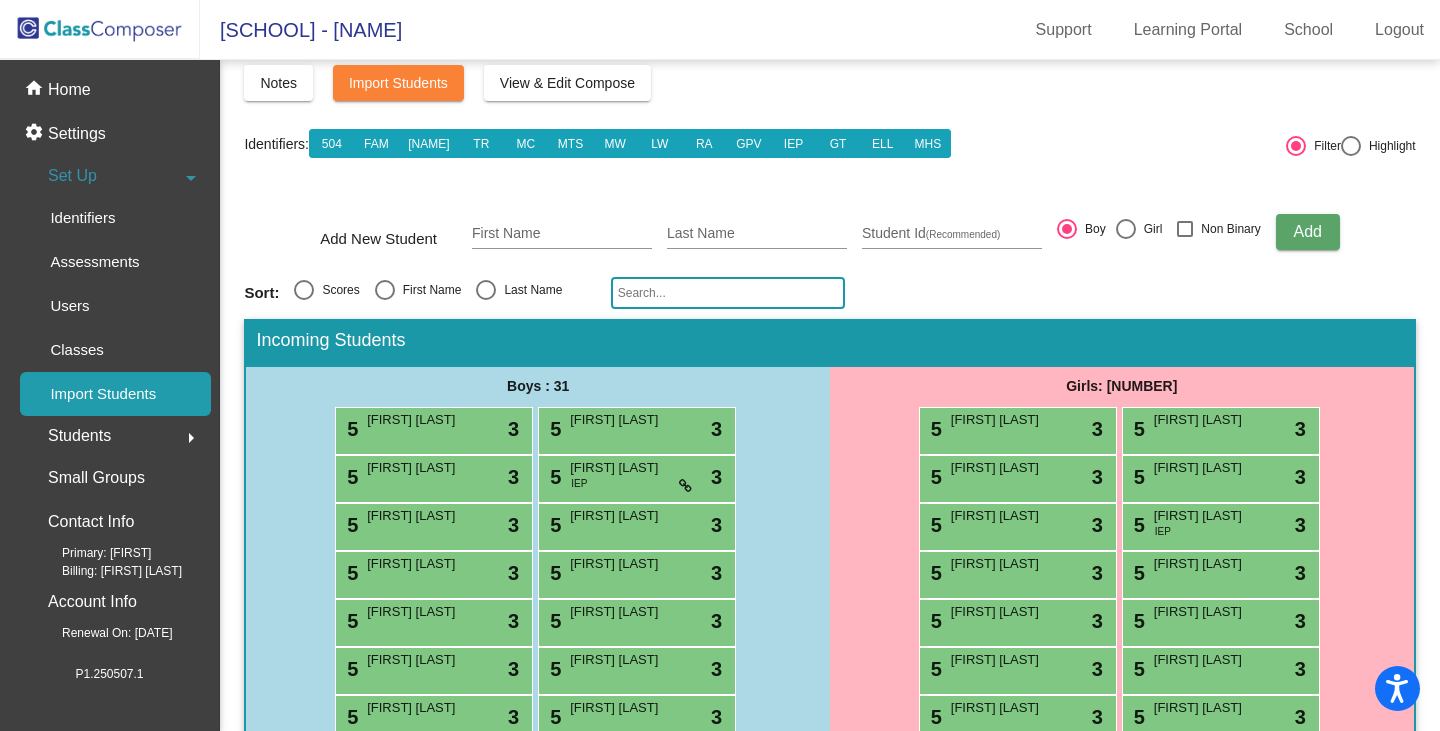 scroll, scrollTop: 0, scrollLeft: 0, axis: both 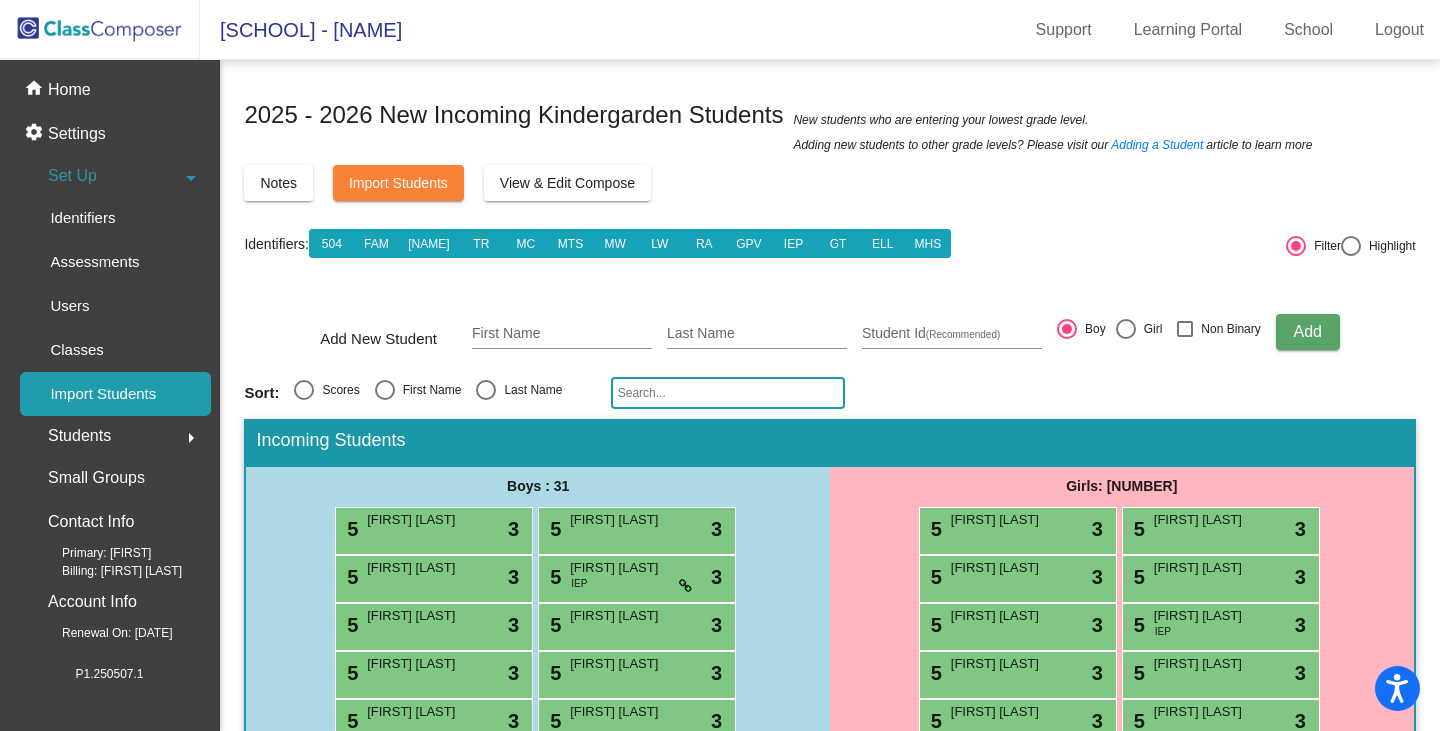 click 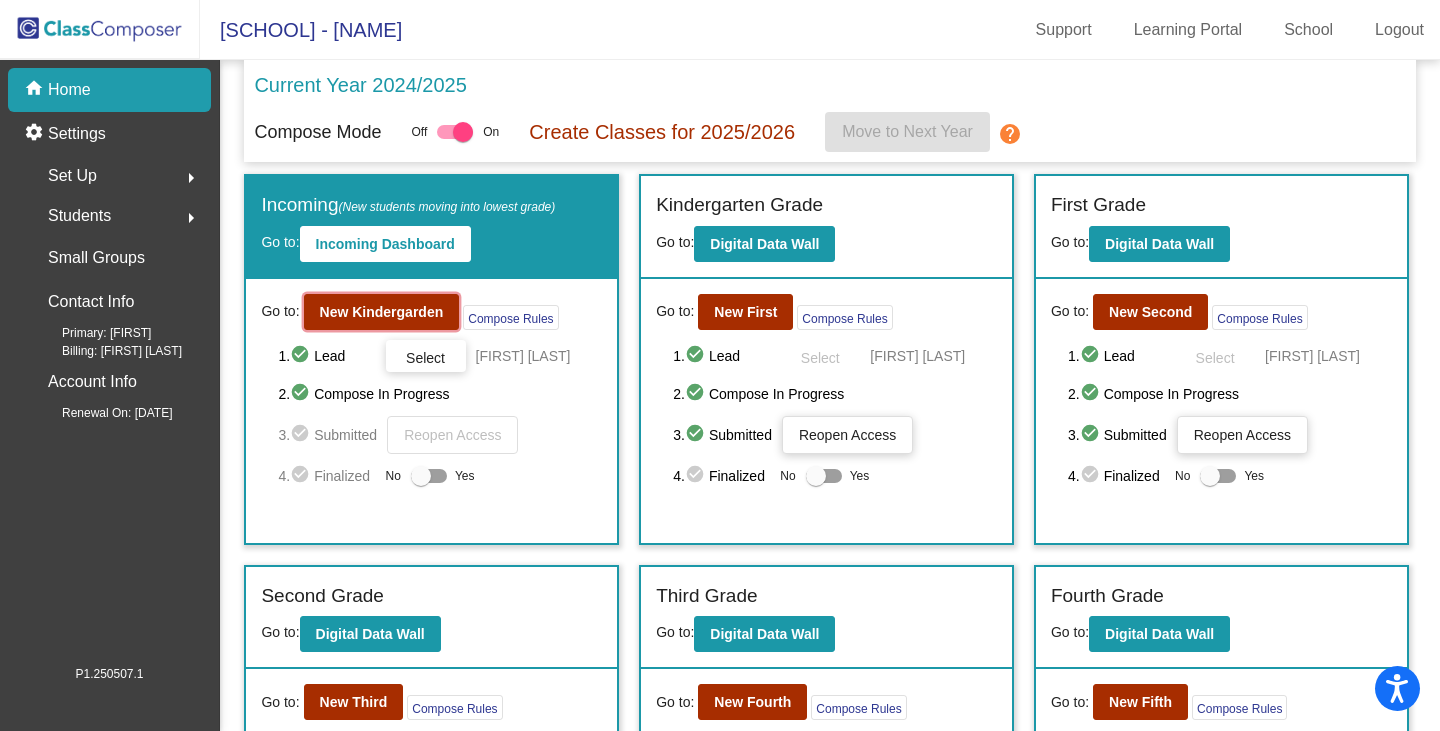 click on "New Kindergarden" 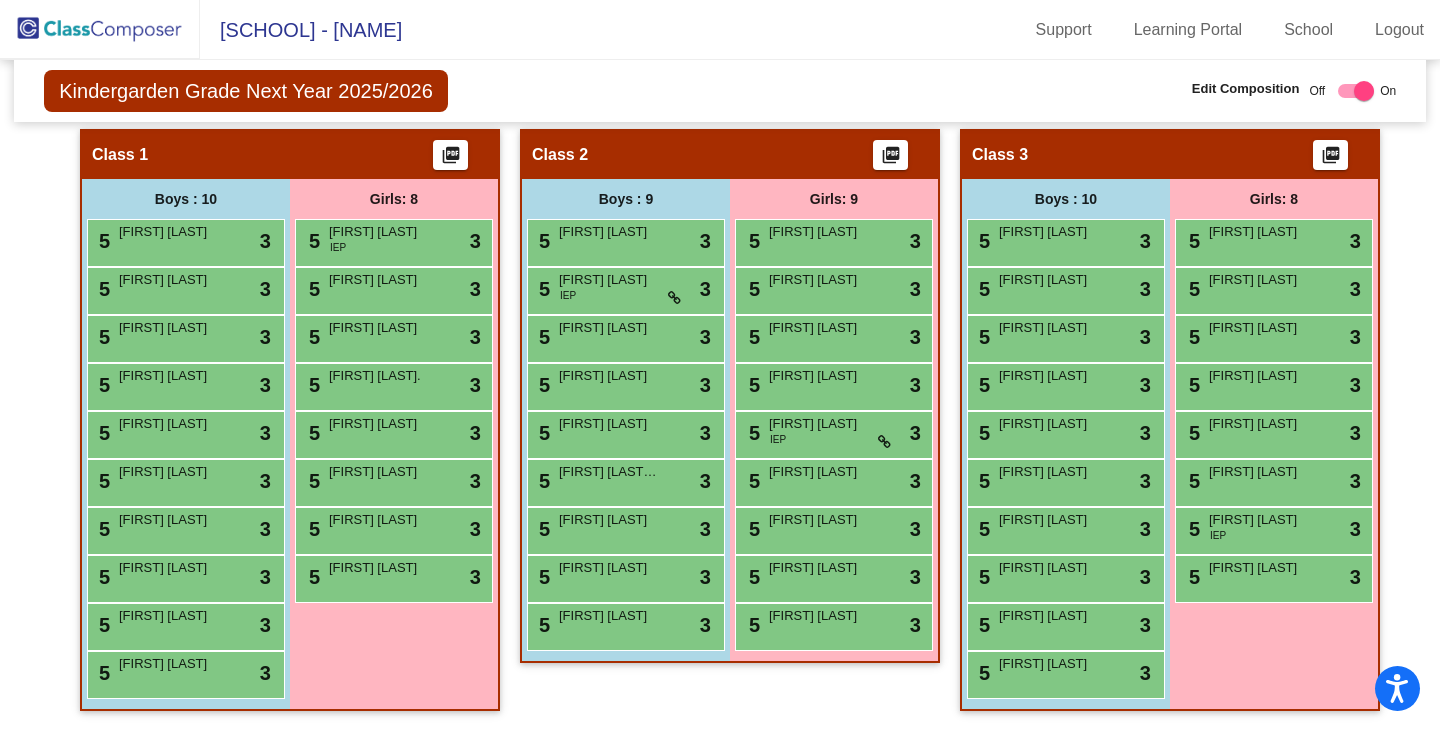 scroll, scrollTop: 0, scrollLeft: 0, axis: both 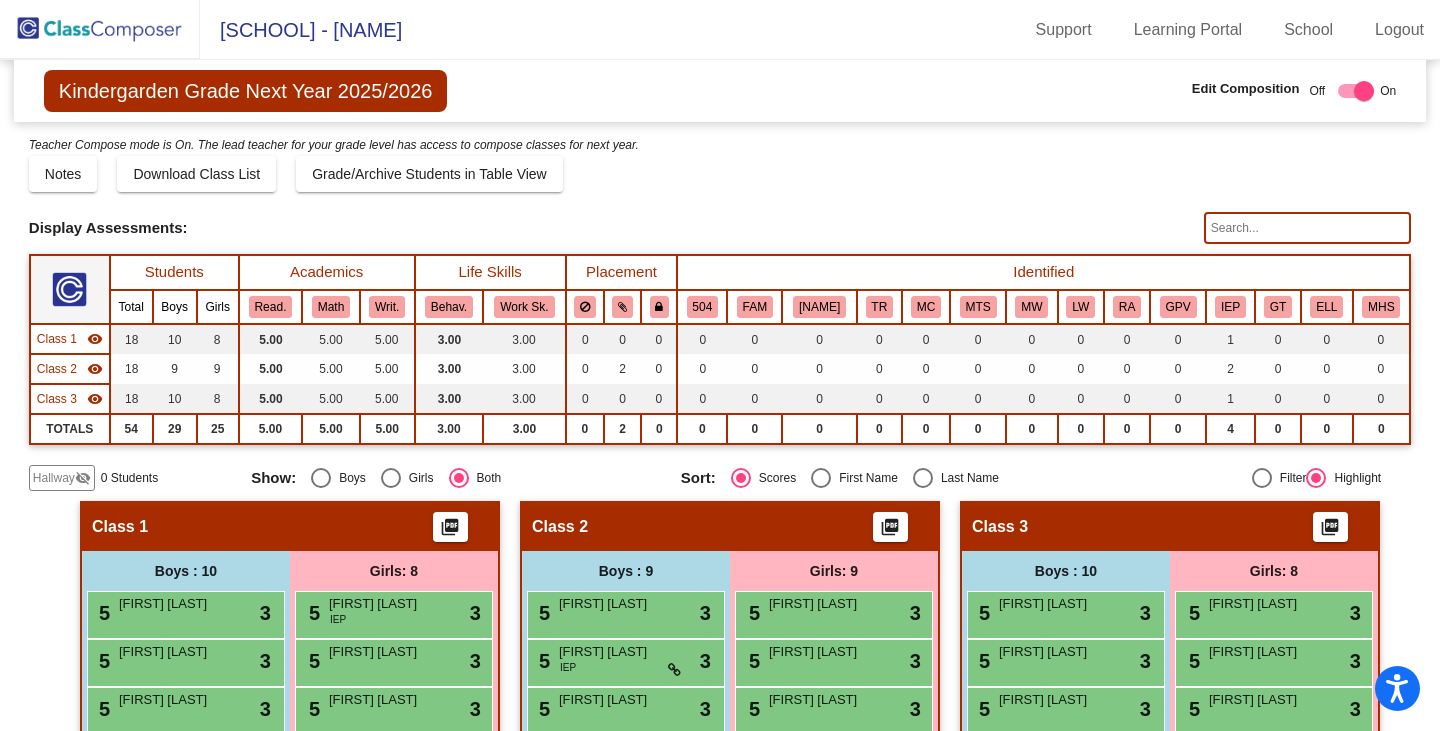 click 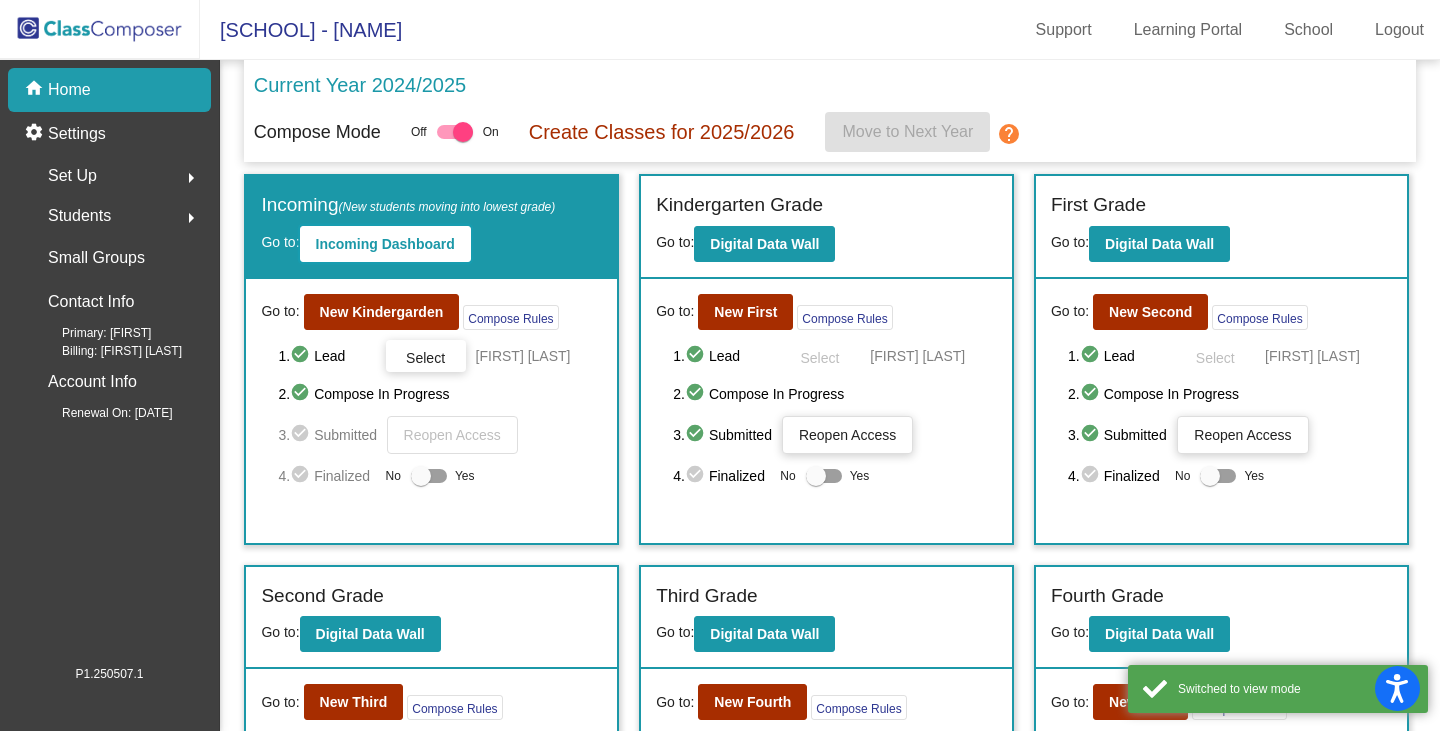 click on "Incoming Dashboard" 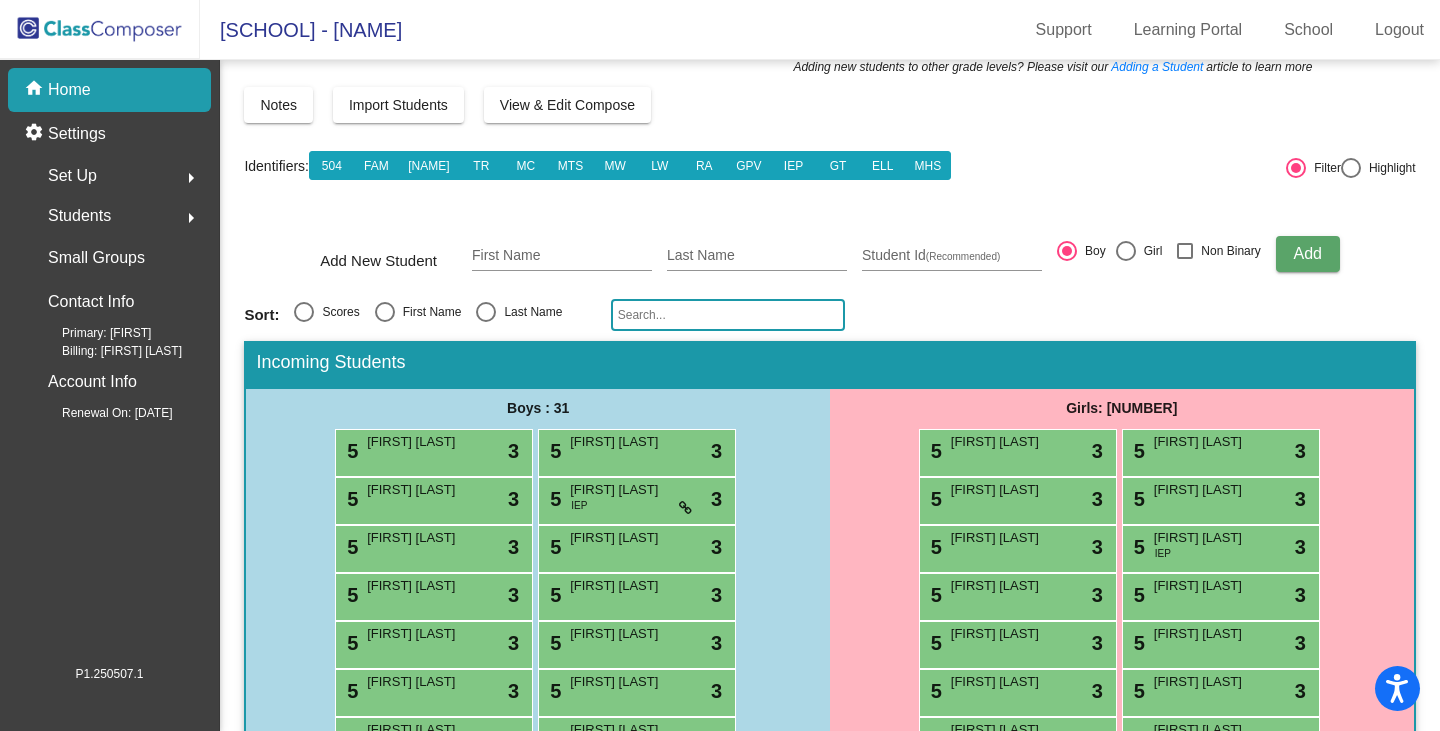 scroll, scrollTop: 0, scrollLeft: 0, axis: both 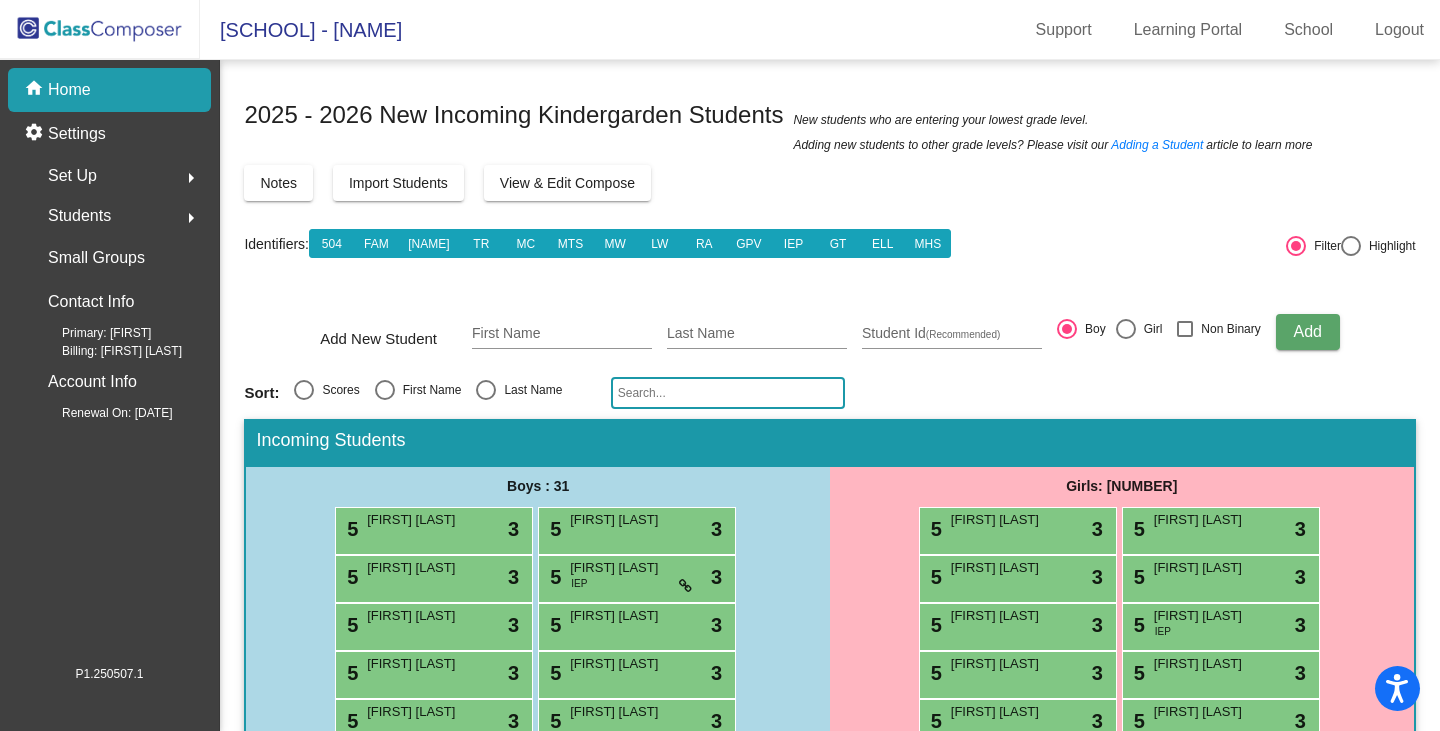 click on "View & Edit Compose" 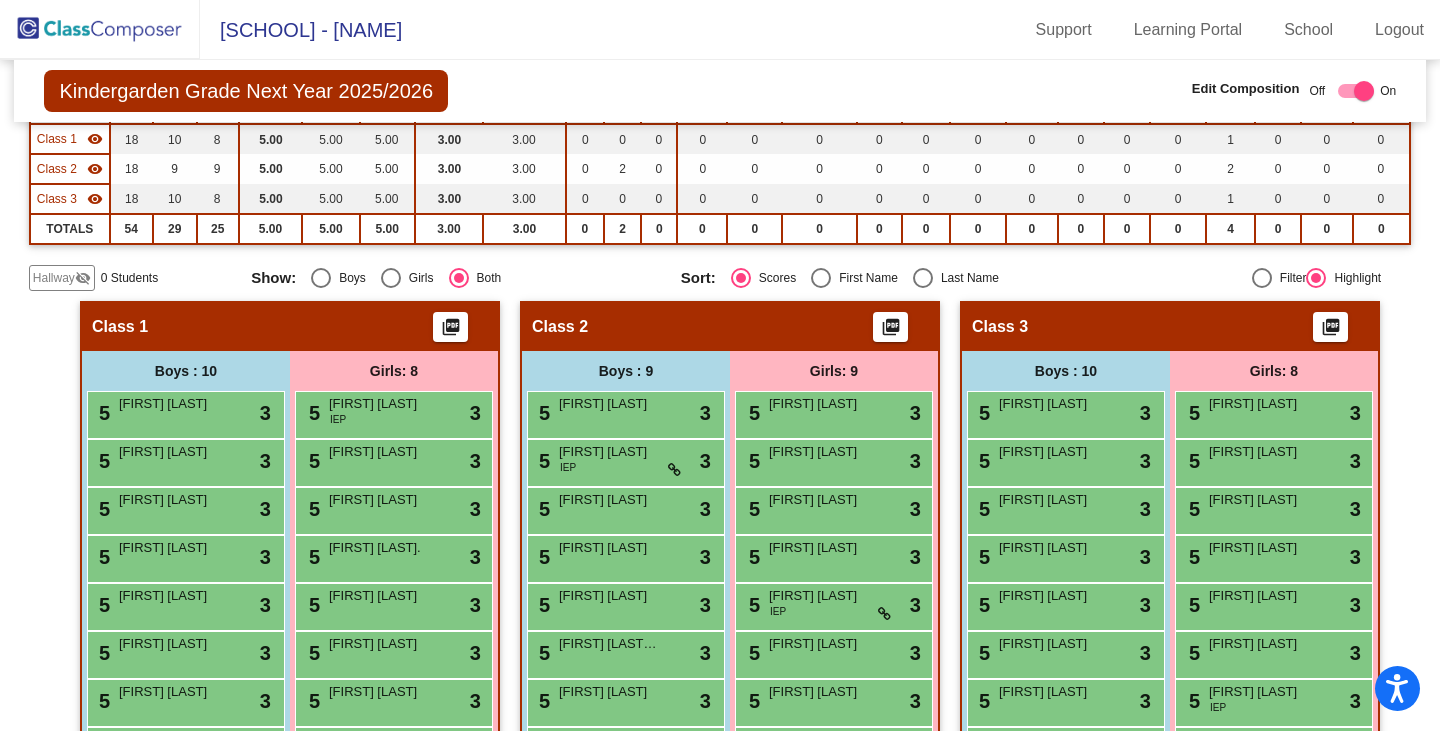 scroll, scrollTop: 0, scrollLeft: 0, axis: both 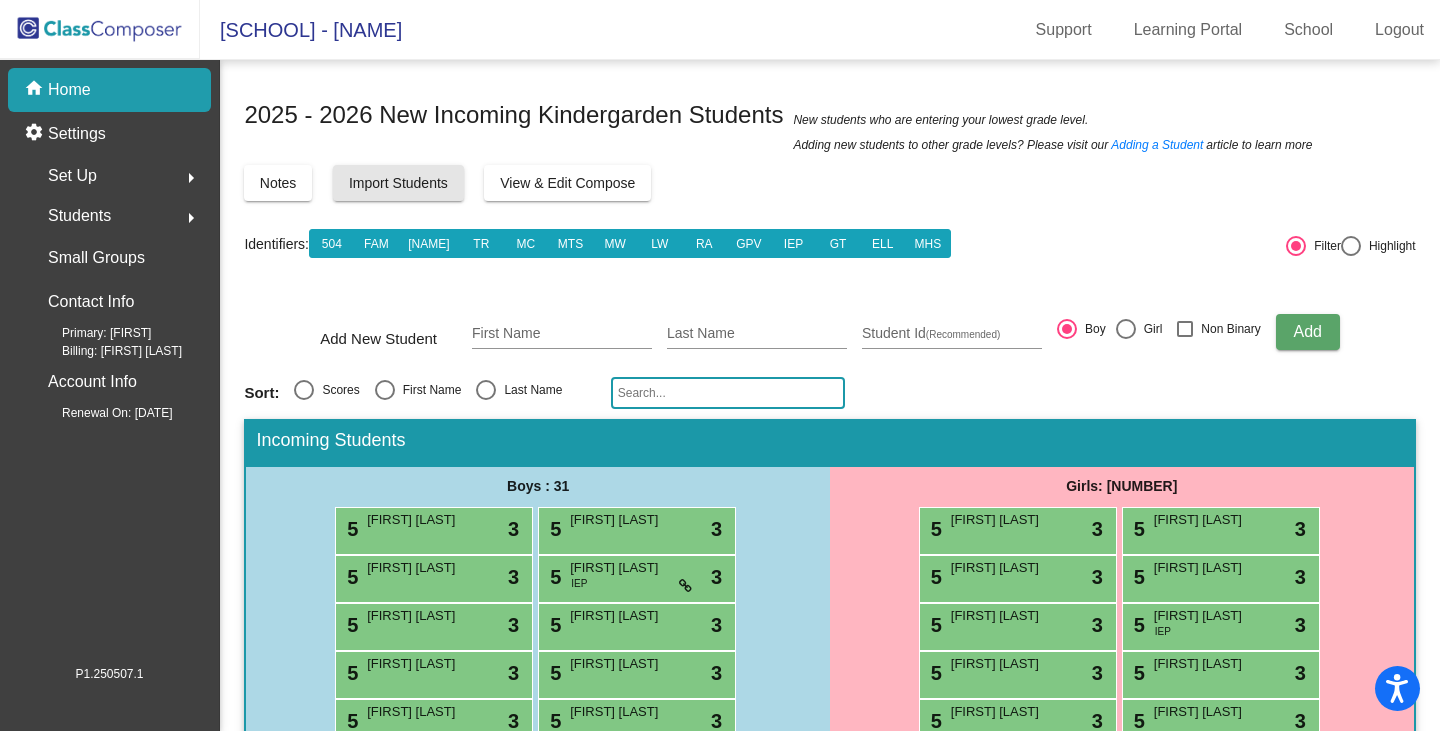 click on "Import Students" 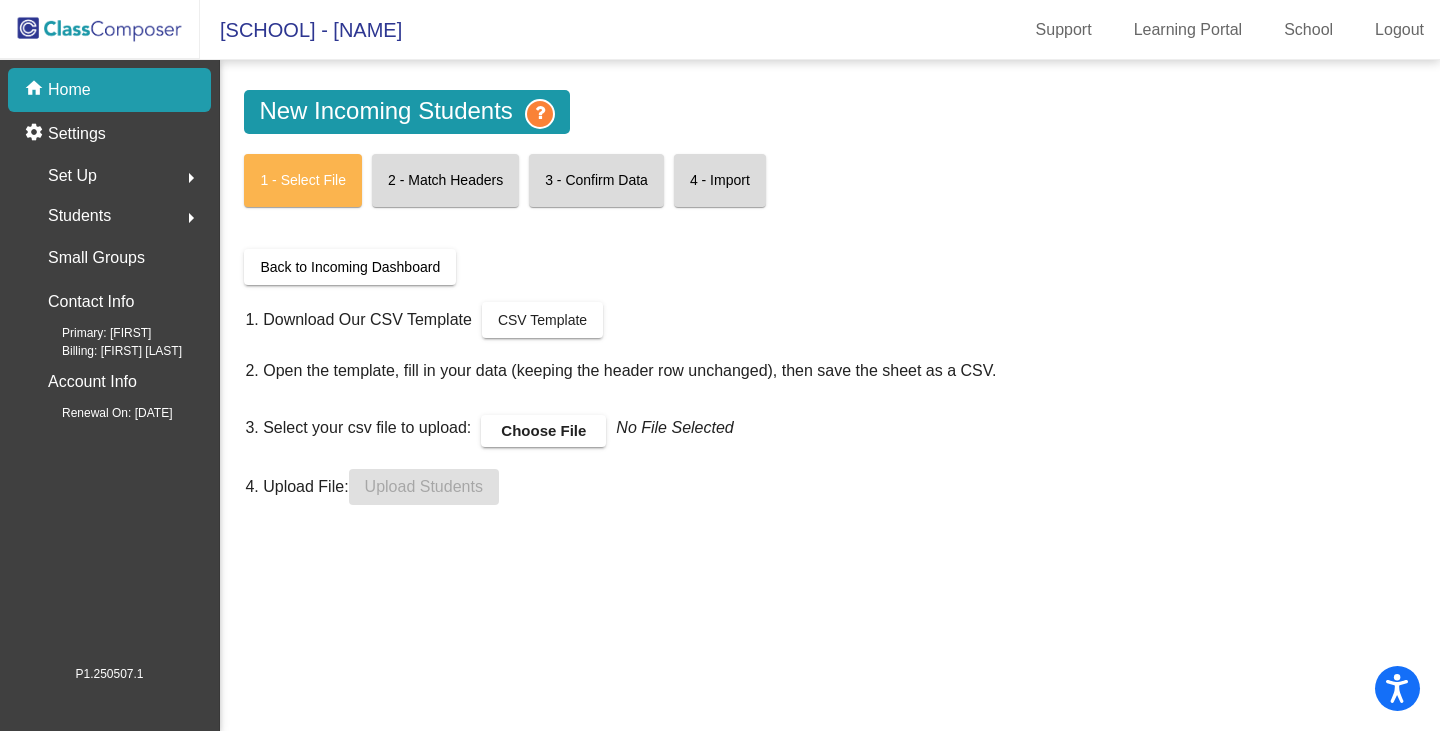 click on "Students" 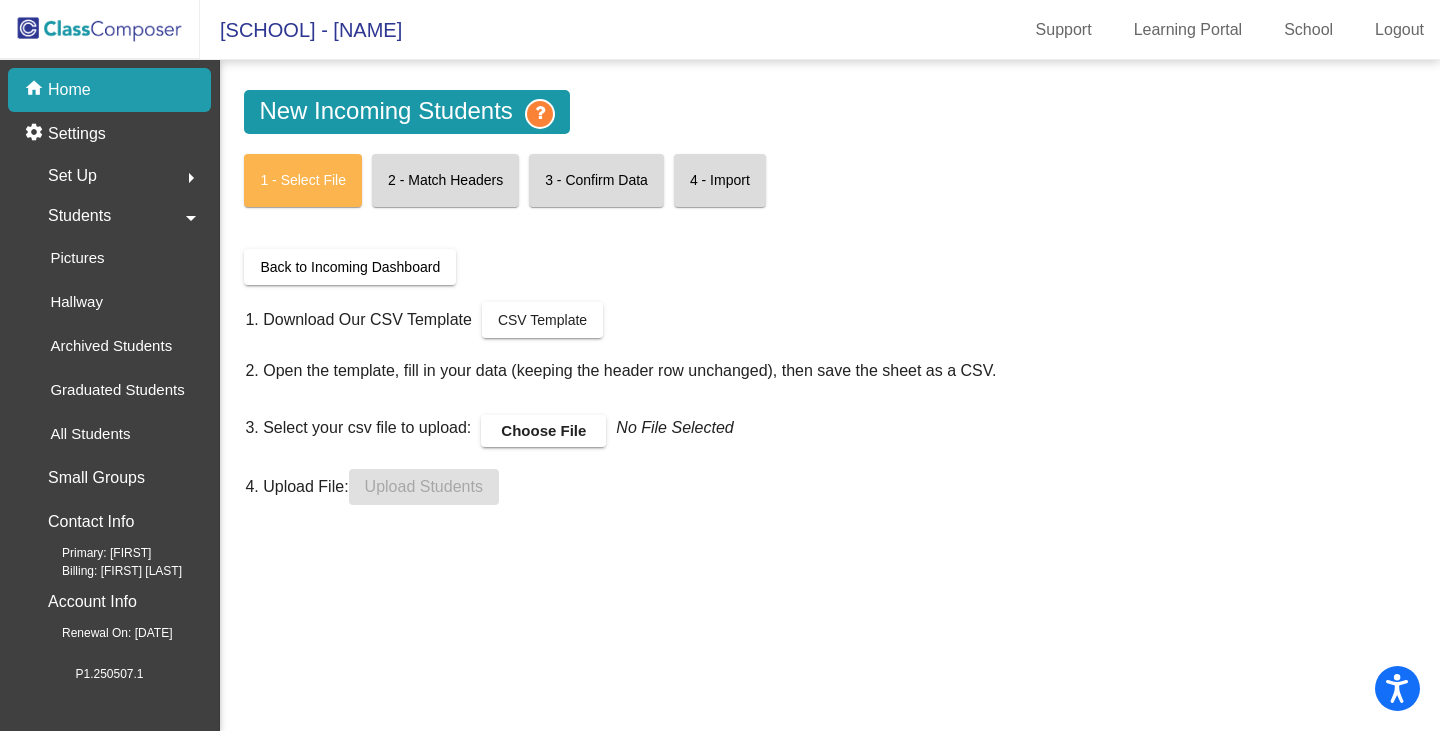 click on "All Students" 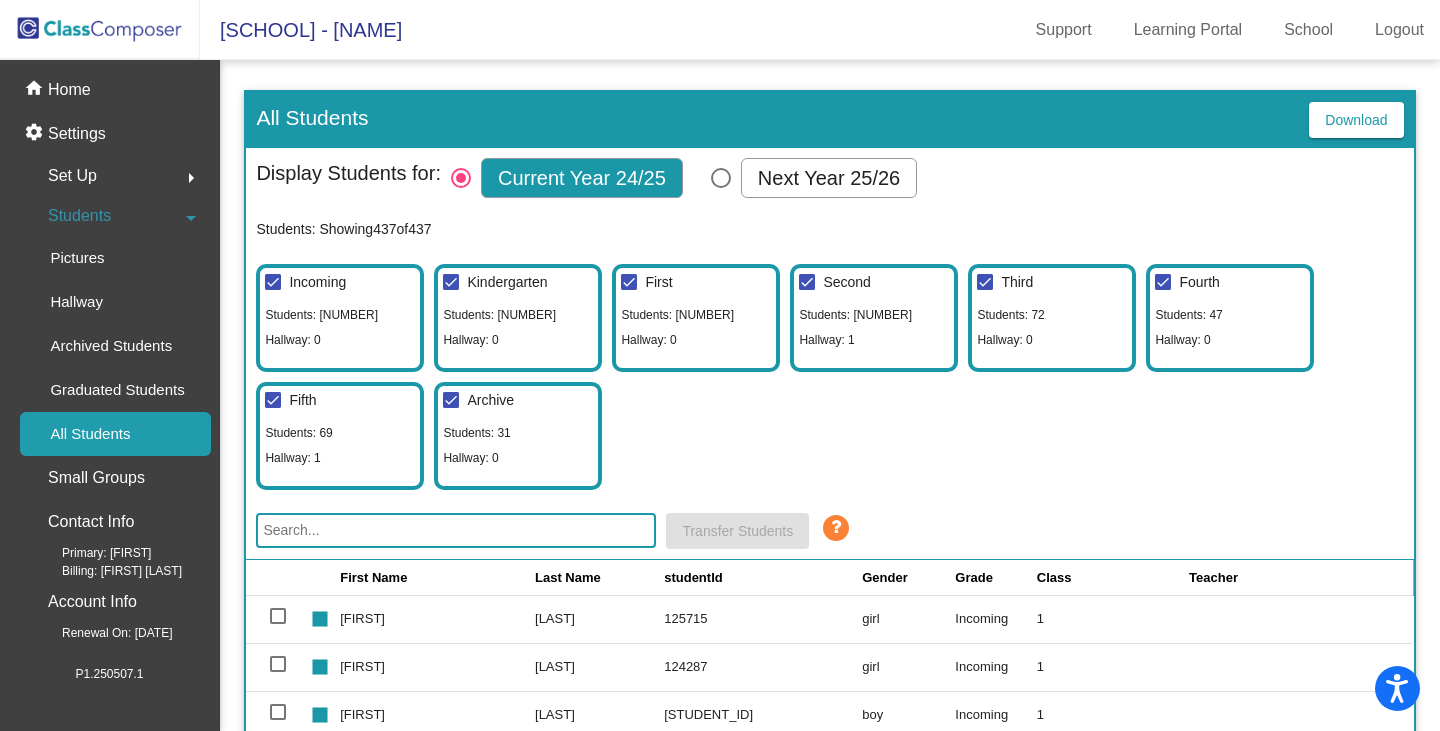 scroll, scrollTop: 200, scrollLeft: 0, axis: vertical 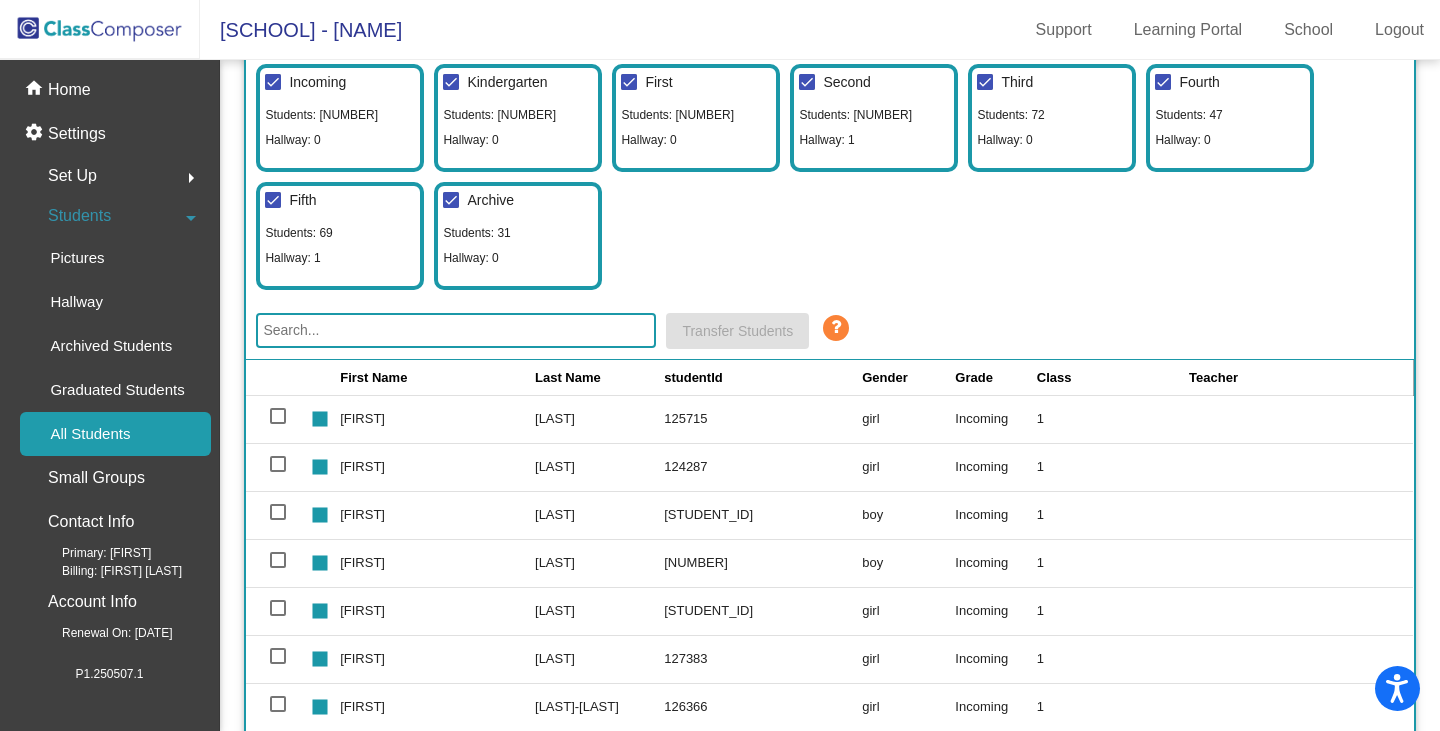 click 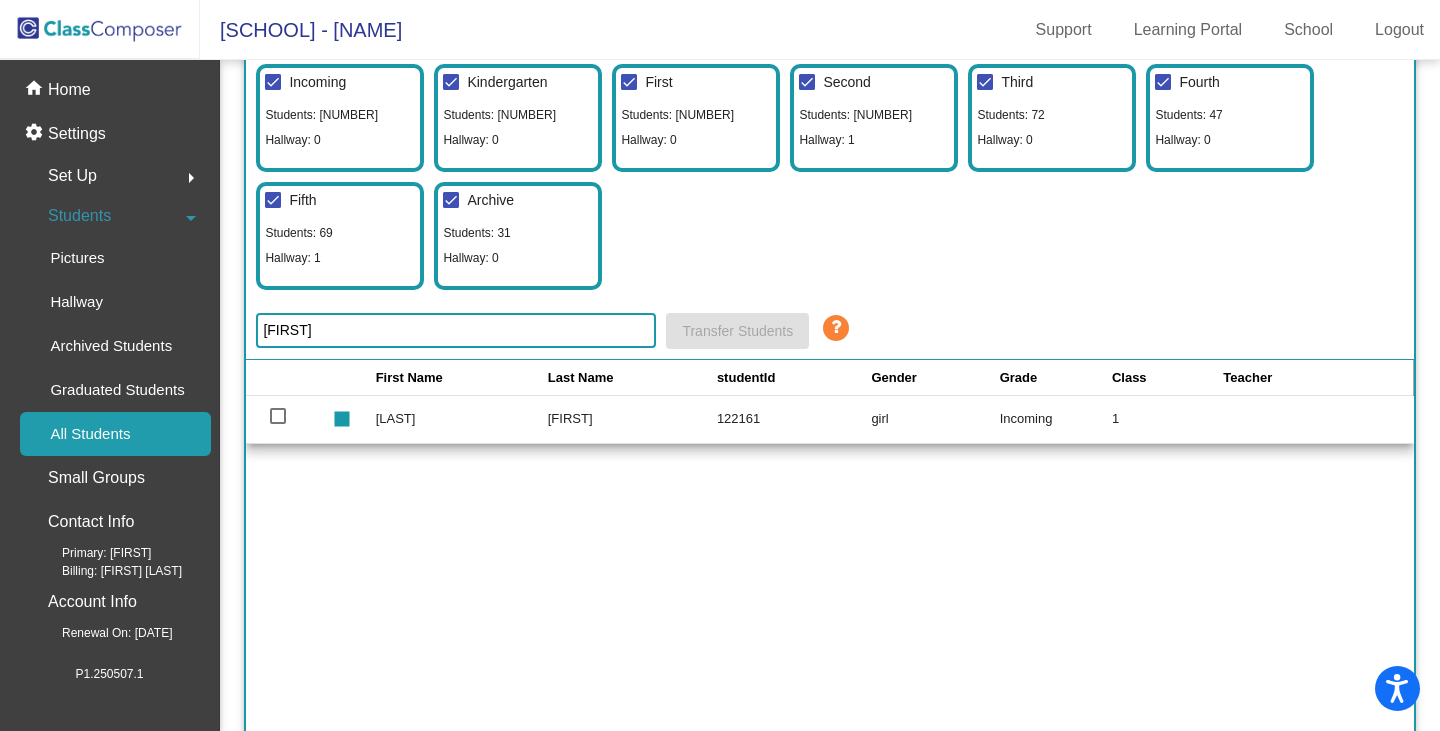 type on "[FIRST]" 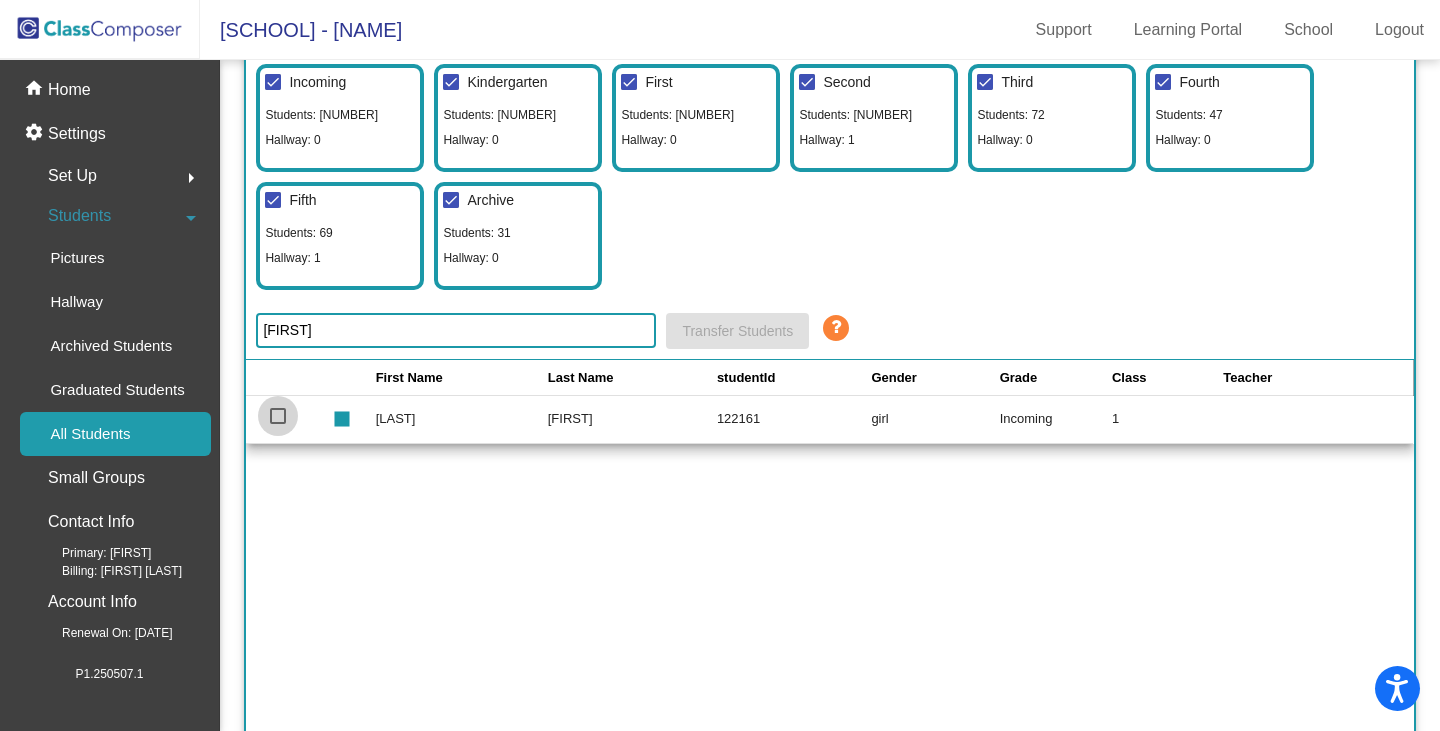 click at bounding box center [278, 416] 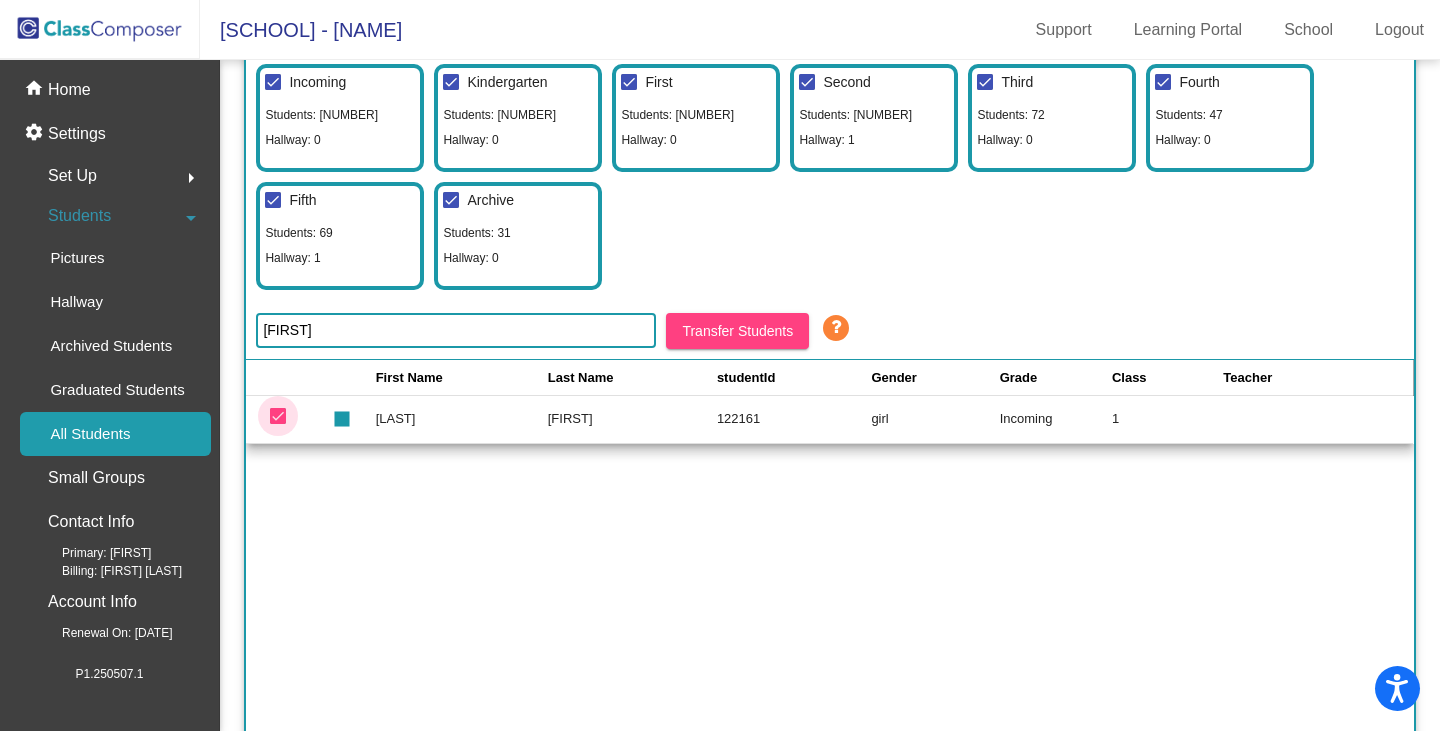 click at bounding box center (278, 416) 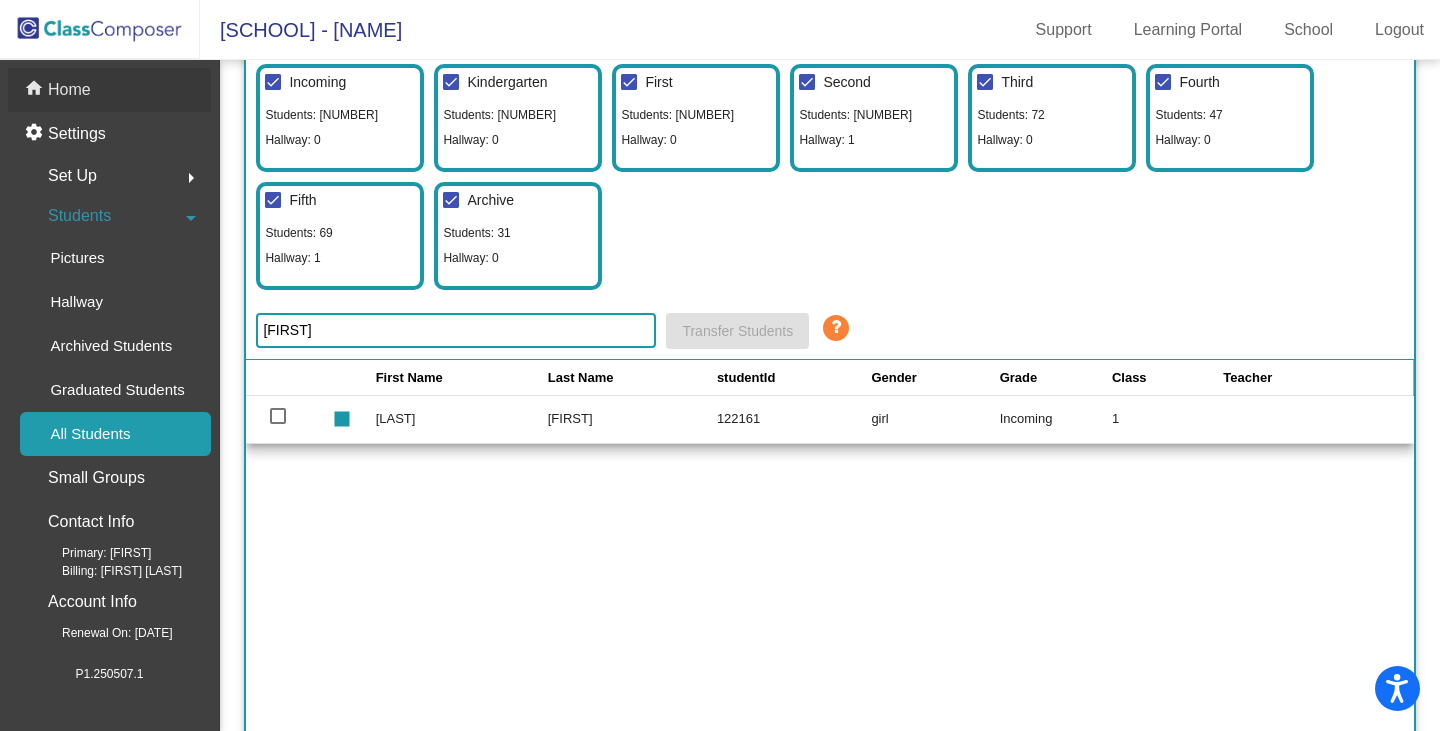 click on "Home" 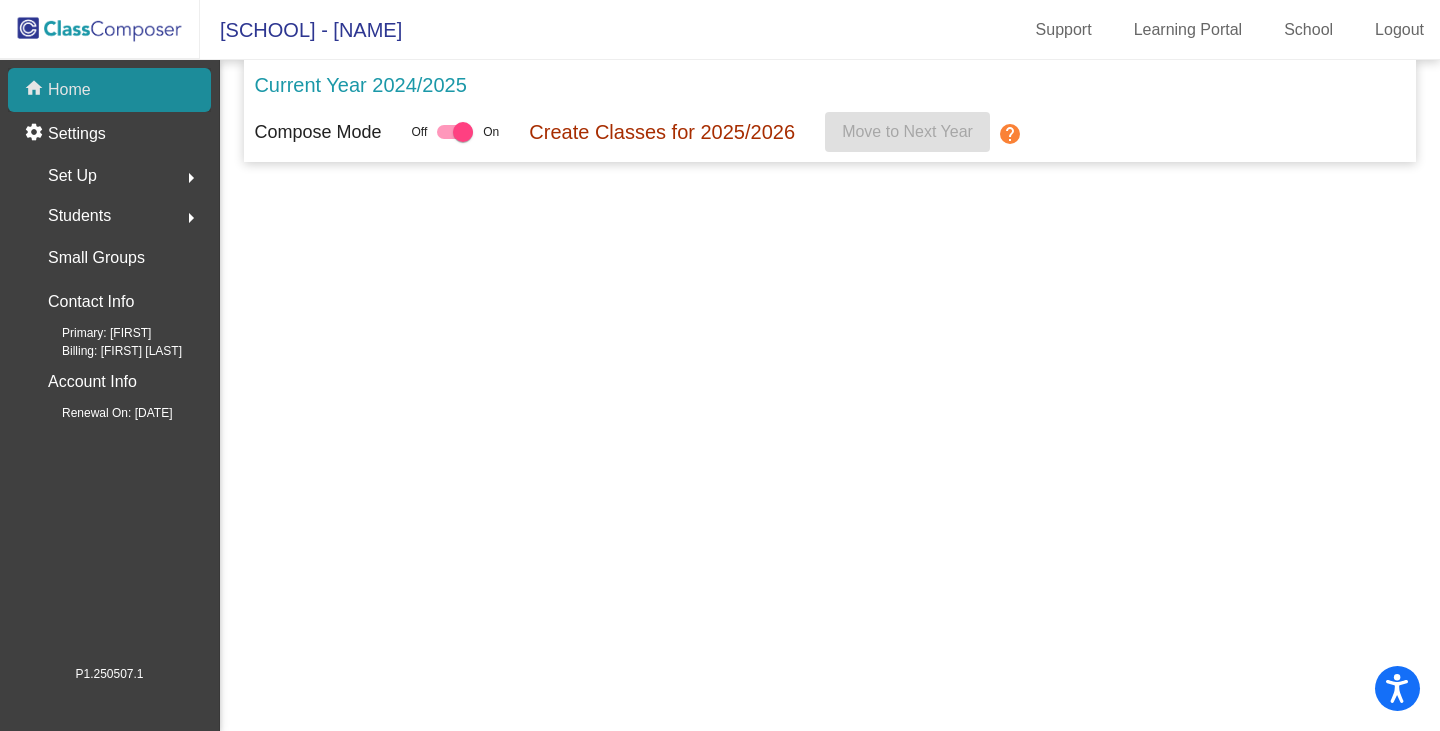scroll, scrollTop: 0, scrollLeft: 0, axis: both 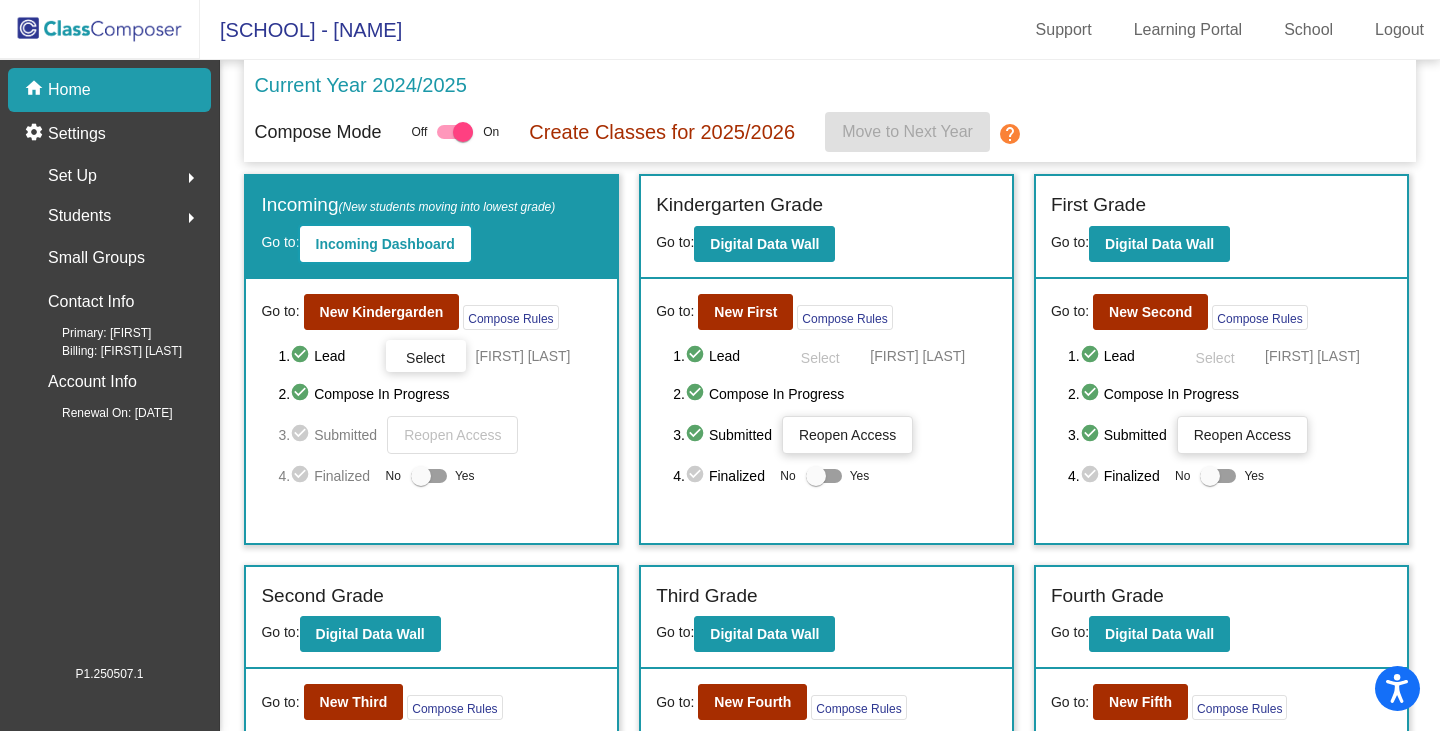 click on "Incoming Dashboard" 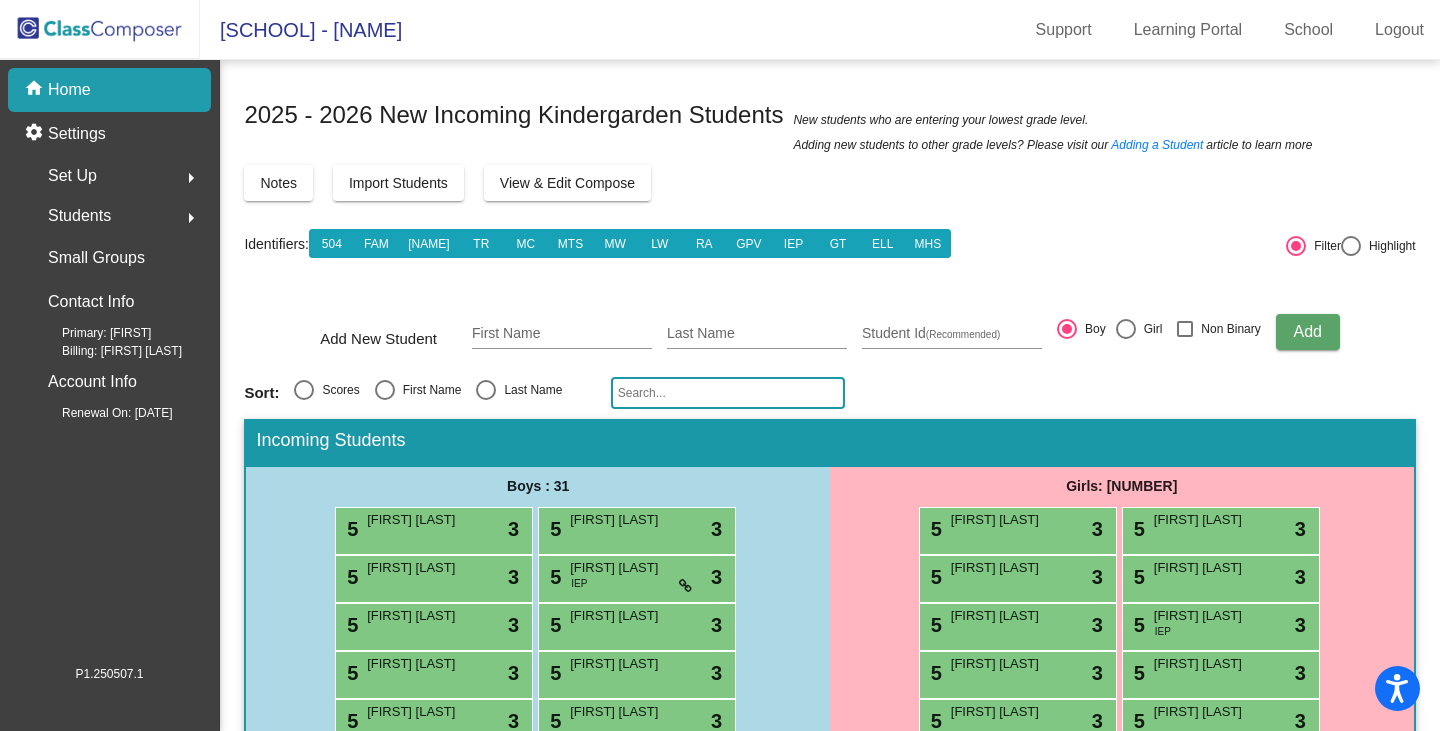 click 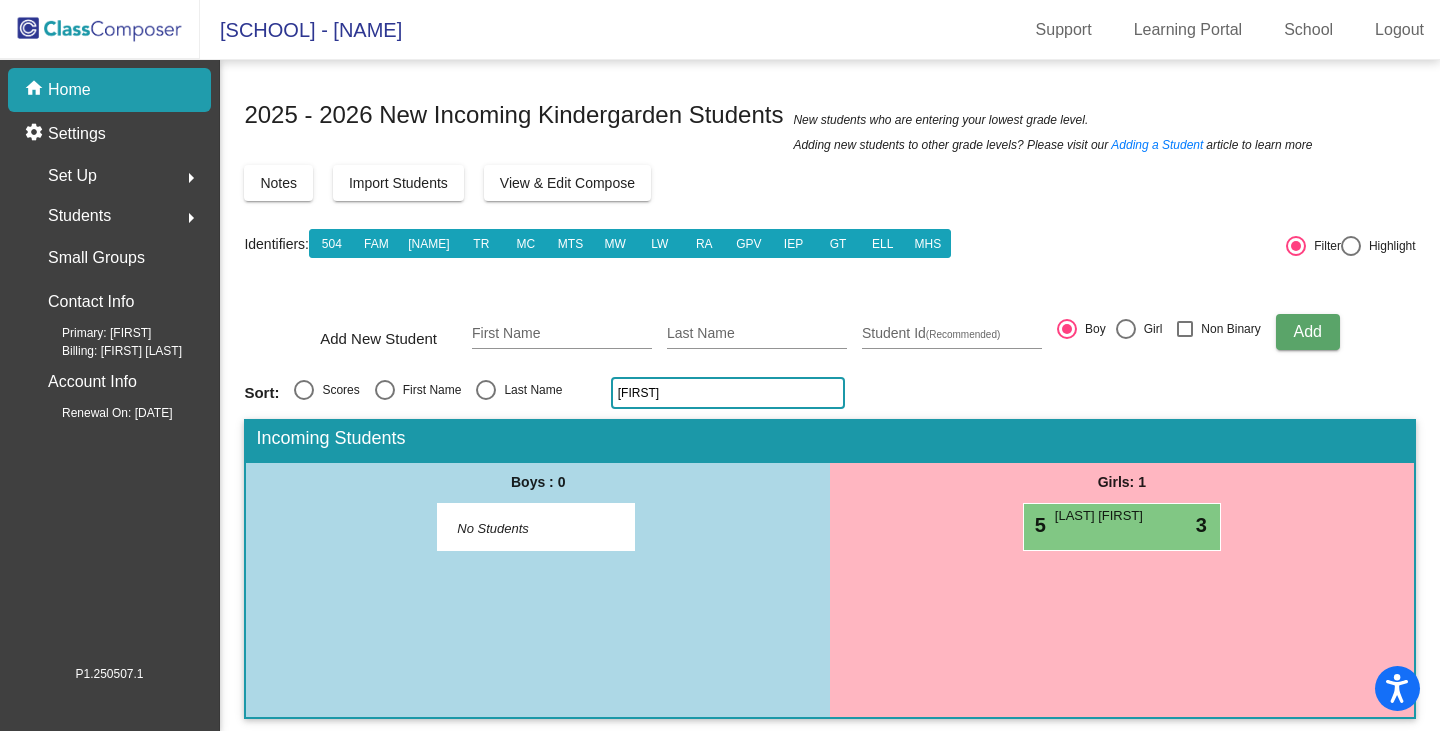 click on "Girls: [NUMBER] [FIRST] [LAST] [OPTION] [OPTION] [NUMBER]" at bounding box center [1122, 590] 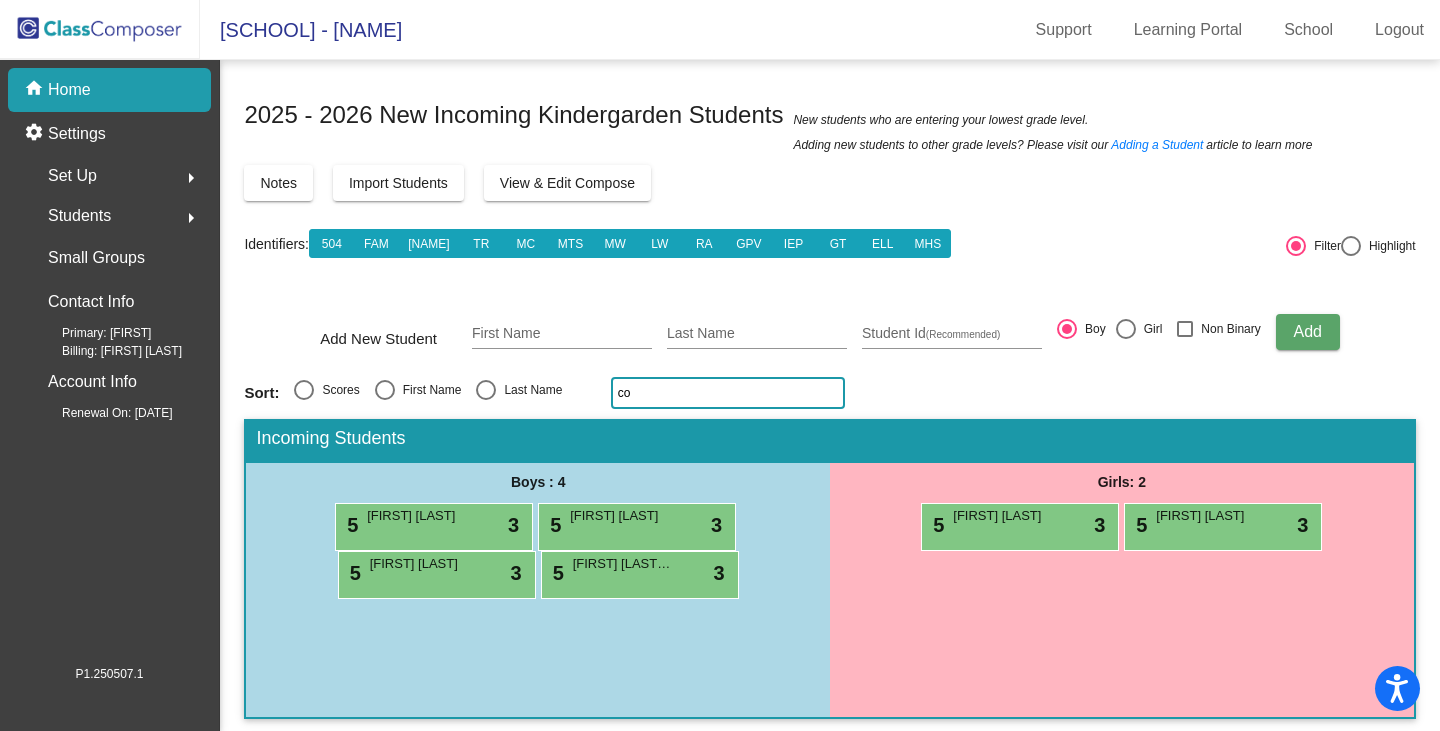 type on "c" 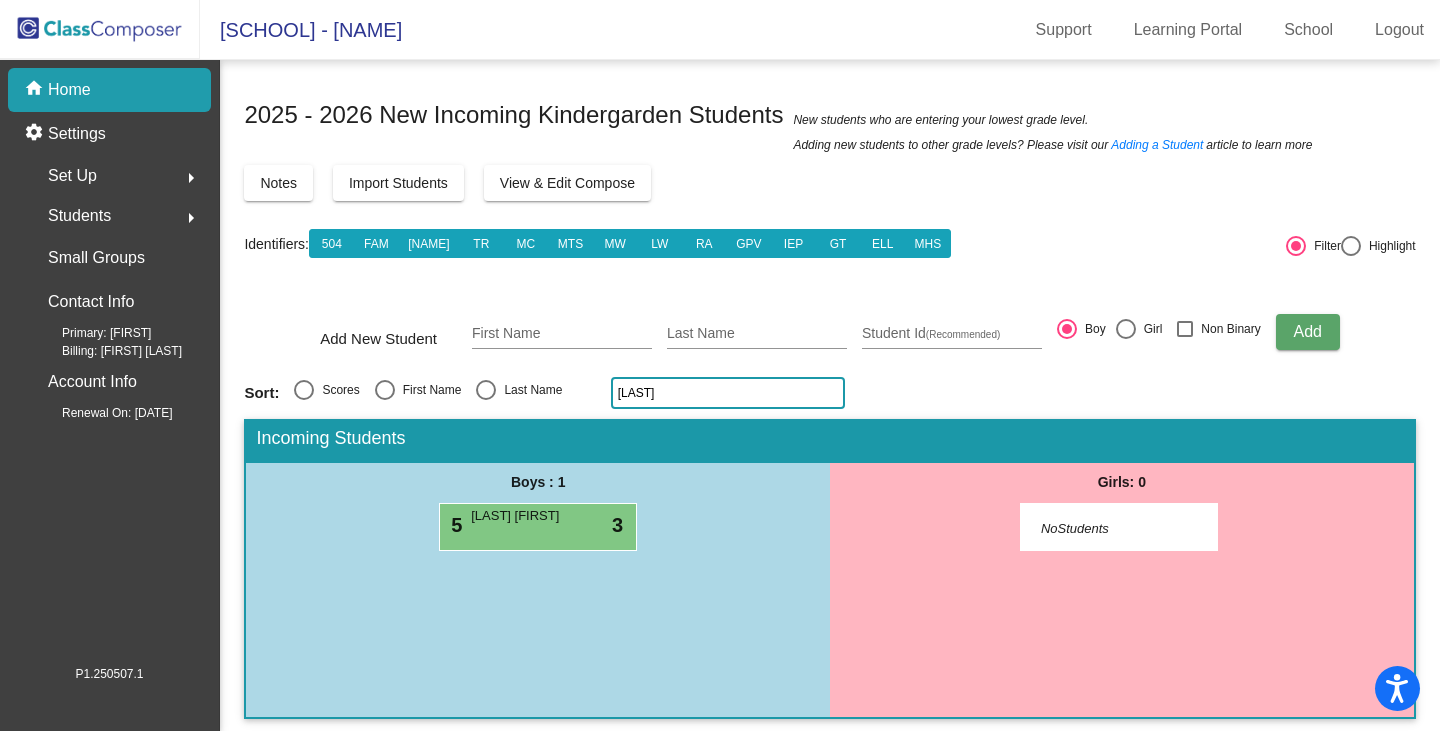 type on "d" 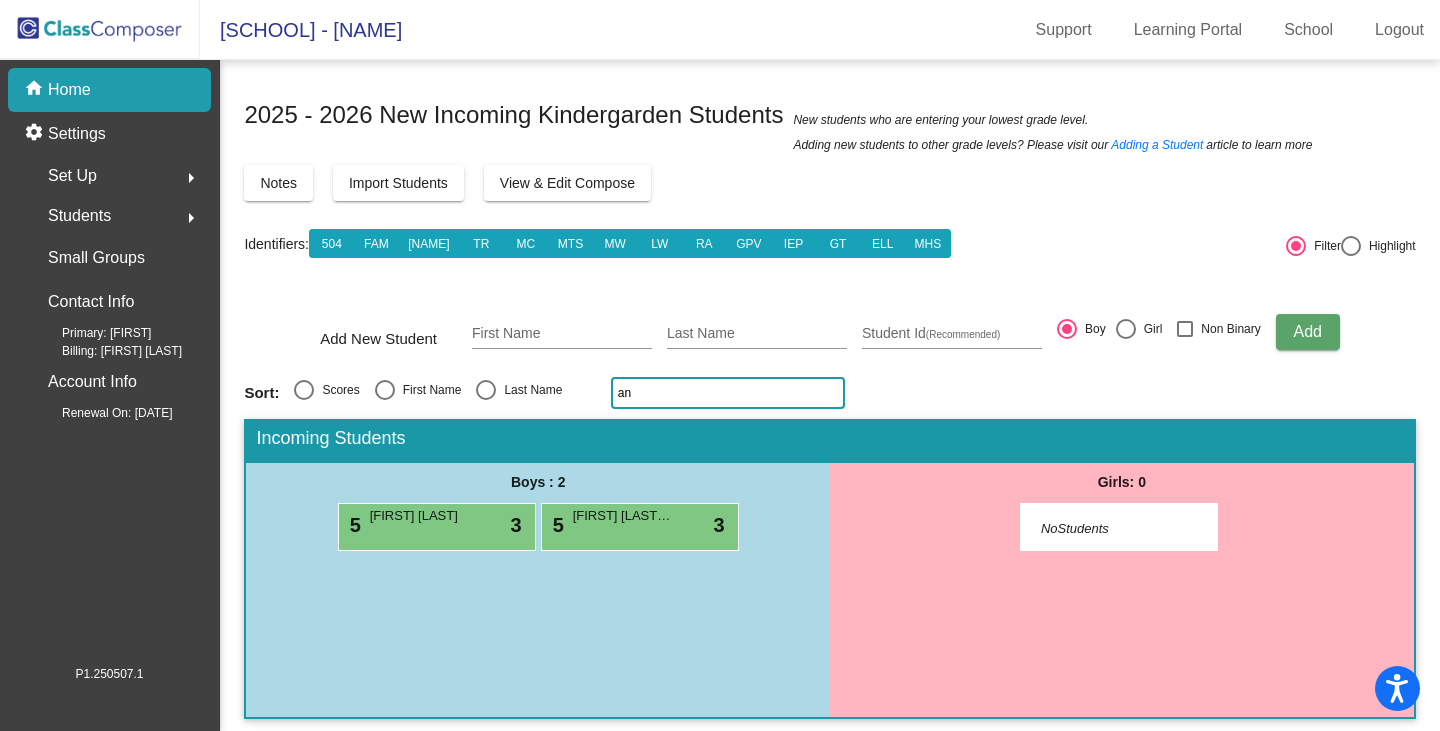 type on "a" 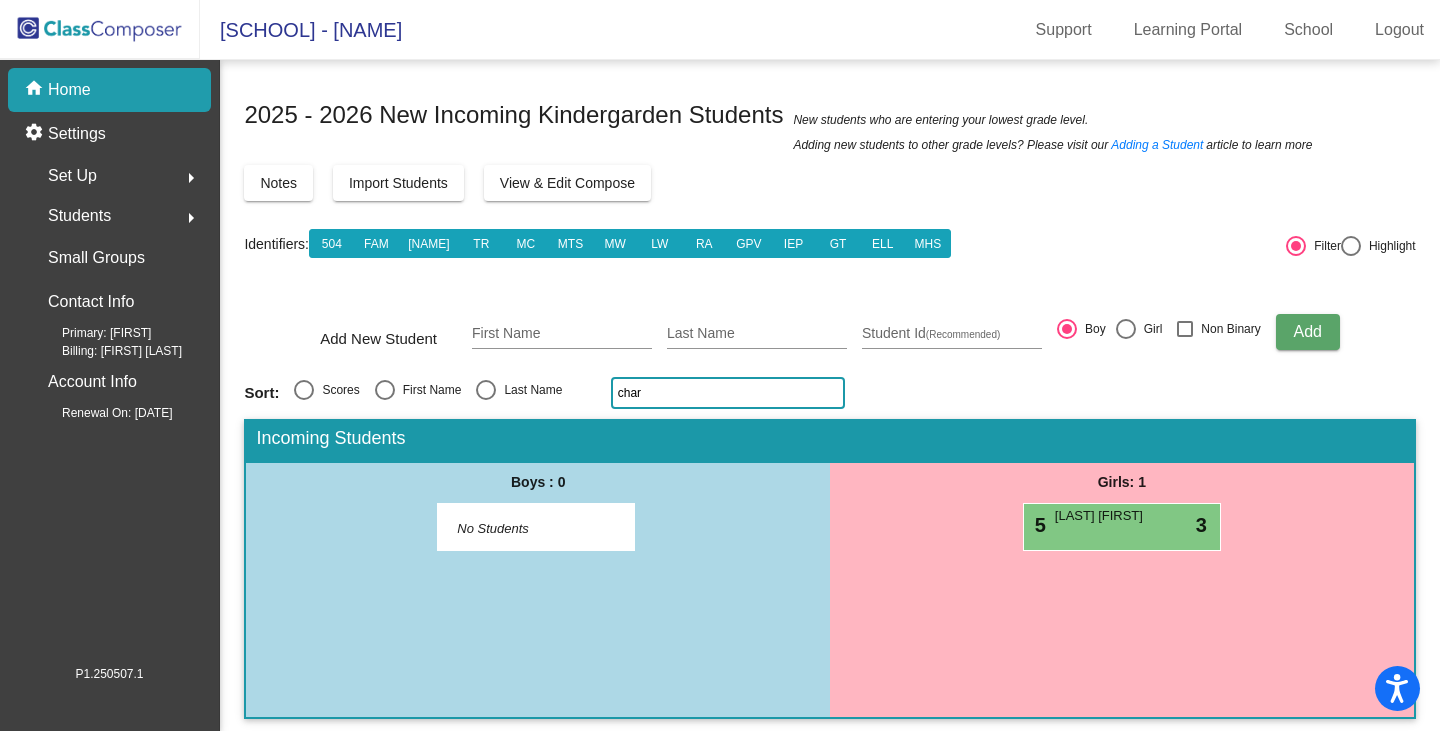 type on "char" 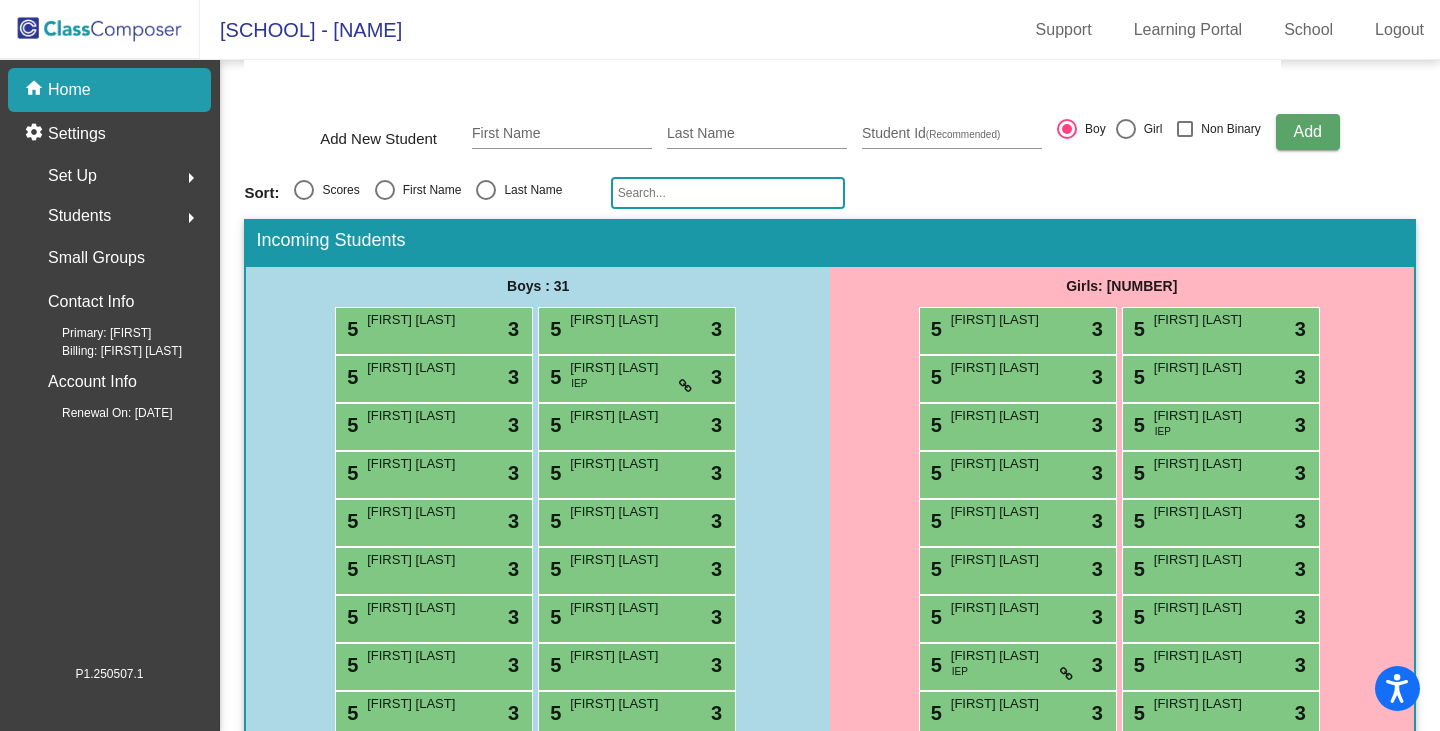 scroll, scrollTop: 0, scrollLeft: 0, axis: both 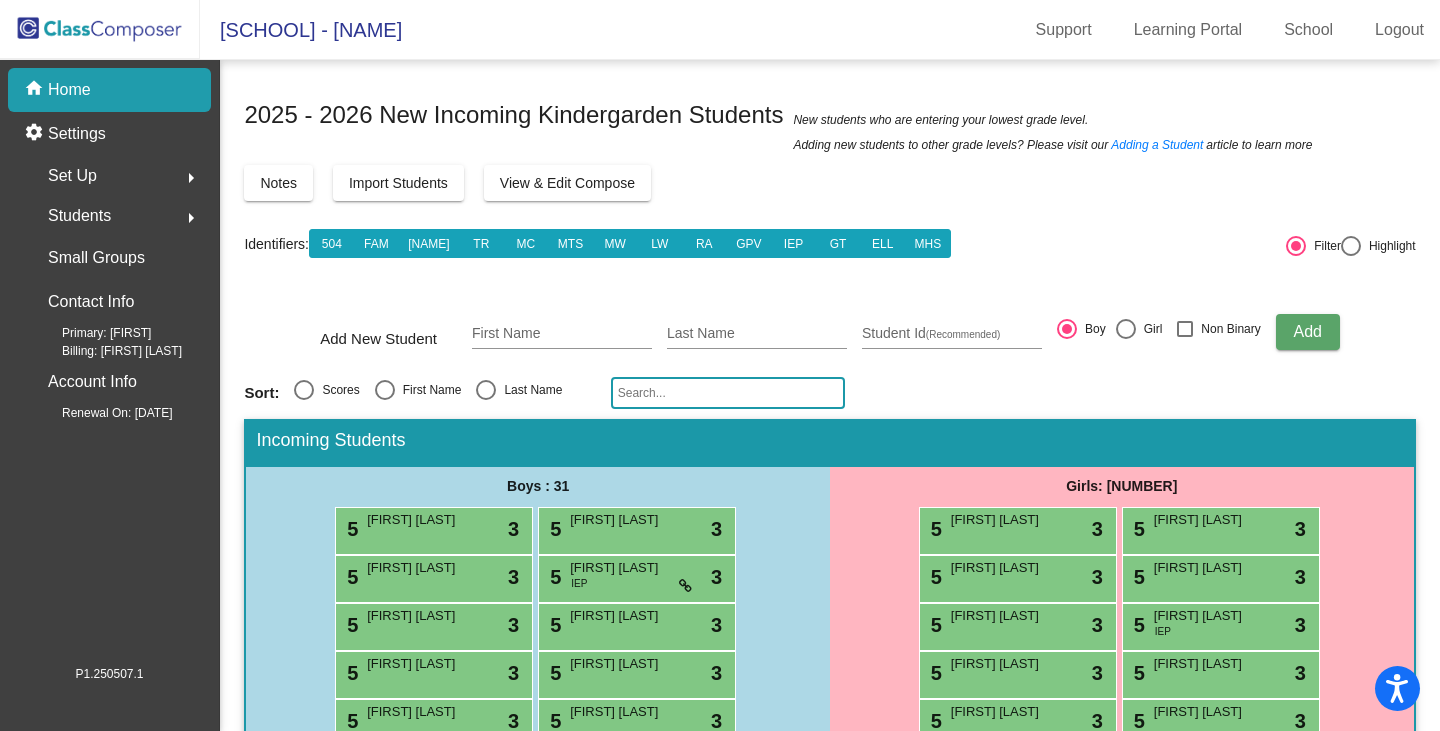 type 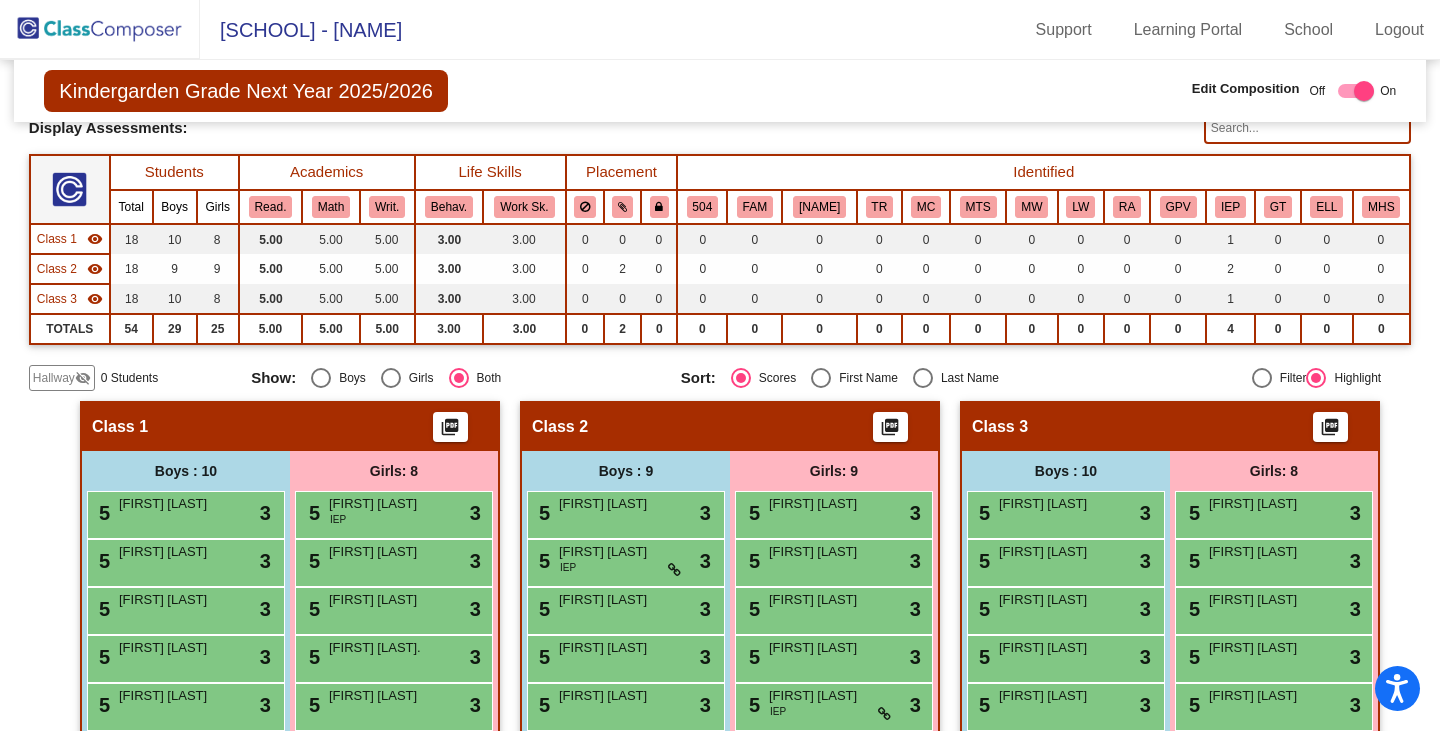 scroll, scrollTop: 0, scrollLeft: 0, axis: both 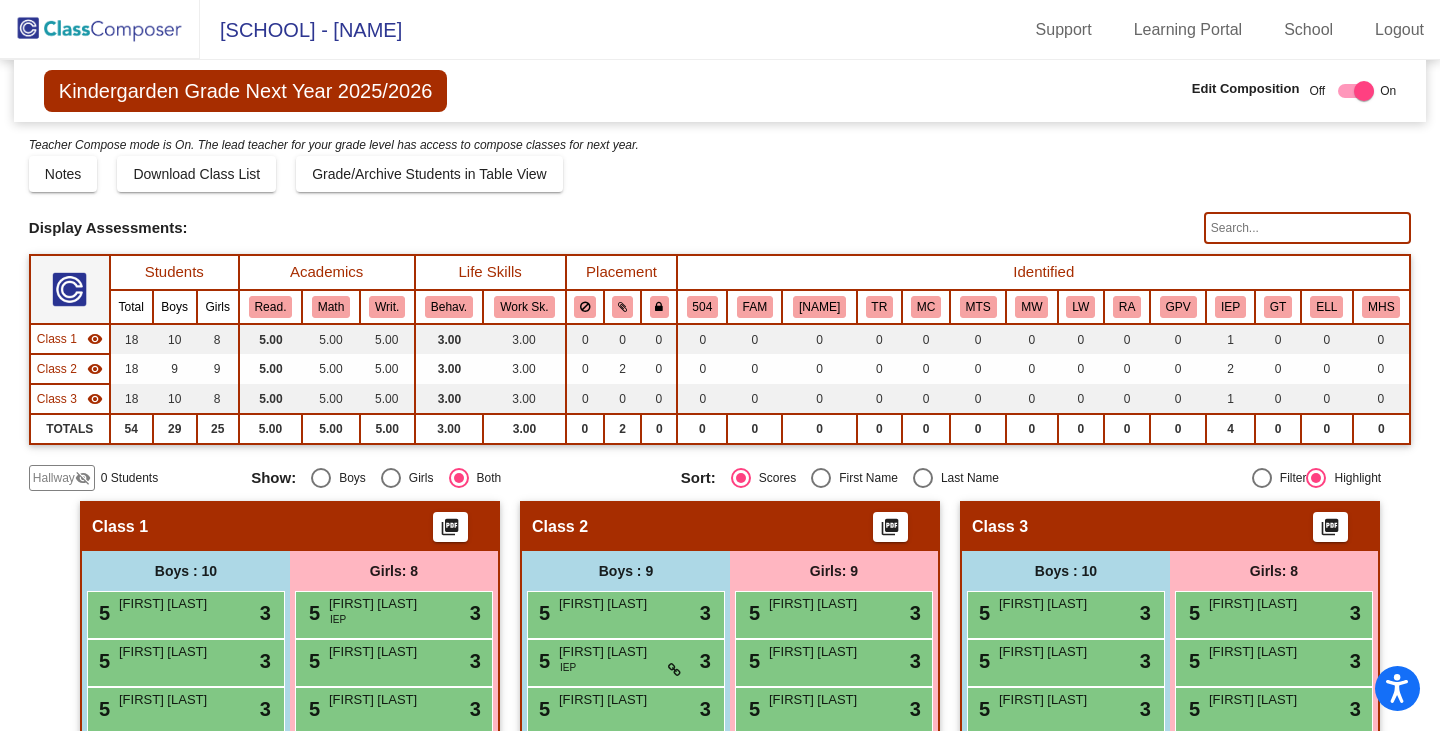 click 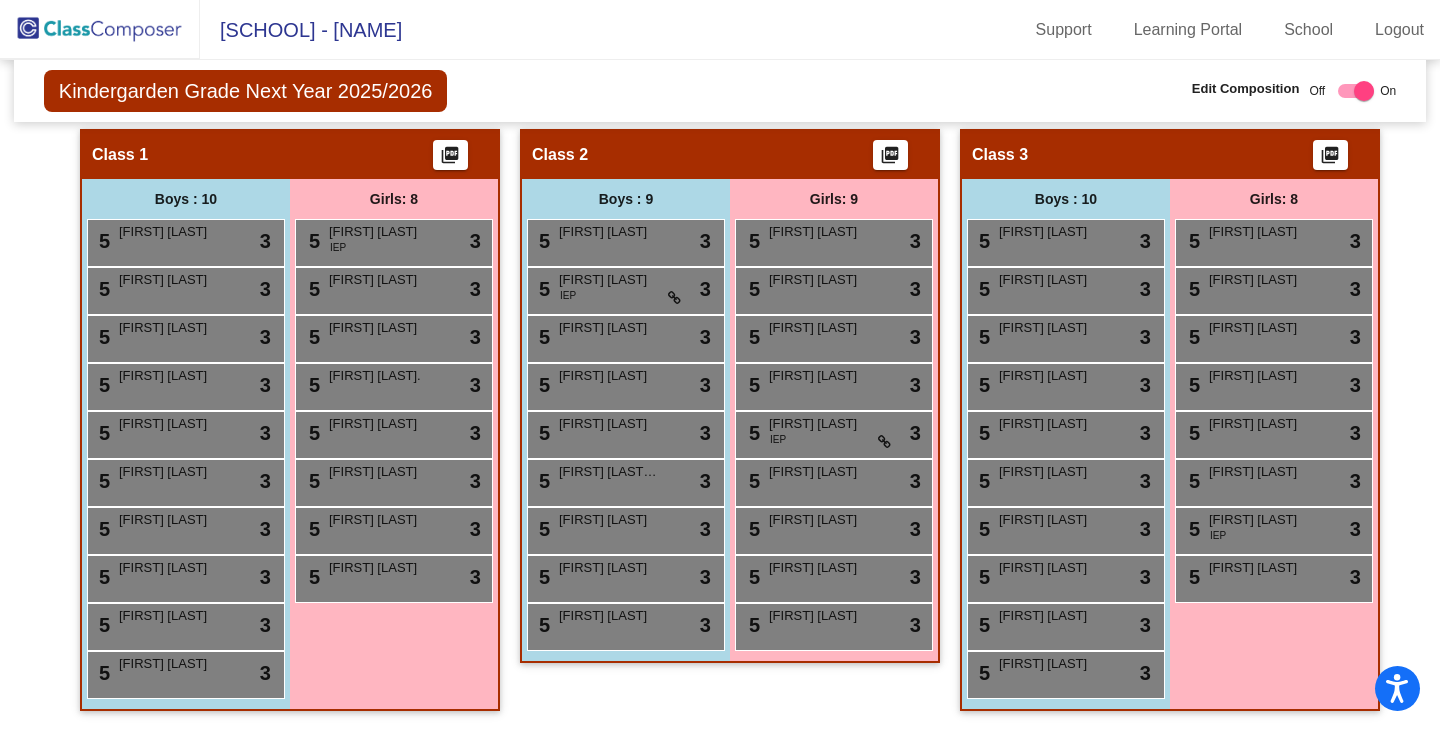 scroll, scrollTop: 0, scrollLeft: 0, axis: both 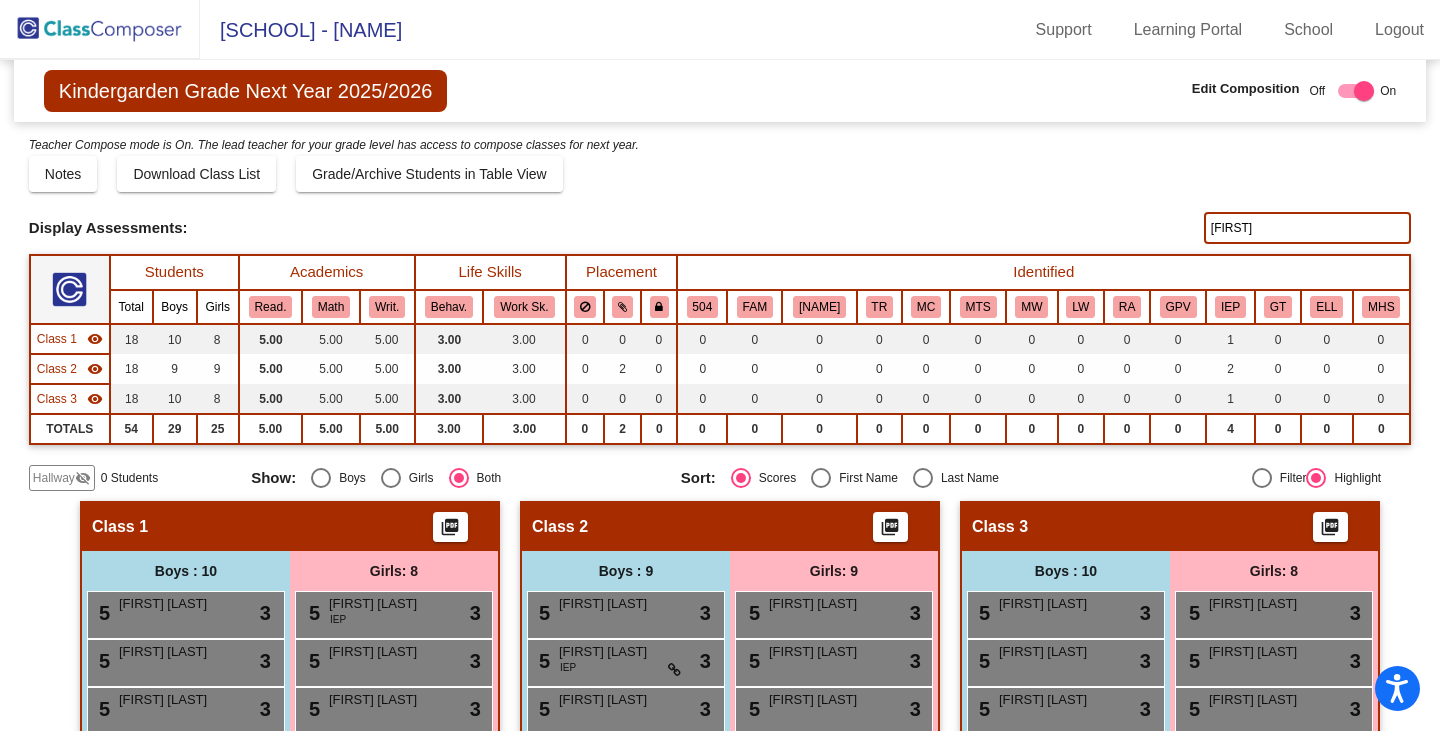 type on "[FIRST]" 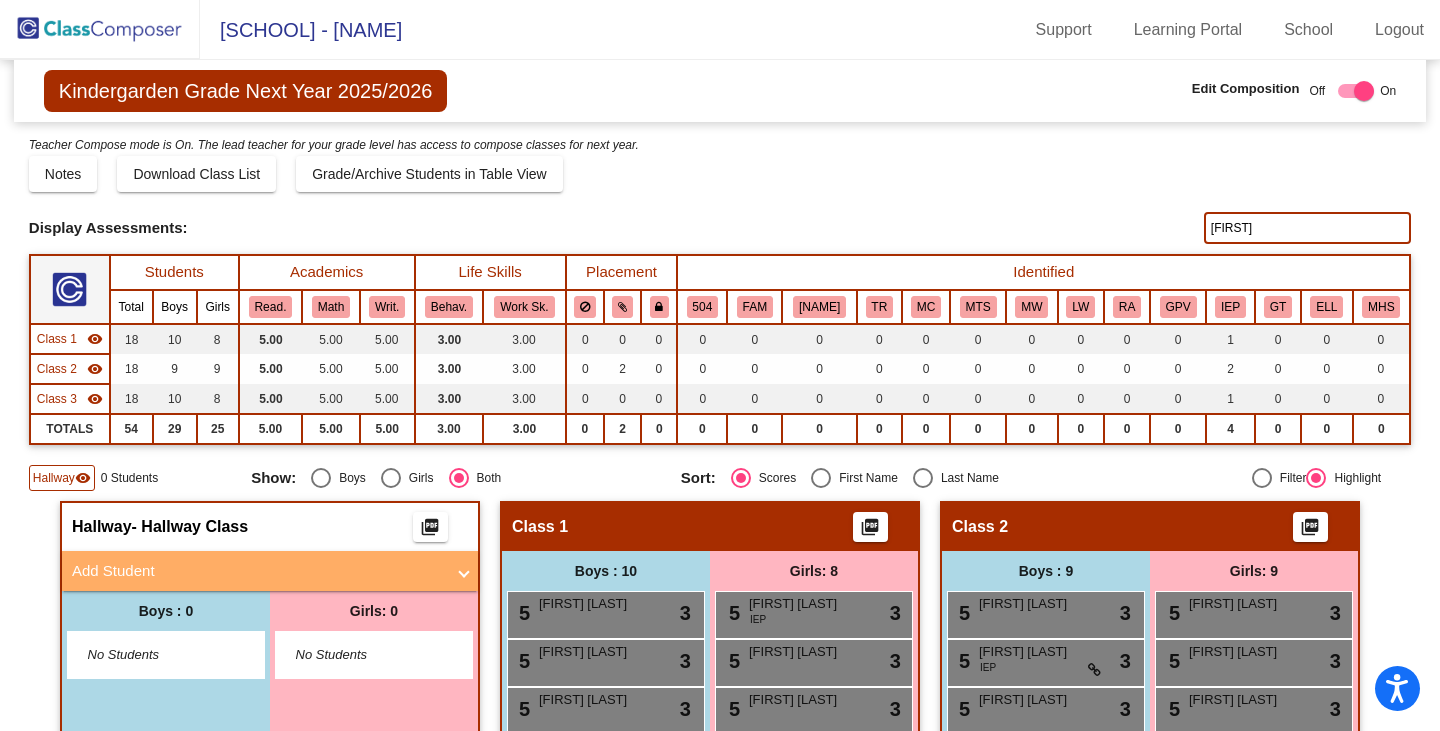 scroll, scrollTop: 100, scrollLeft: 0, axis: vertical 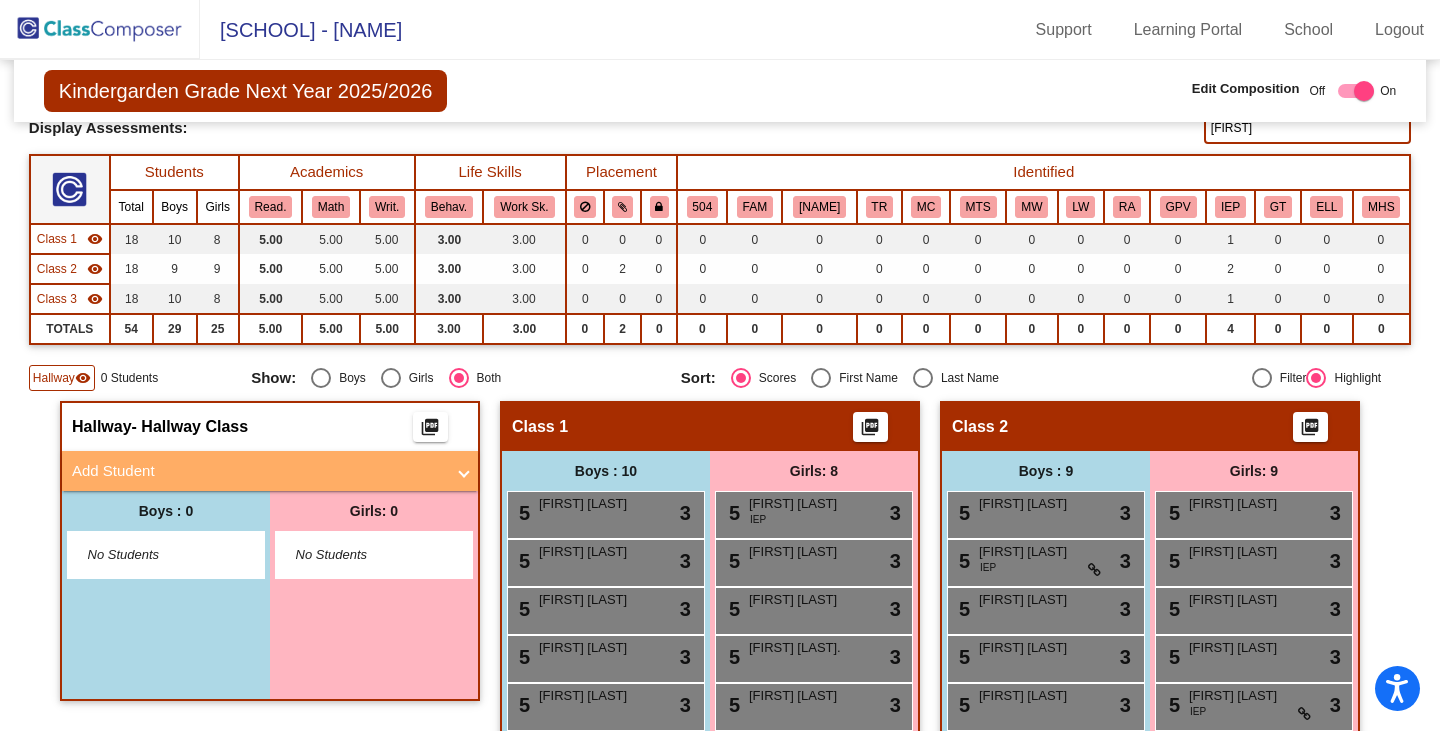 click at bounding box center (464, 471) 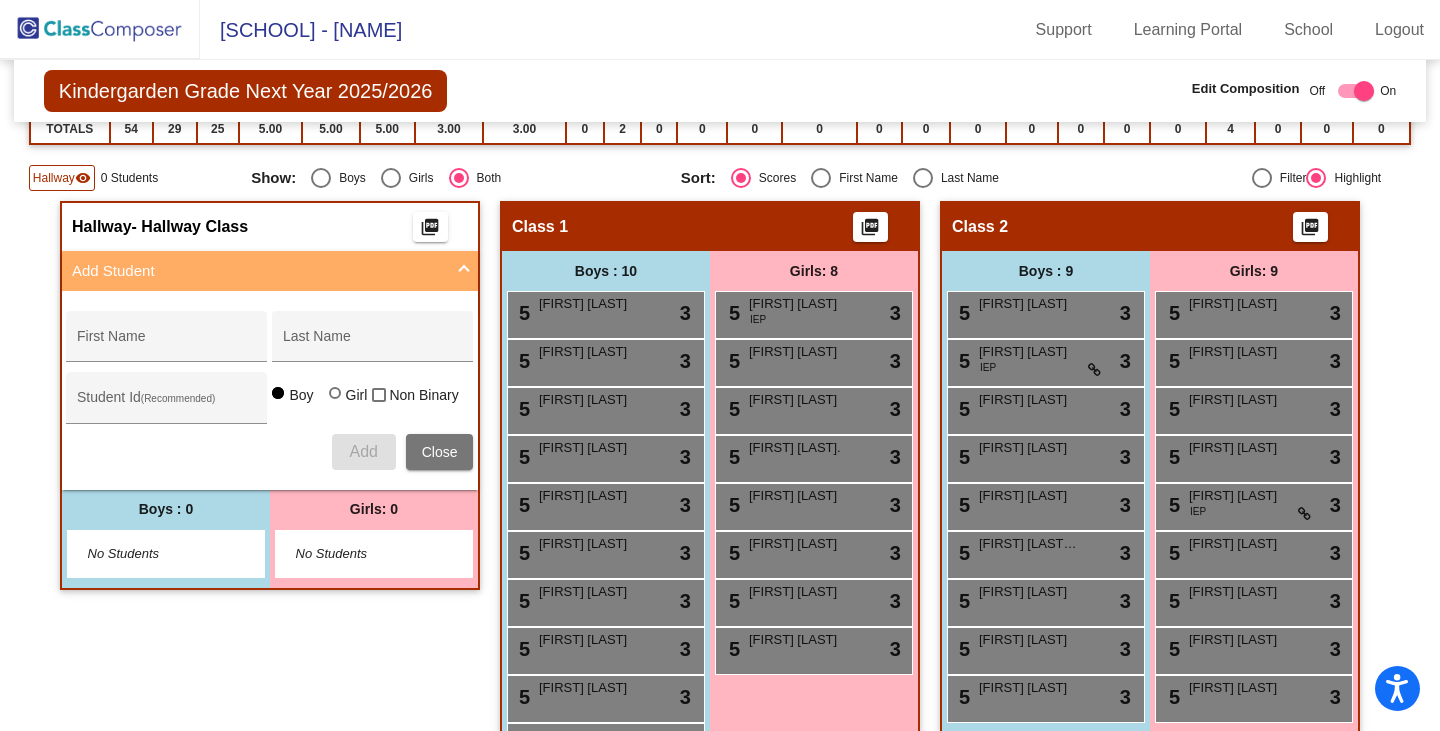 scroll, scrollTop: 0, scrollLeft: 0, axis: both 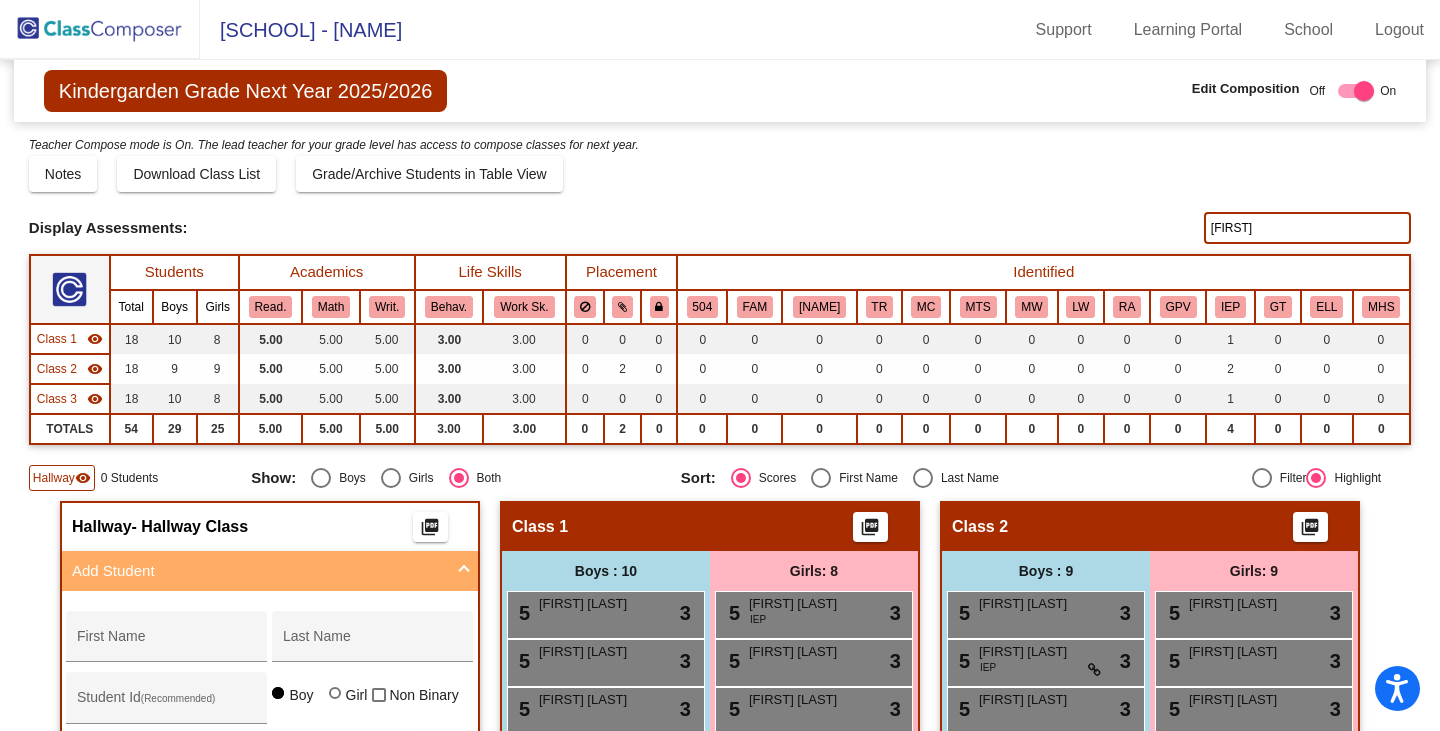 click on "Kindergarden Grade Next Year 2025/2026" 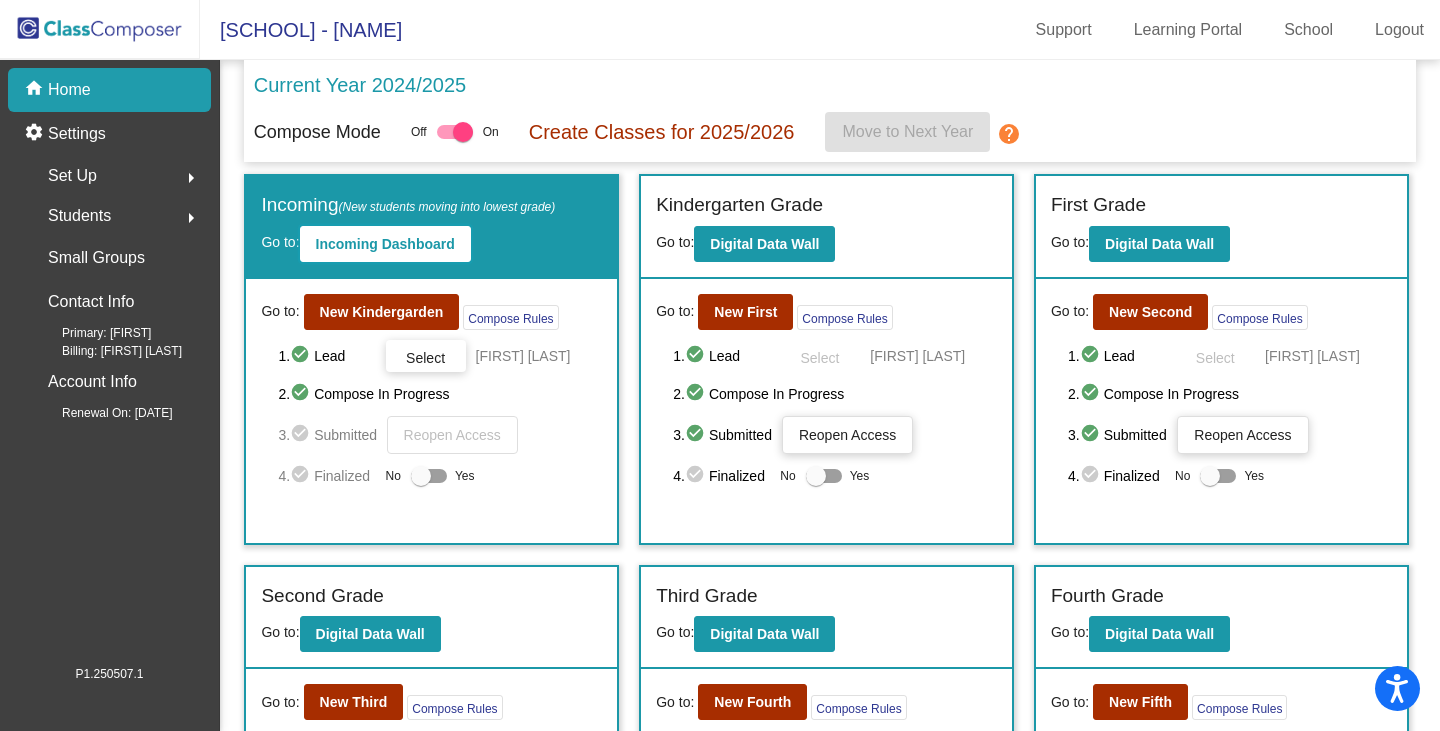 click on "Incoming Dashboard" 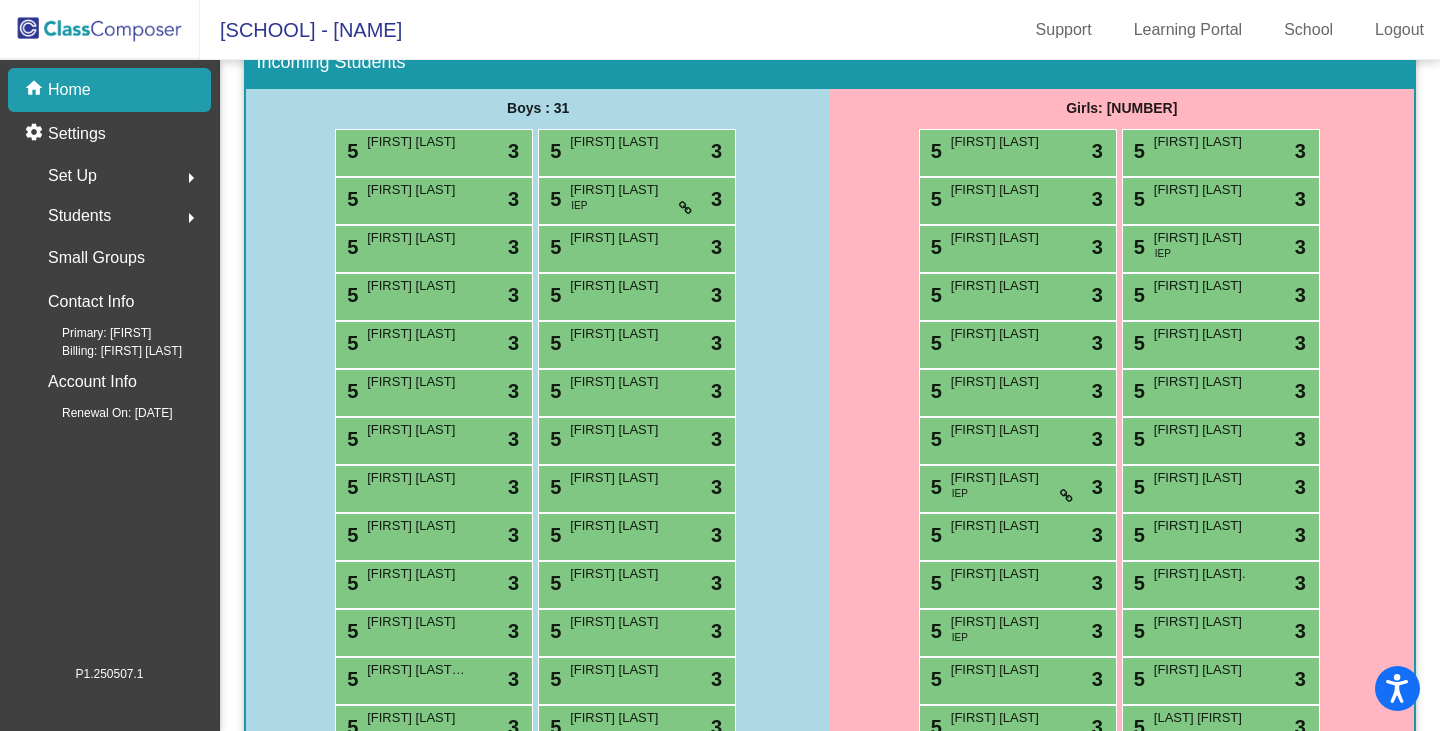 scroll, scrollTop: 178, scrollLeft: 0, axis: vertical 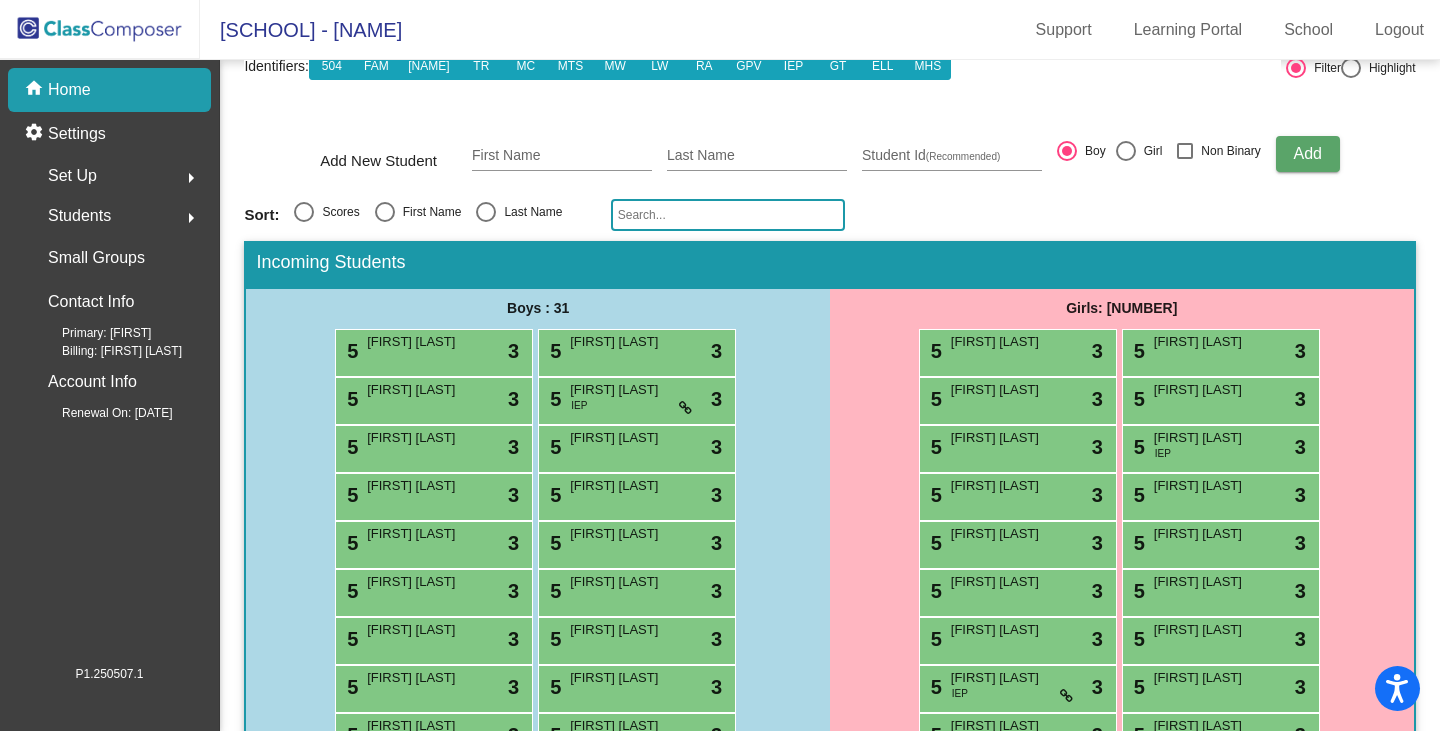 click 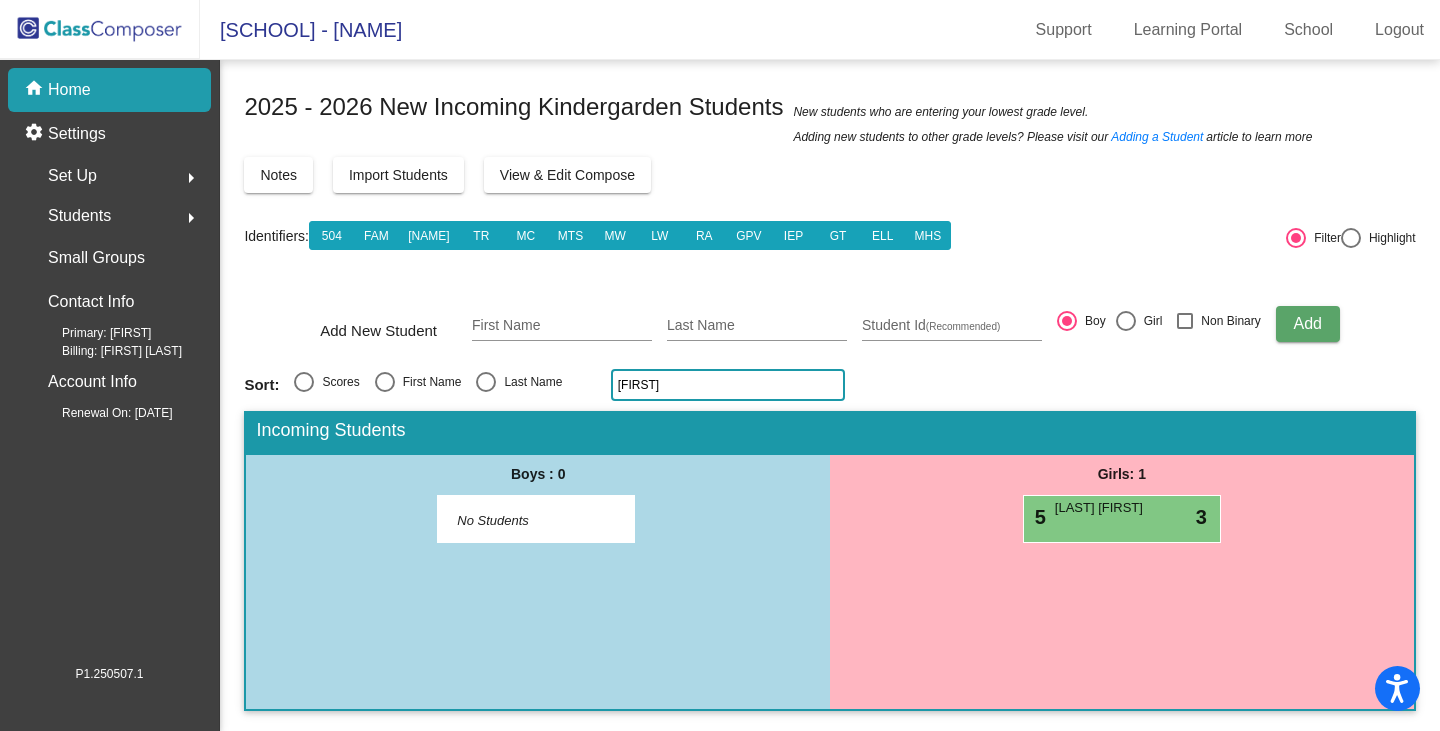 scroll, scrollTop: 8, scrollLeft: 0, axis: vertical 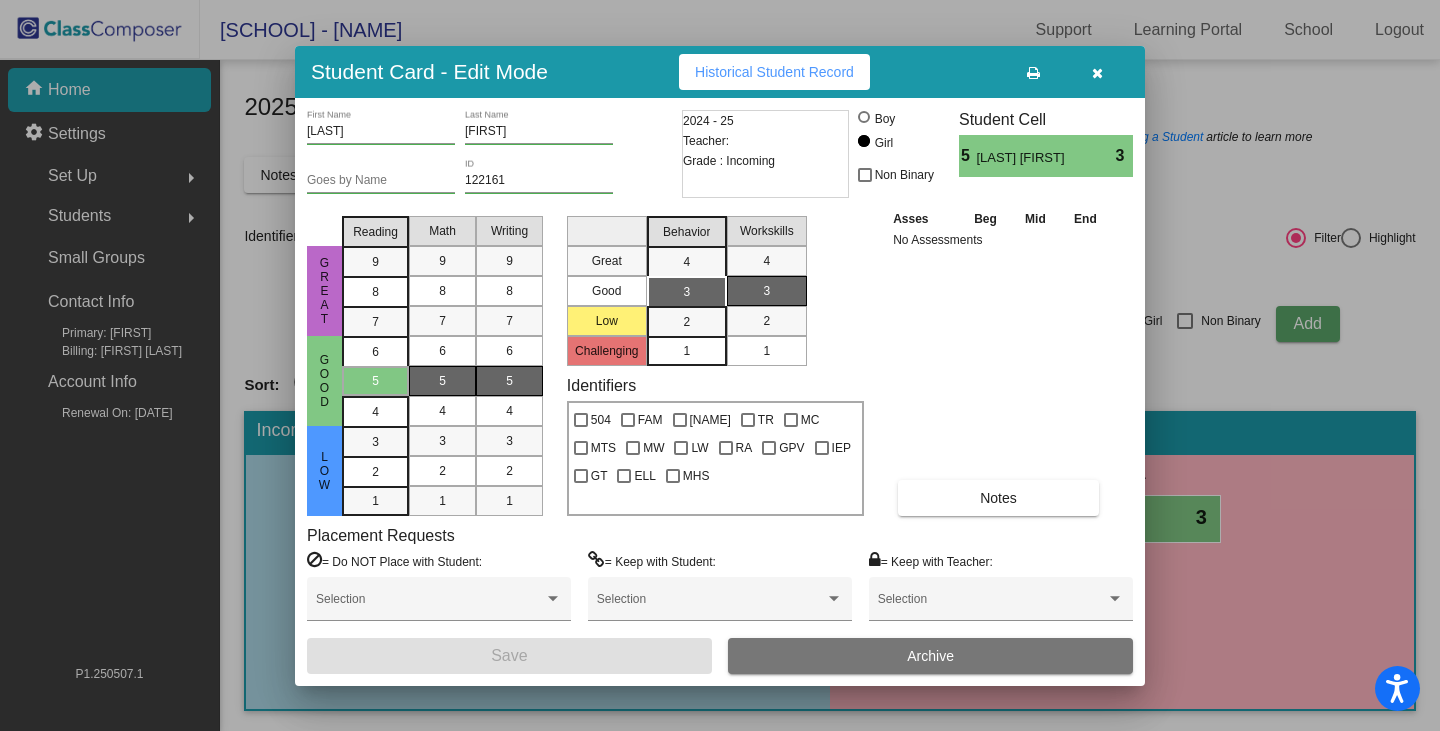 click on "Student Card - Edit Mode   Historical Student Record  [LAST] First Name [FIRST] Last Name Goes by Name [ID] ID [YEAR] - [YEAR] Teacher:  Grade : Incoming   Boy   Girl   Non Binary Student Cell 5 [LAST] [FIRST] 3  Great   Good   Low  Reading 9 8 7 6 5 4 3 2 1 Math 9 8 7 6 5 4 3 2 1 Writing 9 8 7 6 5 4 3 2 1 Great Good Low Challenging Behavior 4 3 2 1 Workskills 4 3 2 1 Identifiers   504   FAM   ILS   TR   MC   MTS   MW   LW   RA   GPV   IEP   GT   ELL   MHS Asses Beg Mid End No Assessments  Notes  Placement Requests  = Do NOT Place with Student:   Selection  = Keep with Student:   Selection  = Keep with Teacher:   Selection  Save   Archive" at bounding box center (720, 365) 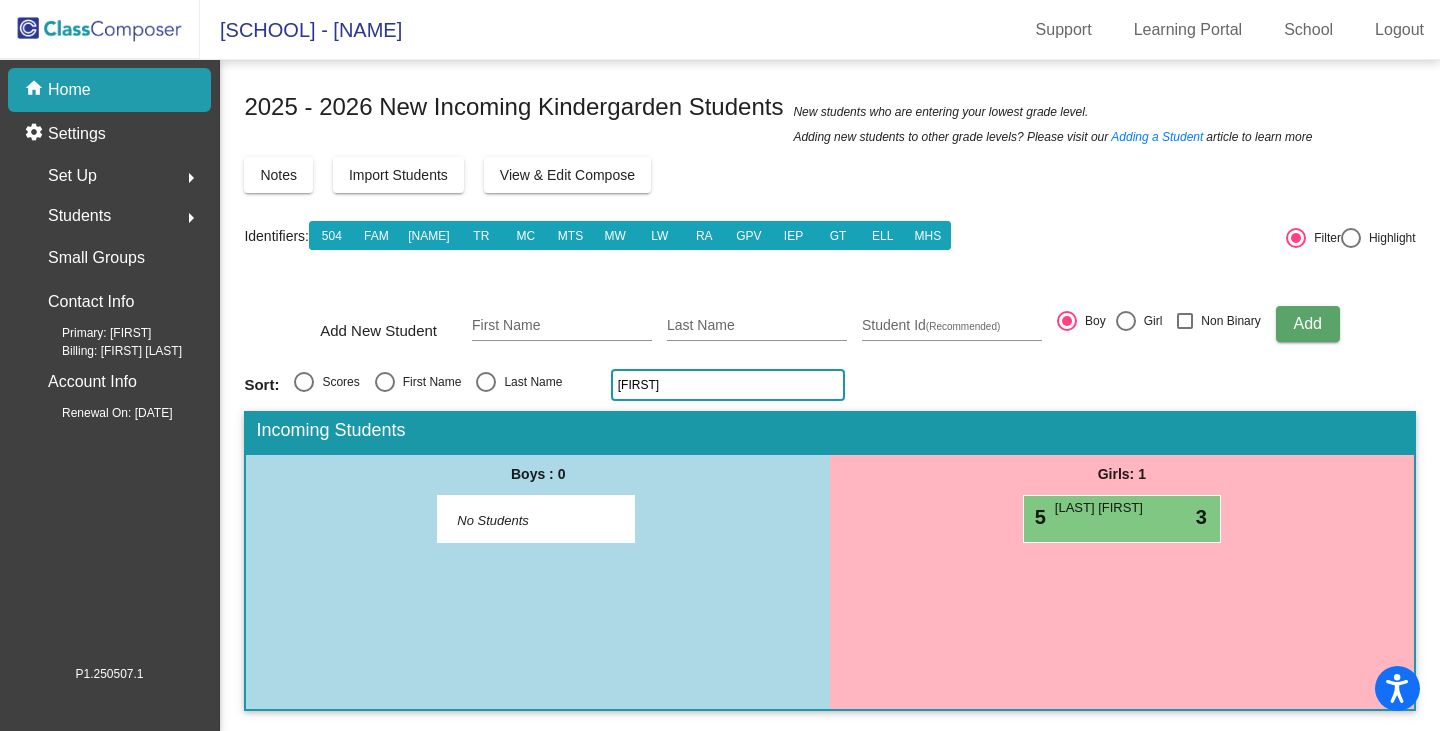 scroll, scrollTop: 0, scrollLeft: 0, axis: both 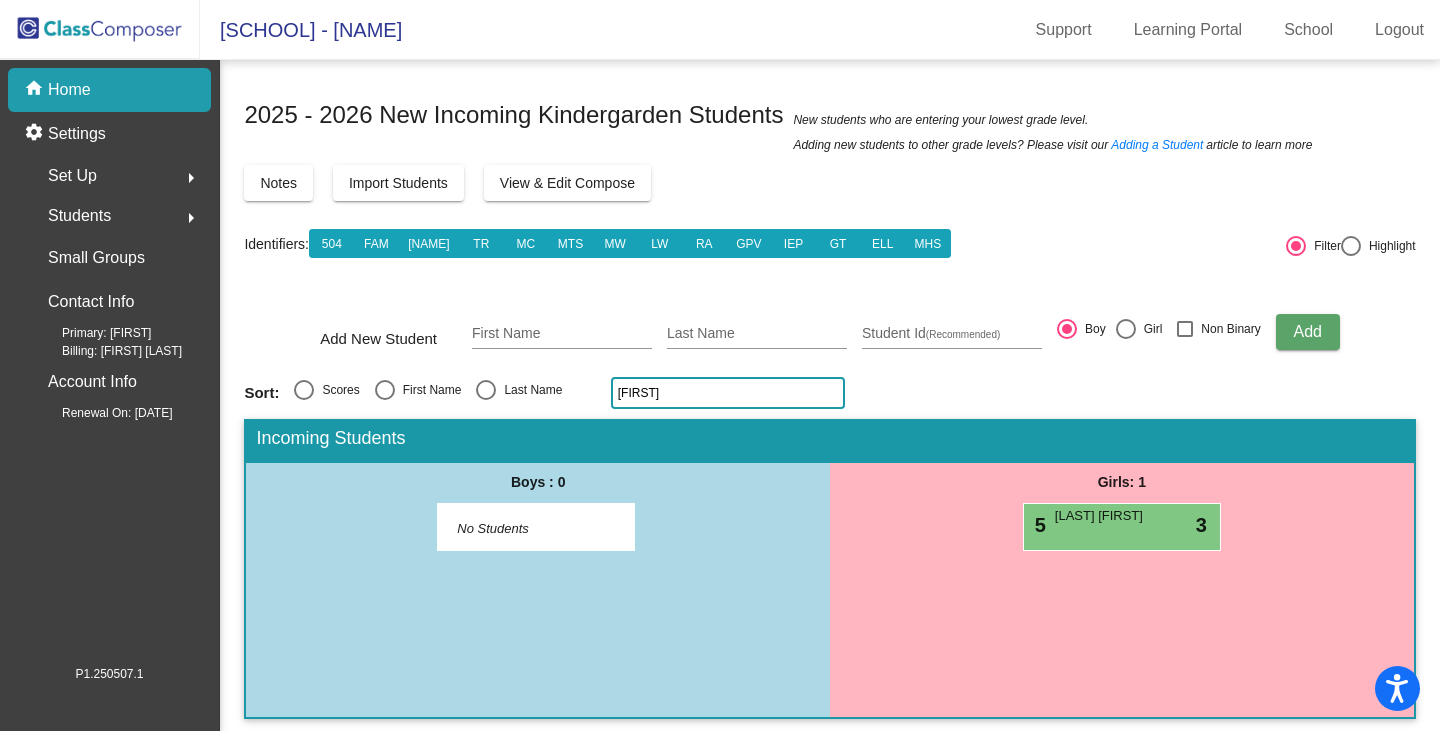 click on "Identifiers:  504 FAM ILS TR MC MTS MW LW RA GPV IEP GT ELL MHS" 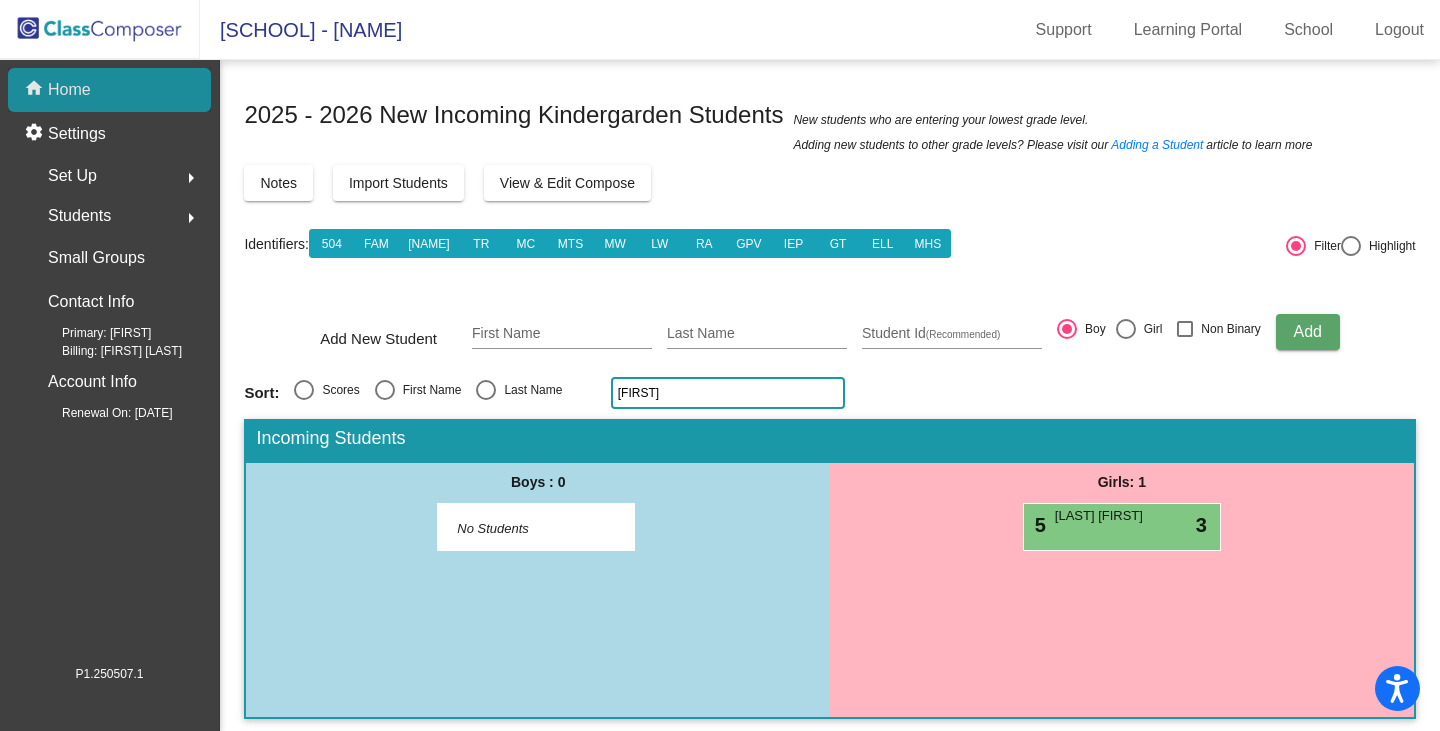 click on "Home" 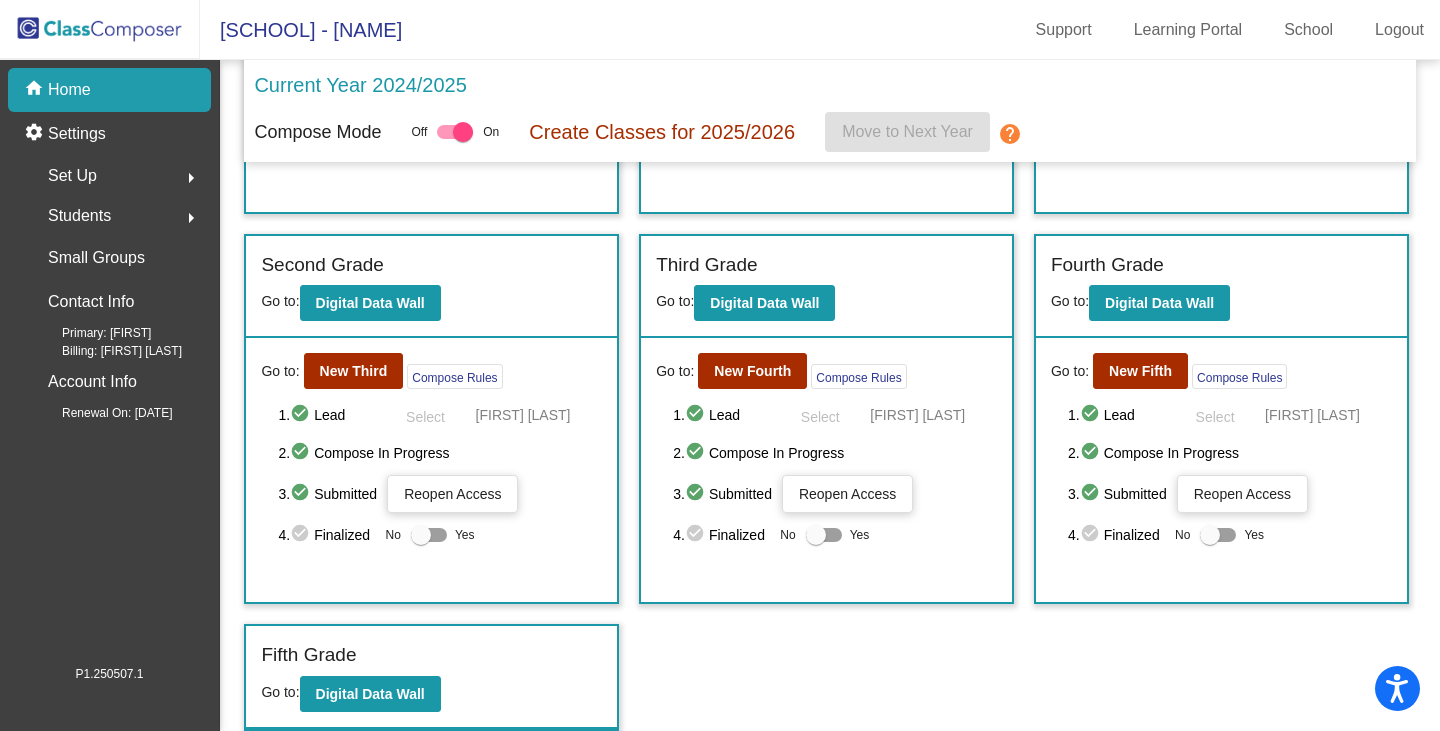 scroll, scrollTop: 0, scrollLeft: 0, axis: both 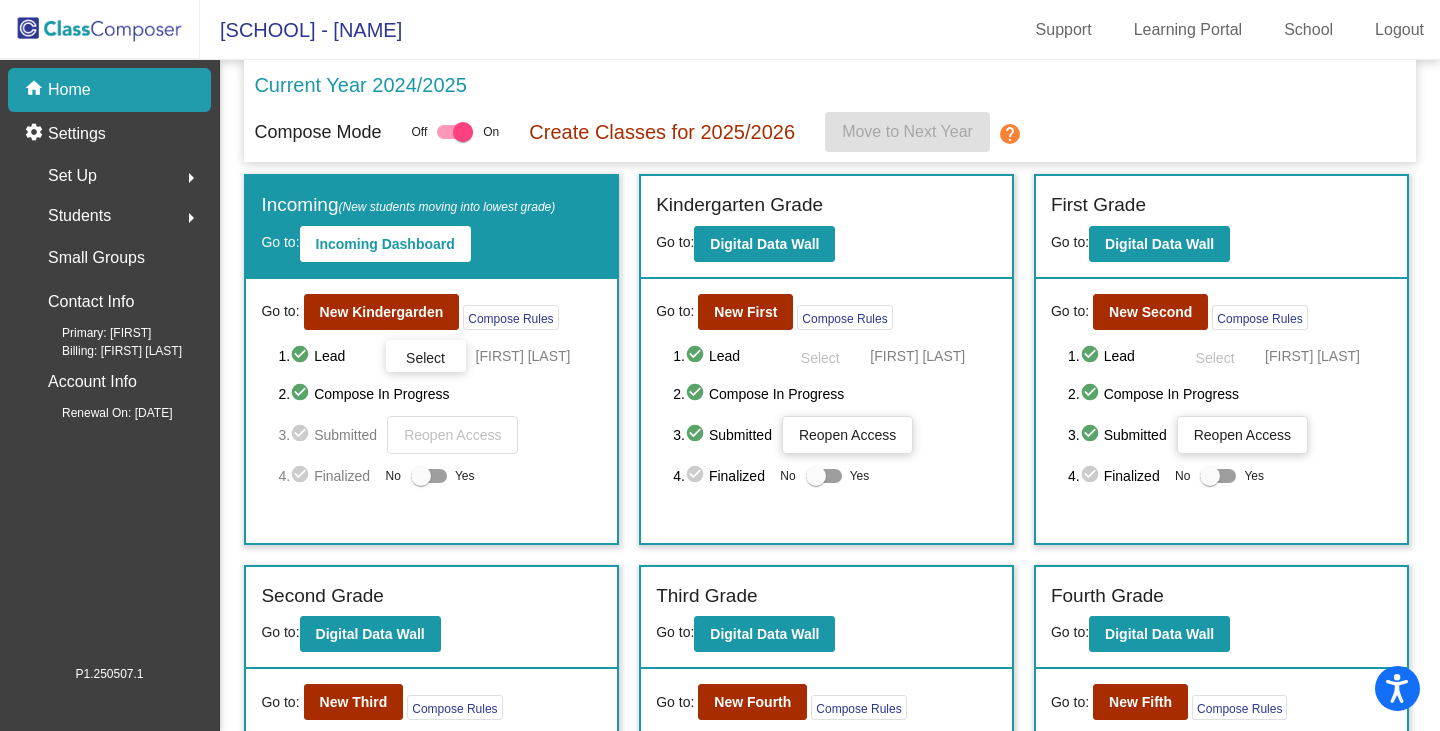 click on "Current Year 2024/2025" 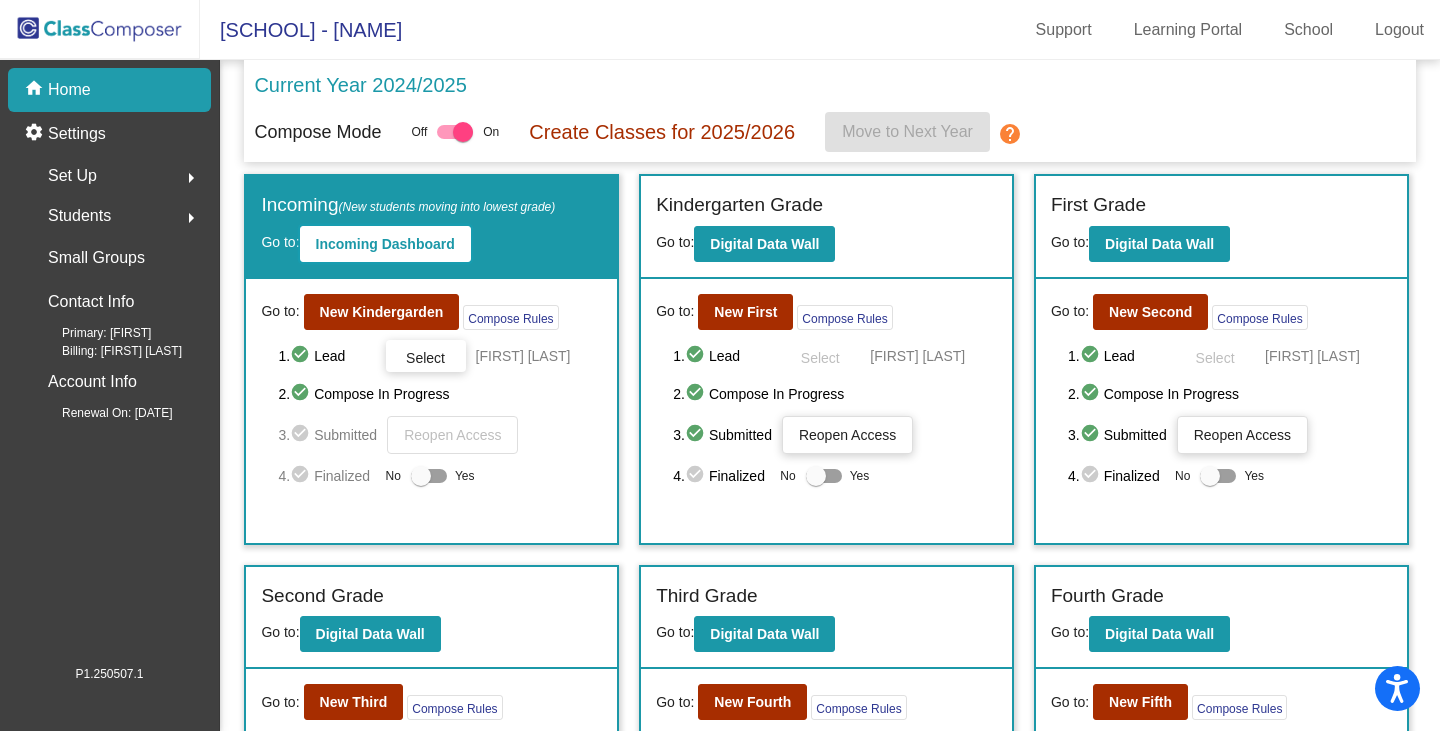 click on "Incoming Dashboard" 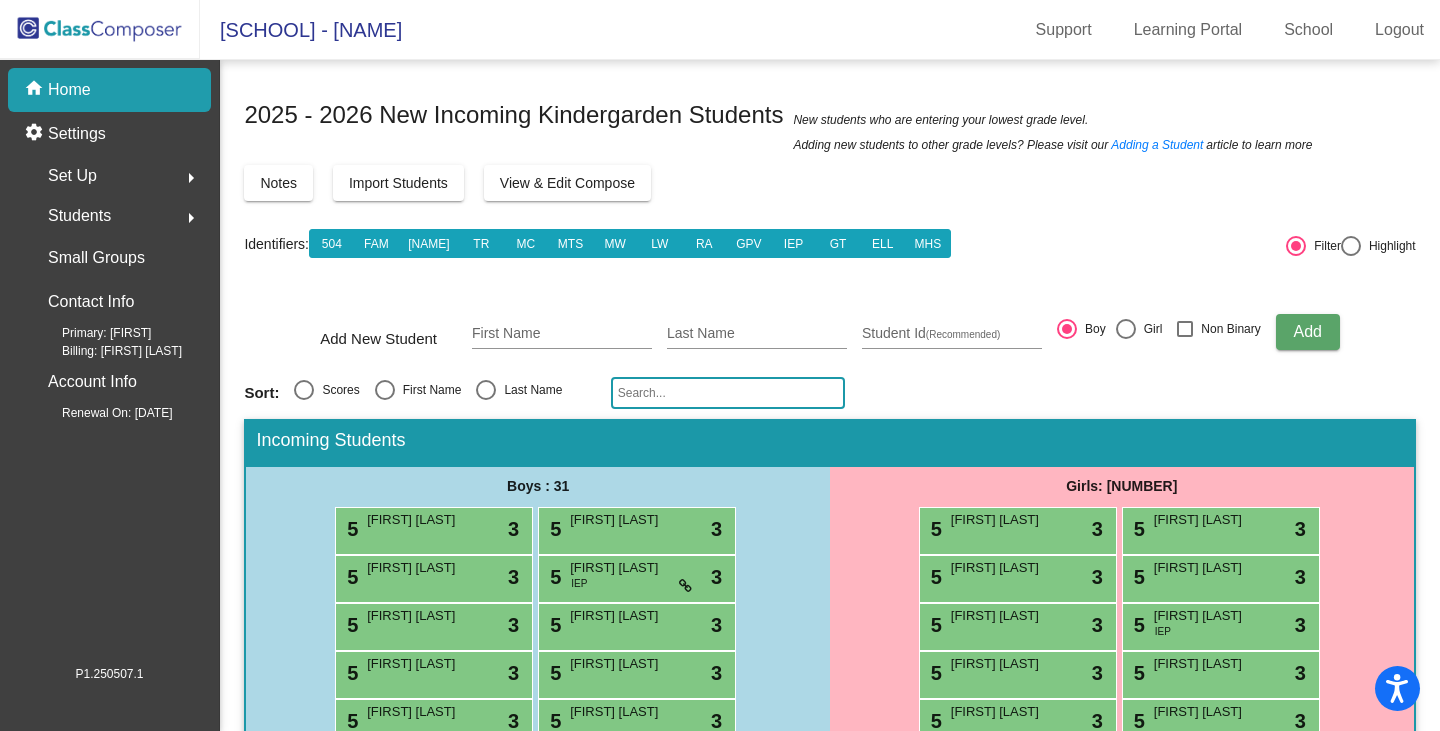scroll, scrollTop: 200, scrollLeft: 0, axis: vertical 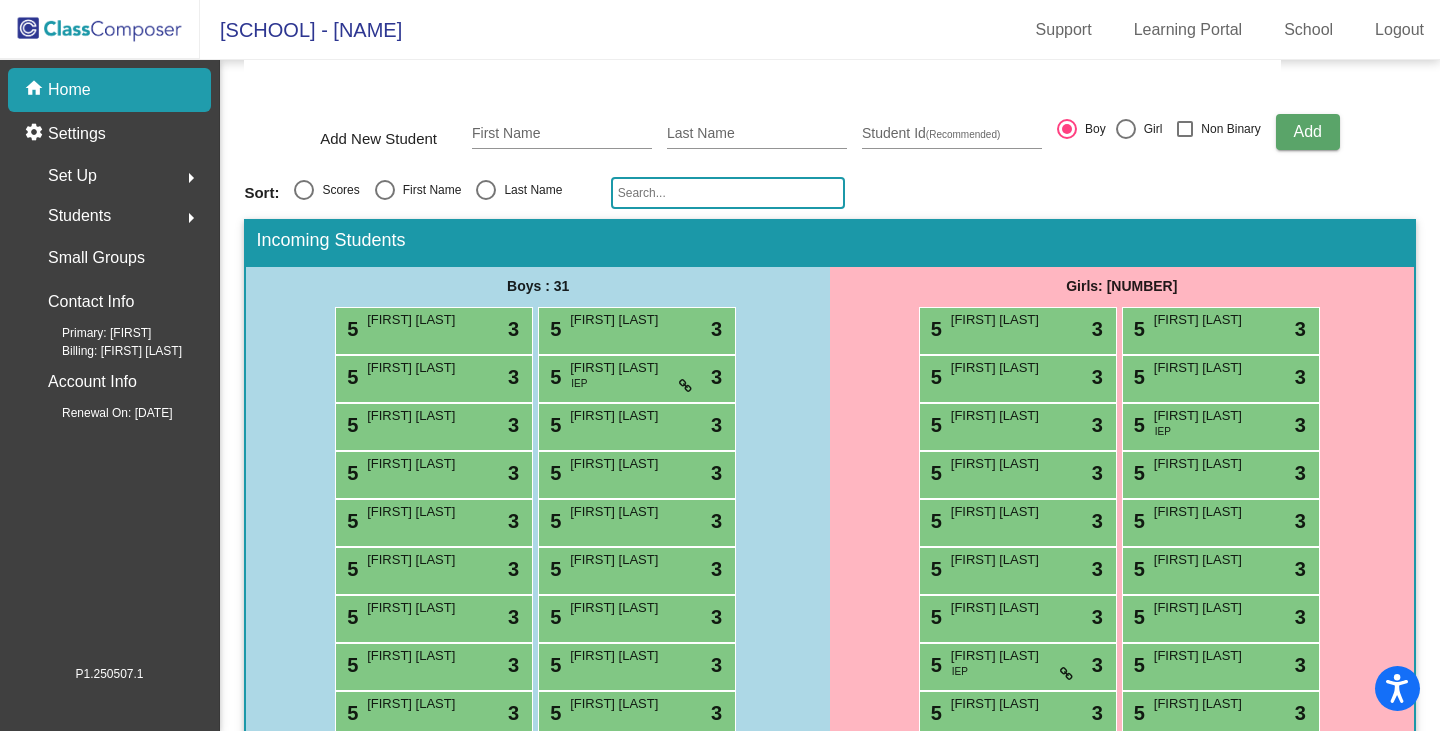click 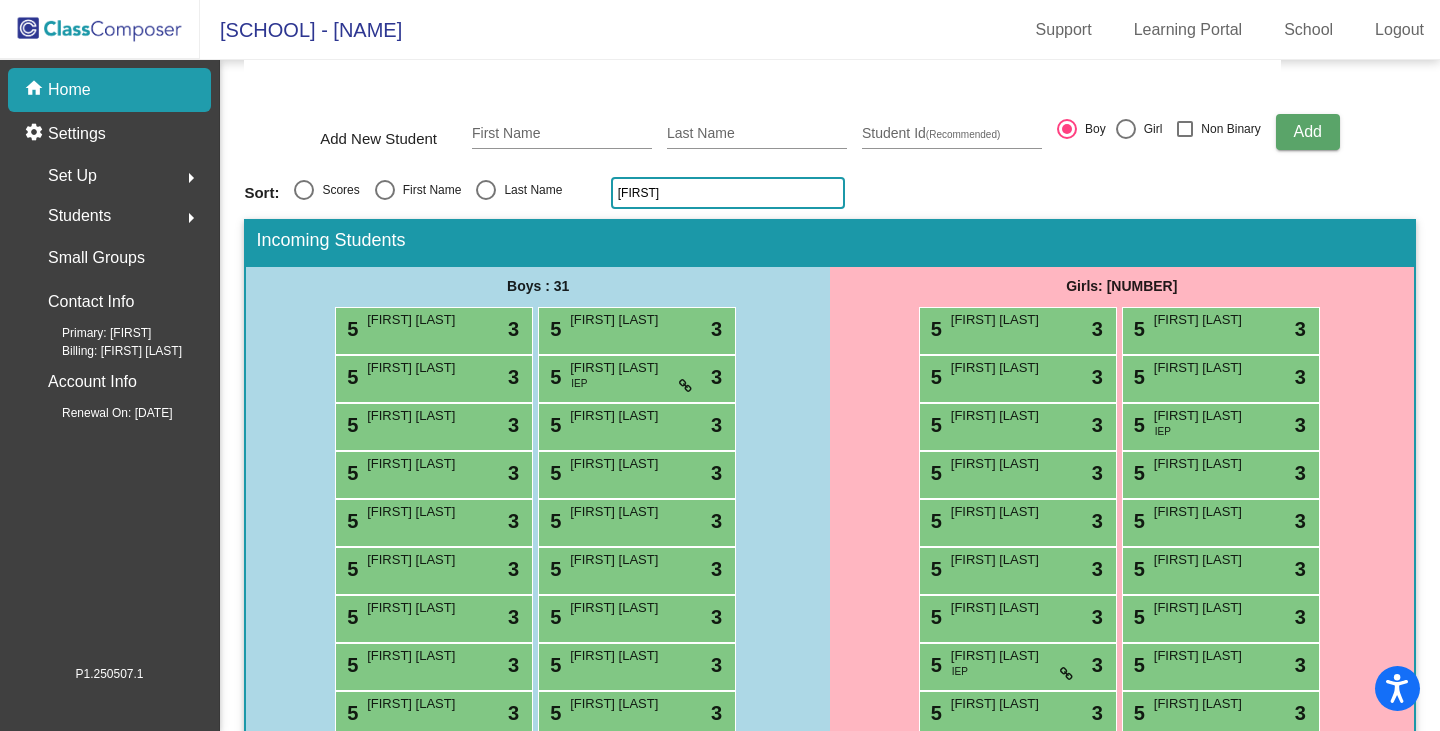 scroll, scrollTop: 8, scrollLeft: 0, axis: vertical 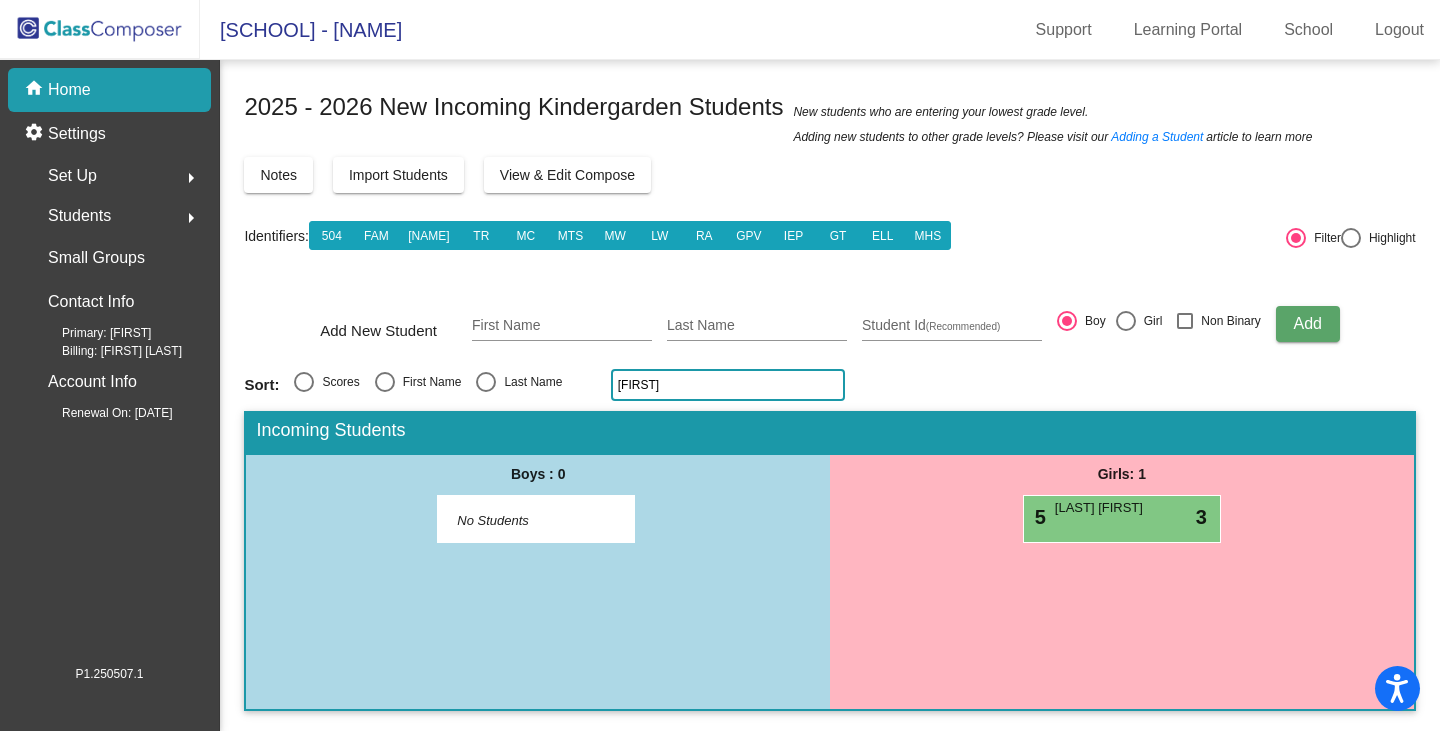 click 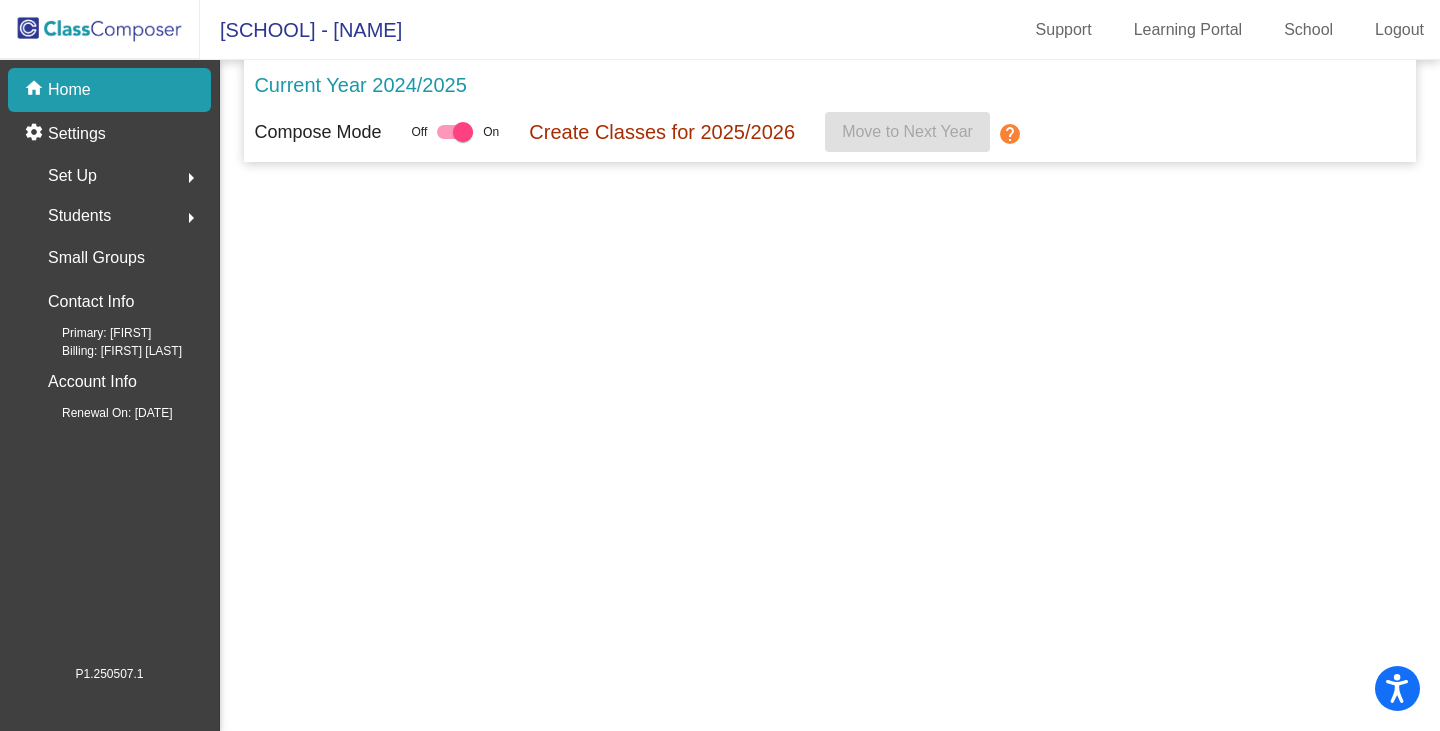 scroll, scrollTop: 0, scrollLeft: 0, axis: both 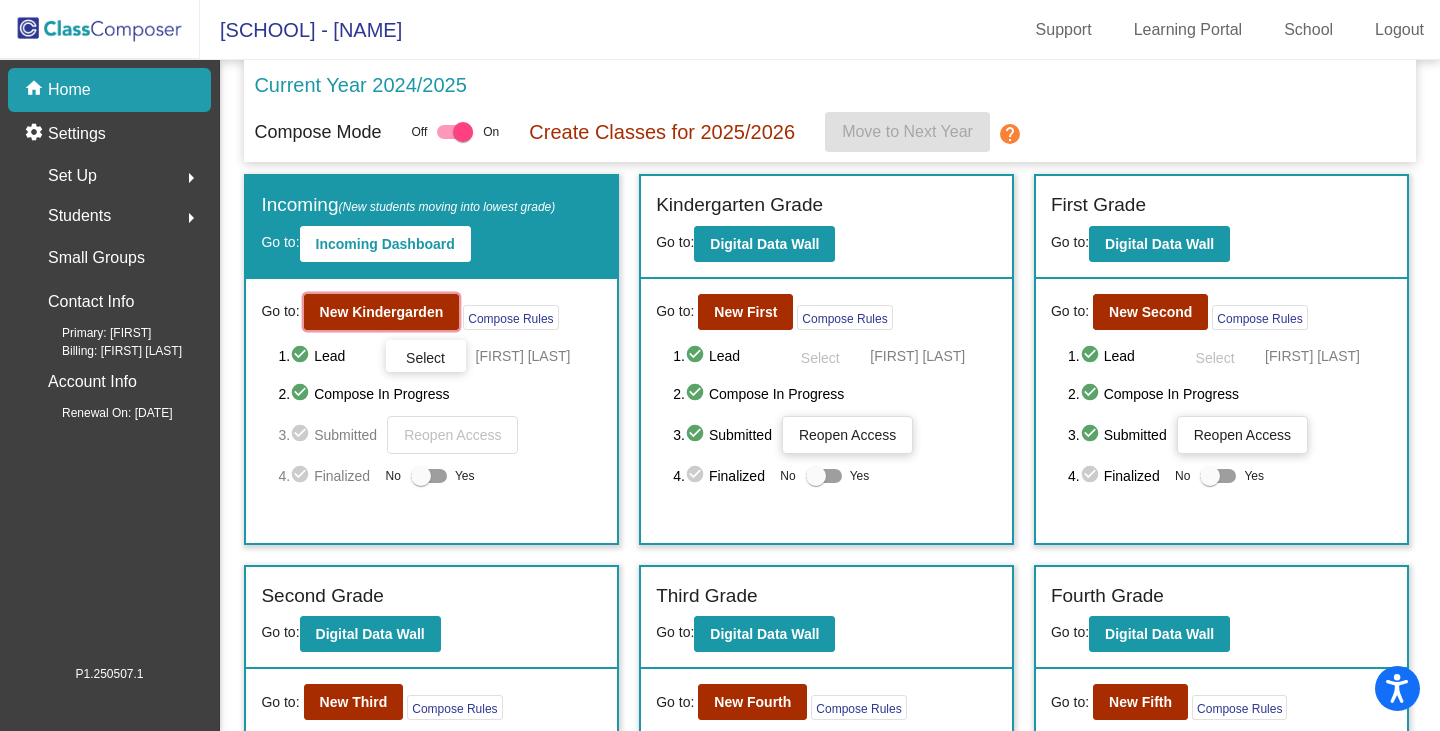 click on "New Kindergarden" 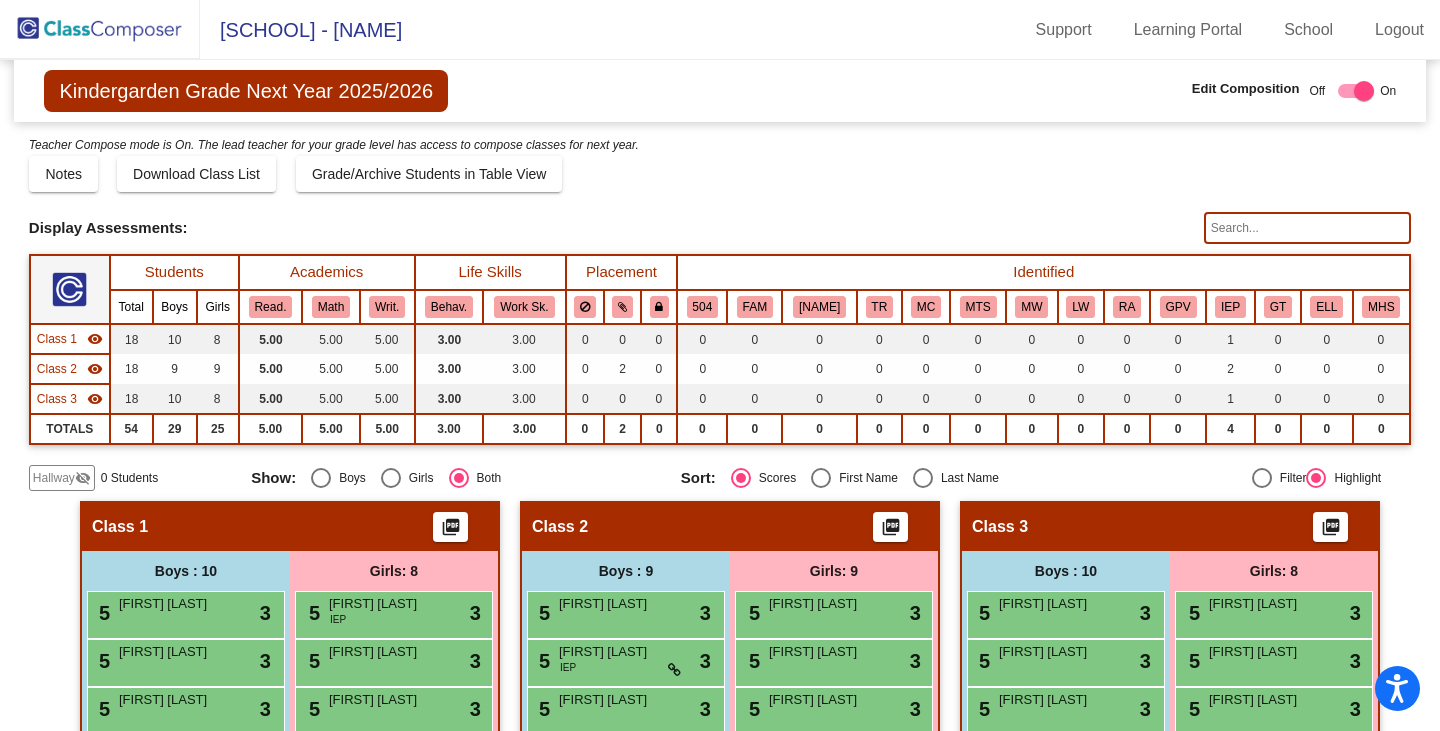 click on "Hallway" 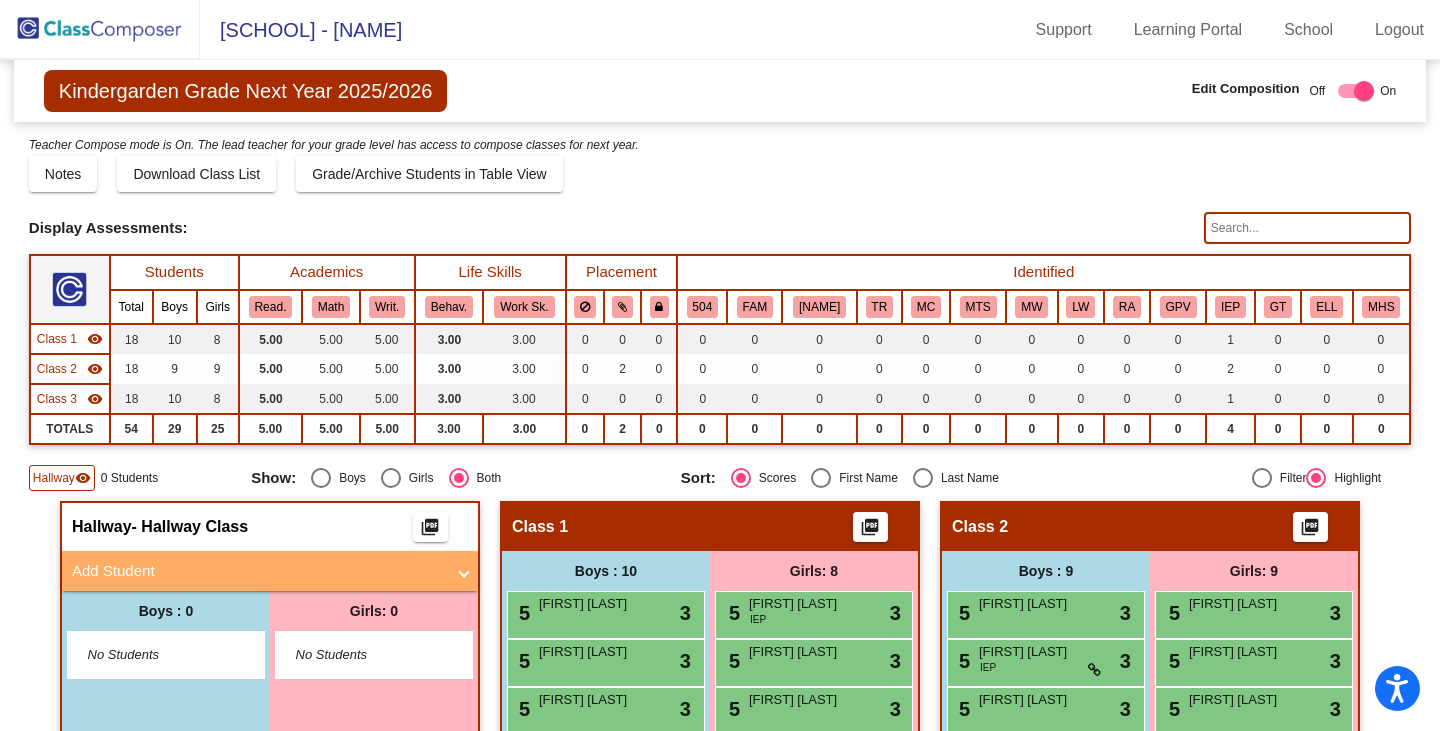 click 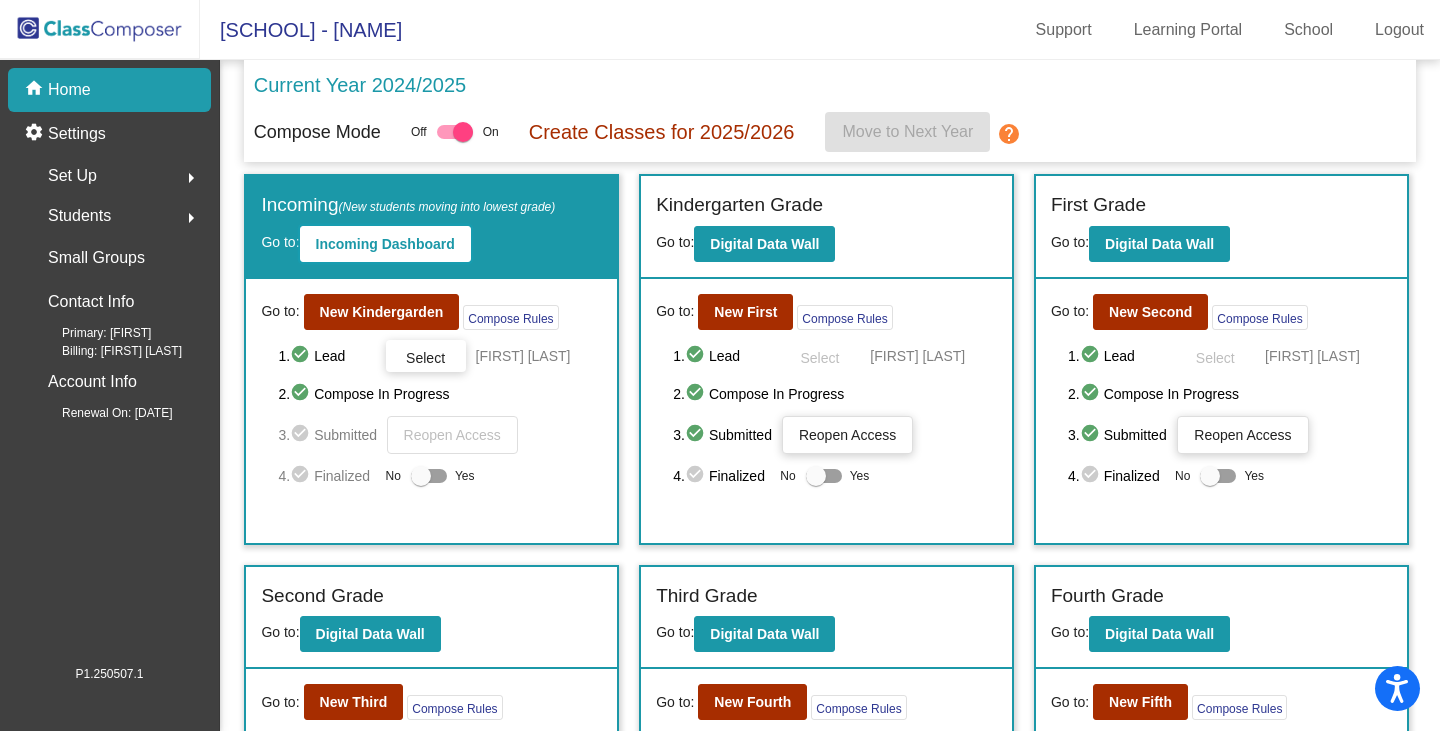 click on "Incoming Dashboard" 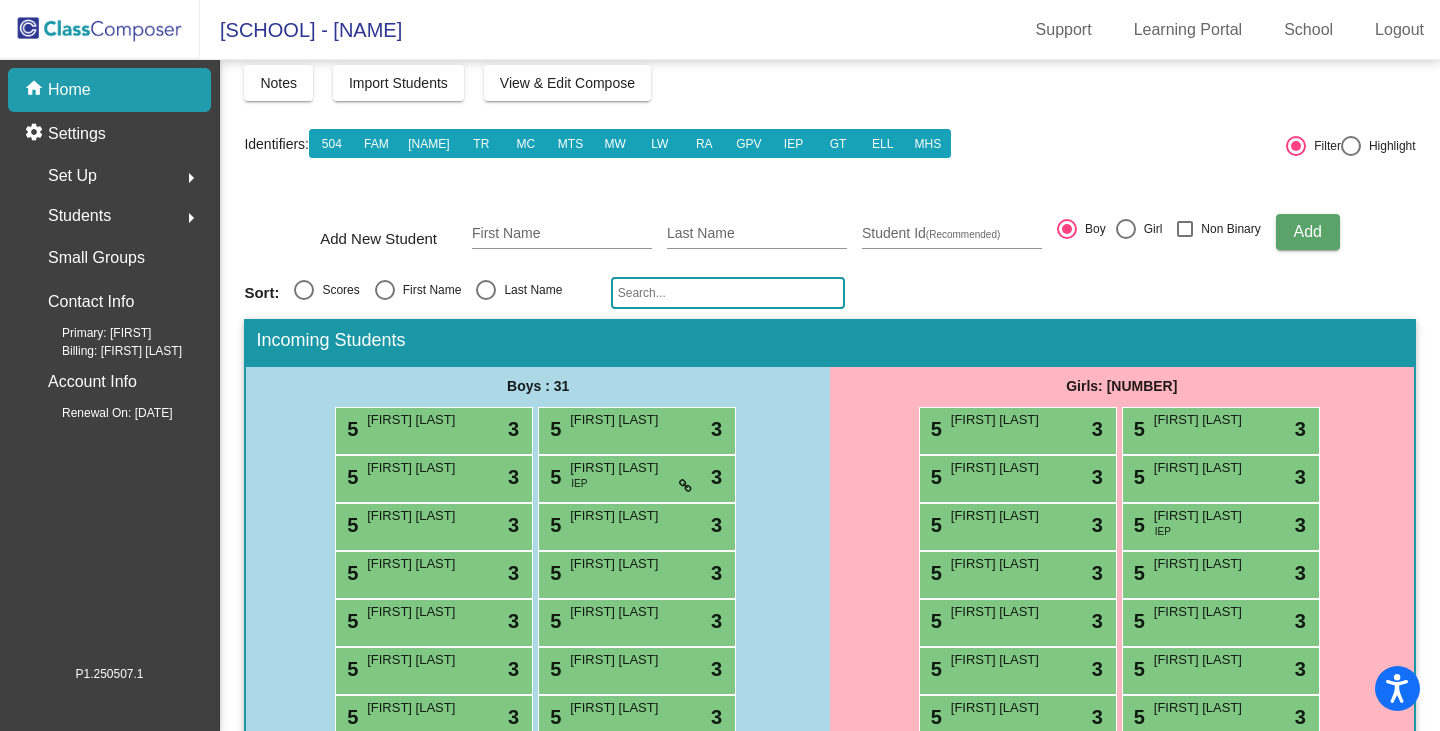 scroll, scrollTop: 0, scrollLeft: 0, axis: both 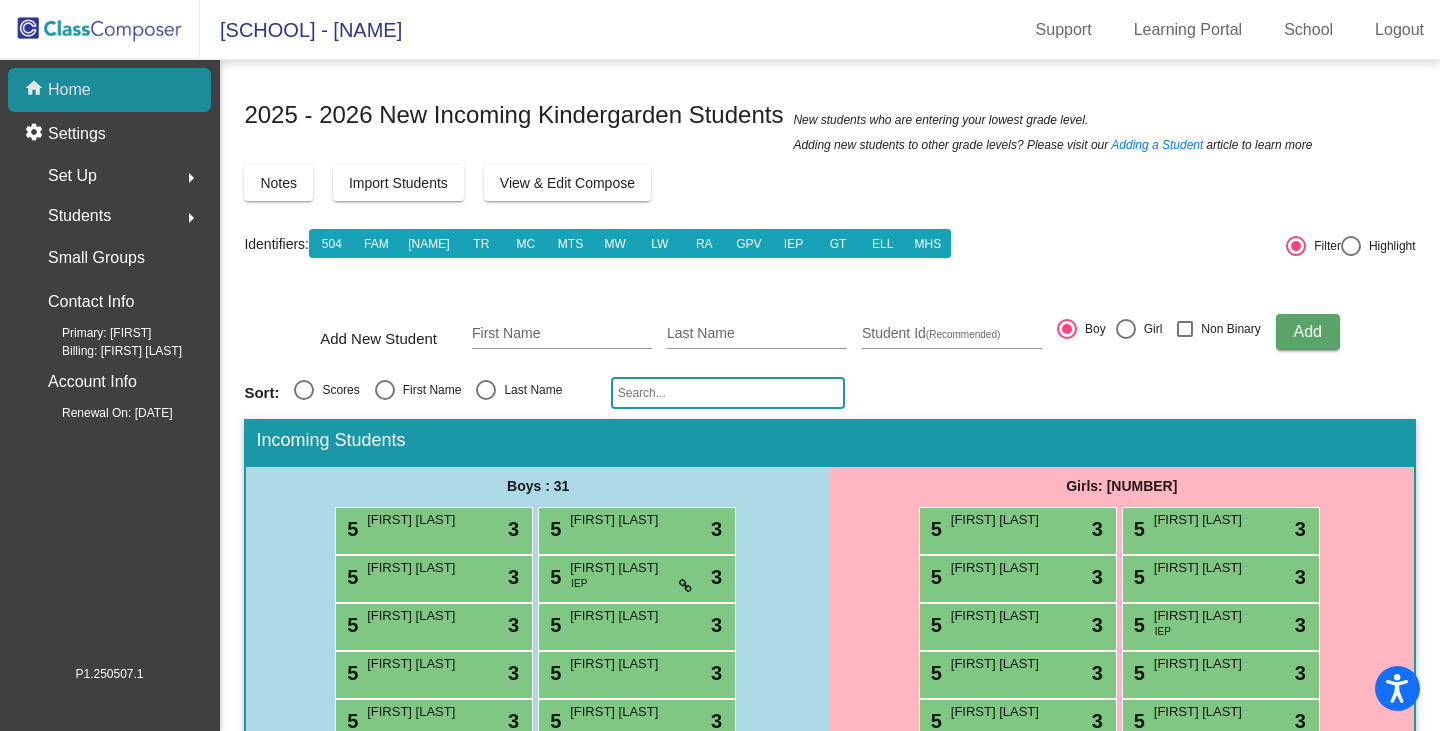 click on "home Home" 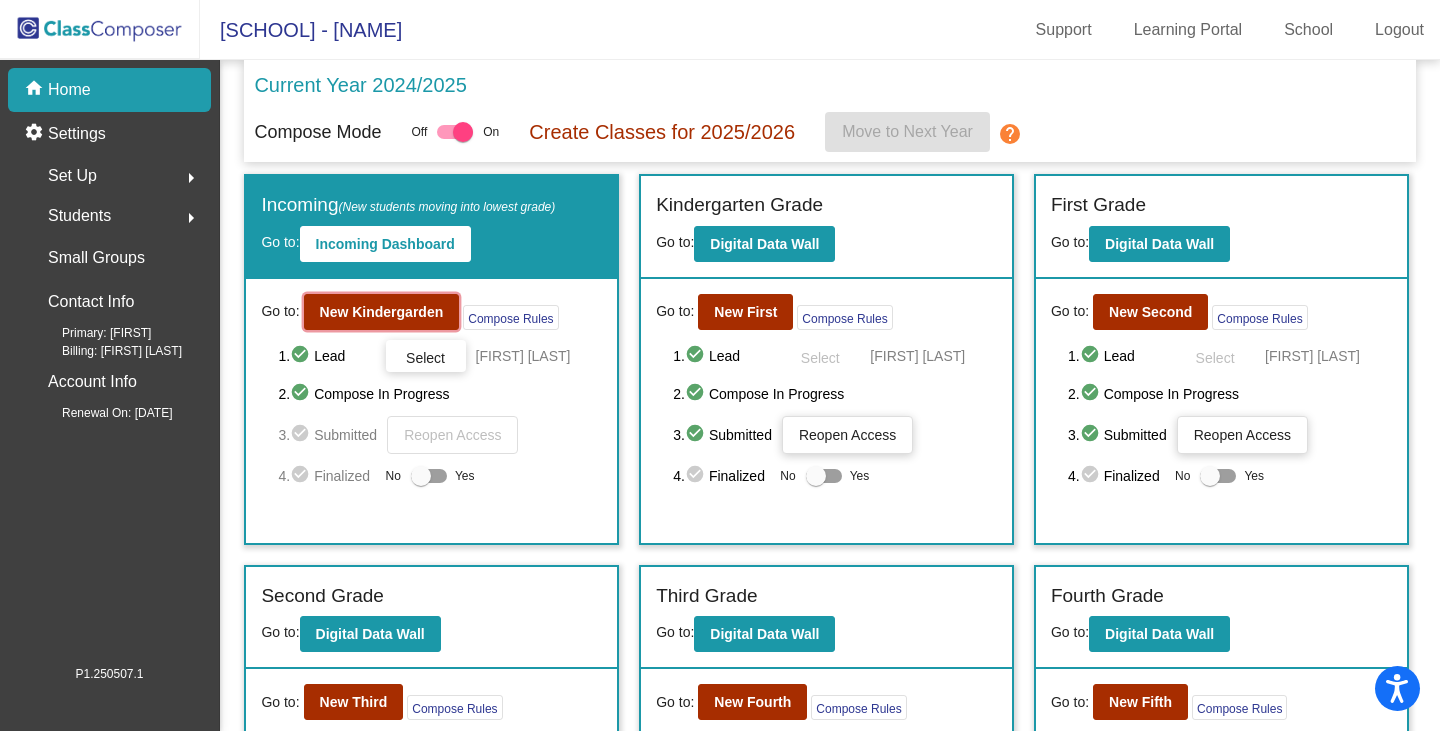 click on "New Kindergarden" 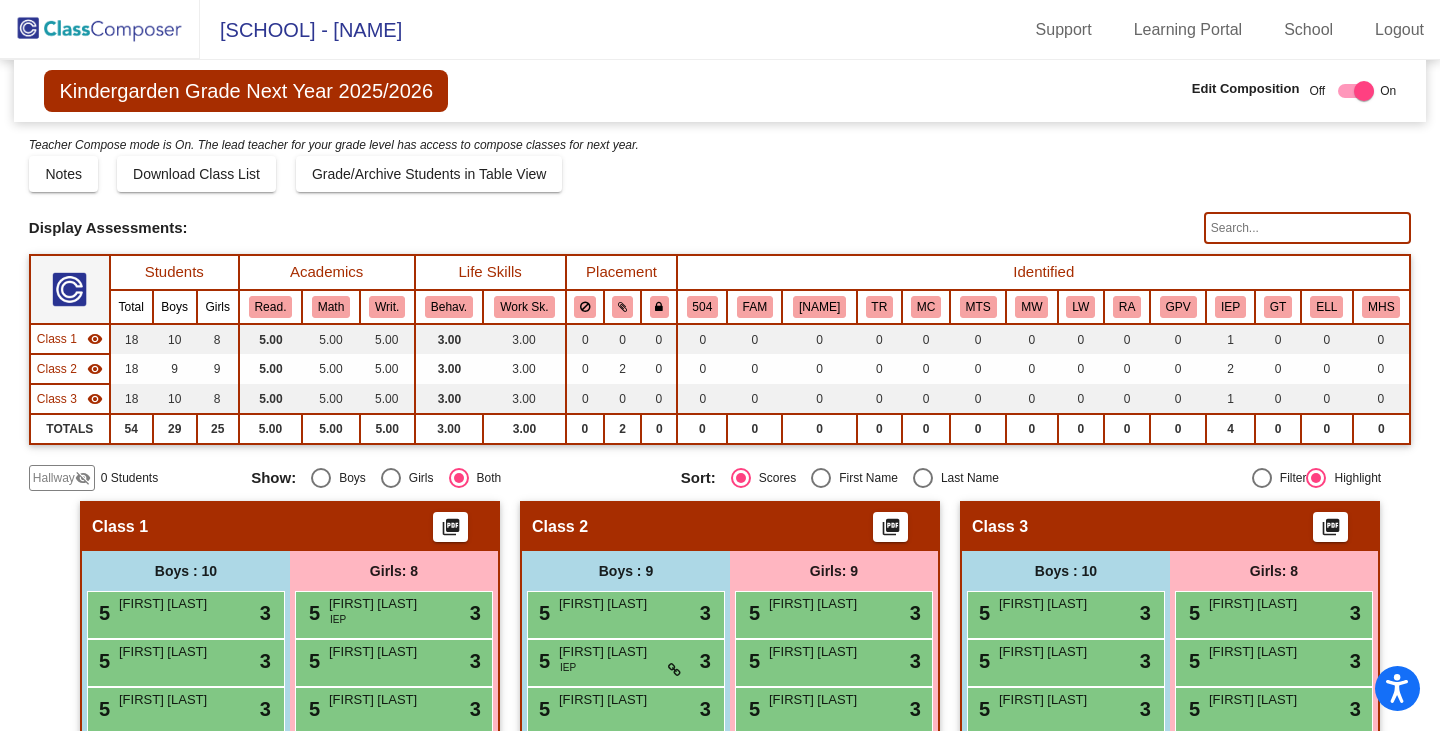 click on "Hallway" 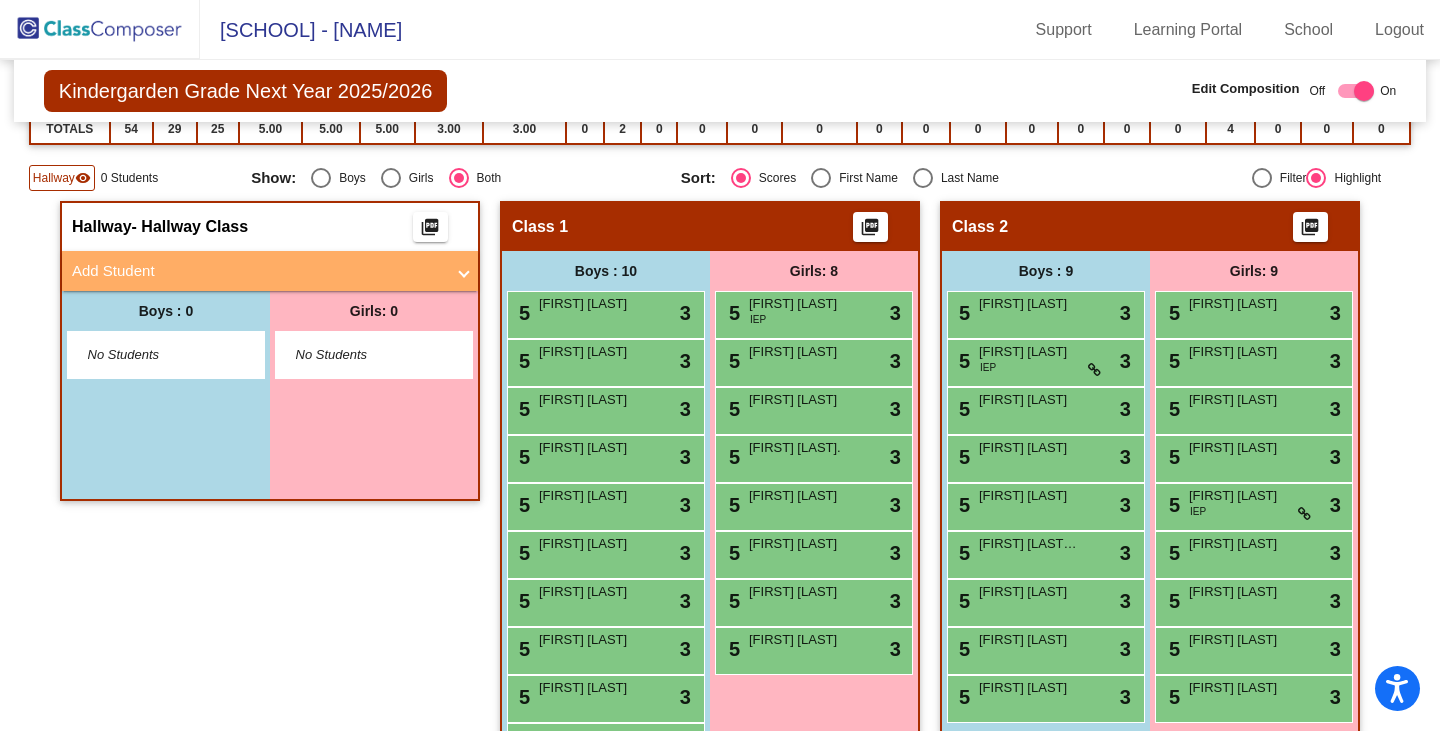 scroll, scrollTop: 0, scrollLeft: 0, axis: both 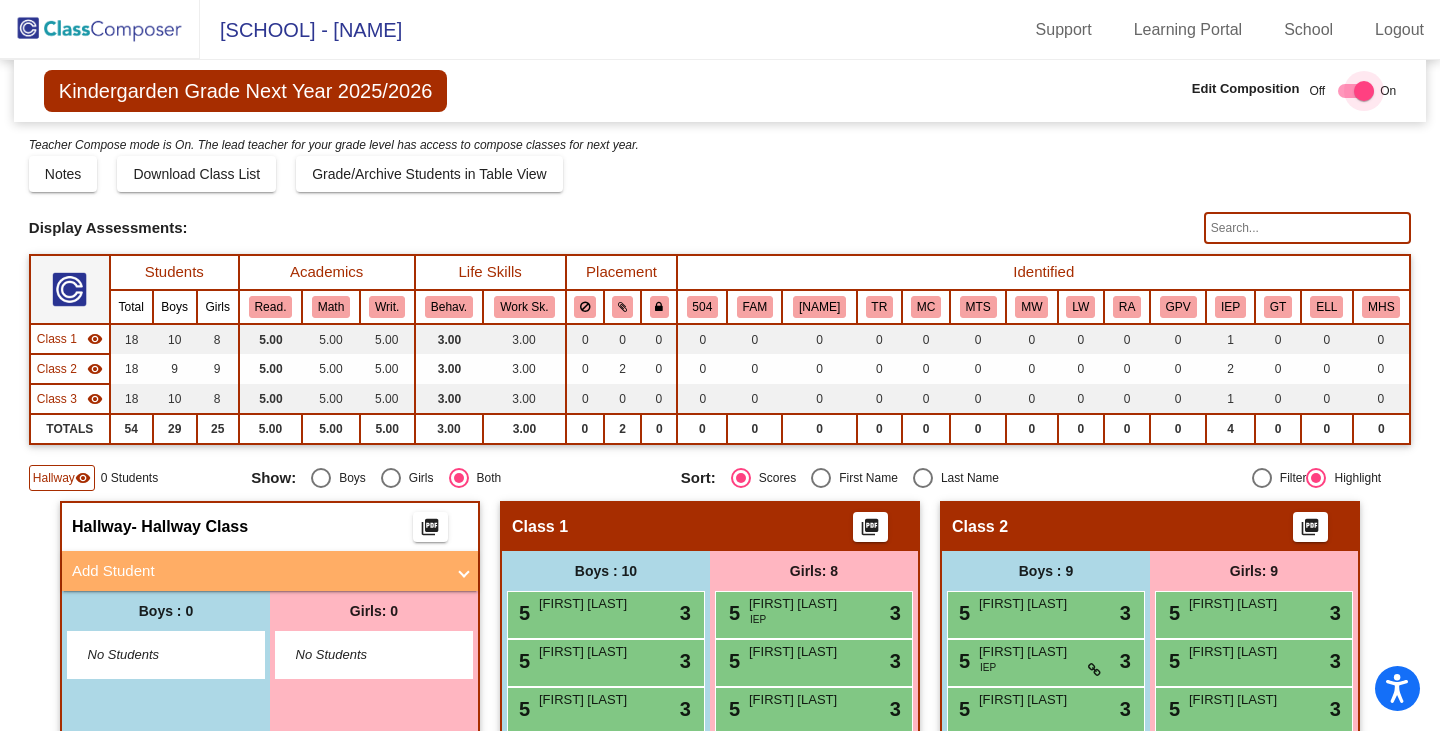 click at bounding box center [1356, 91] 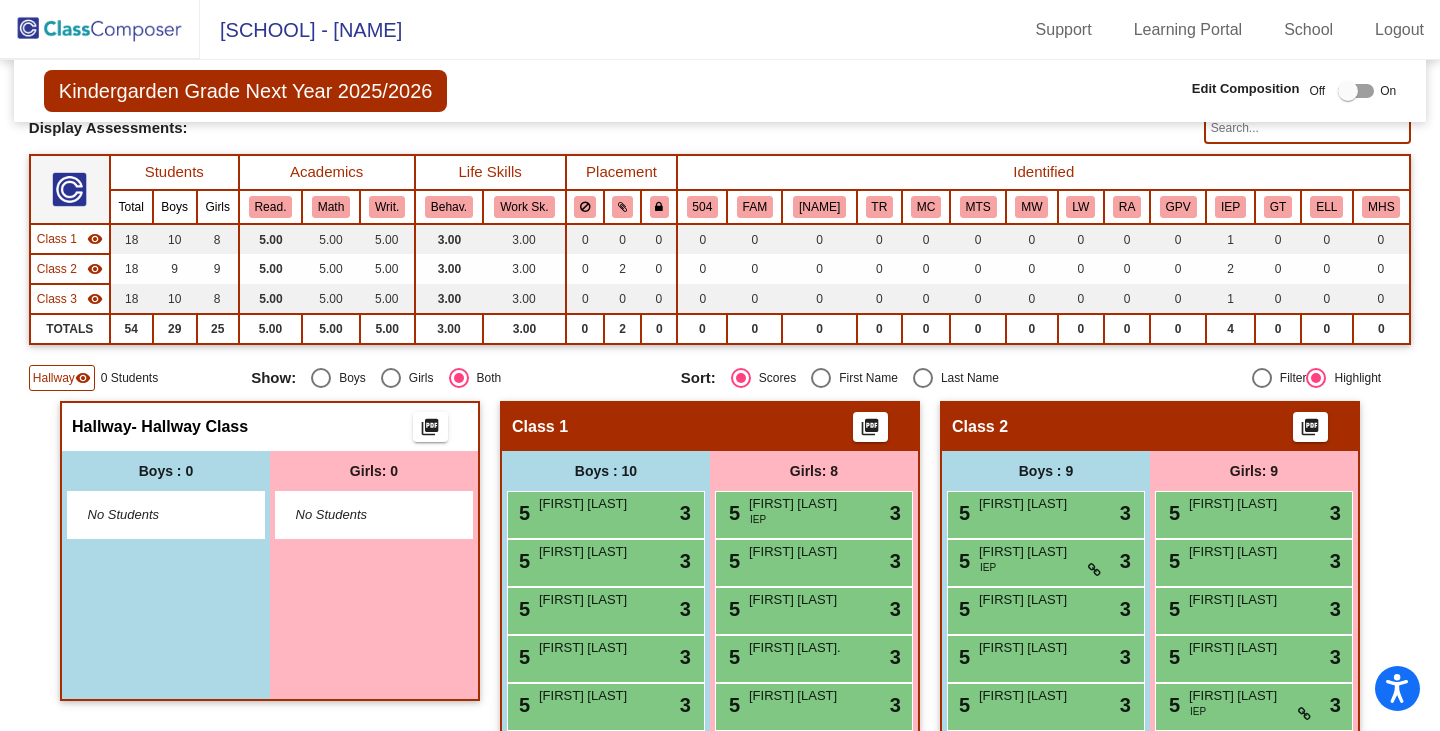 scroll, scrollTop: 0, scrollLeft: 0, axis: both 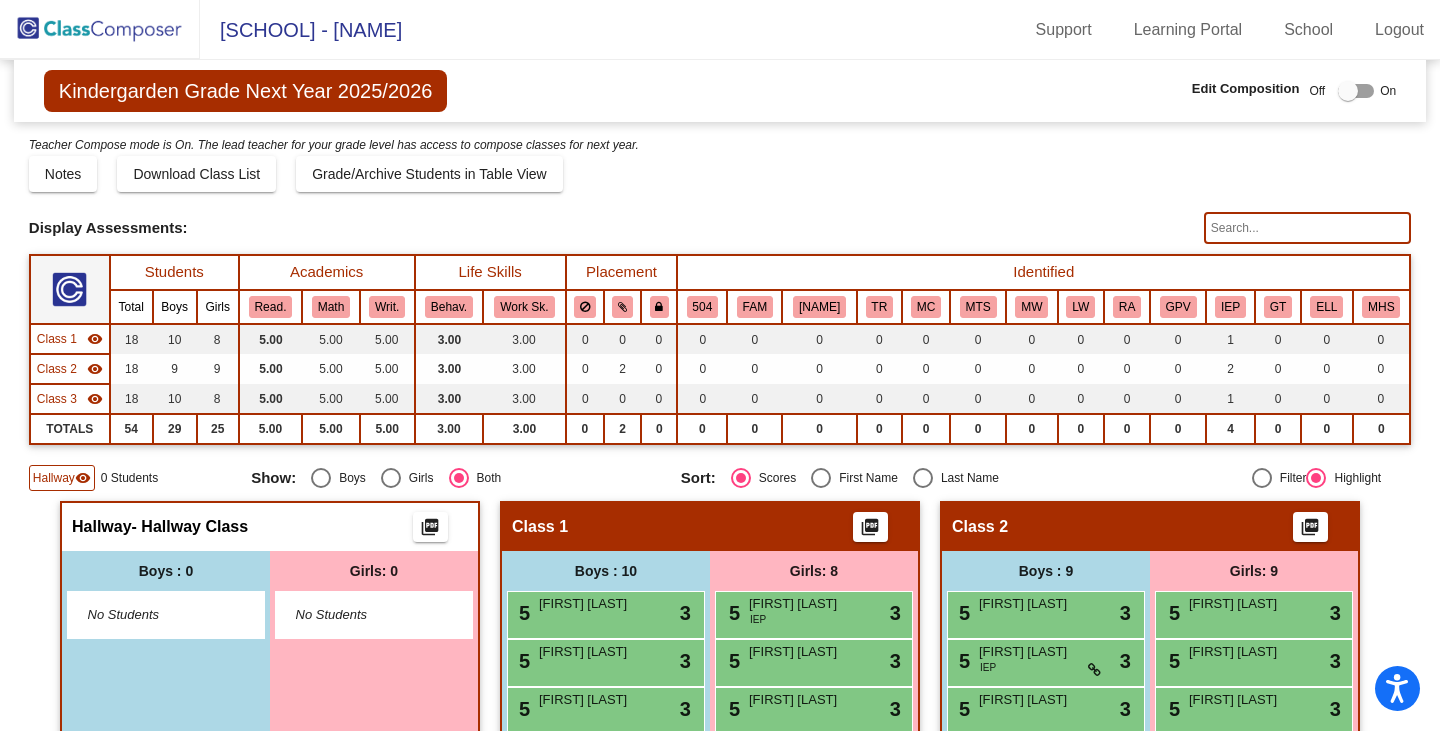 click 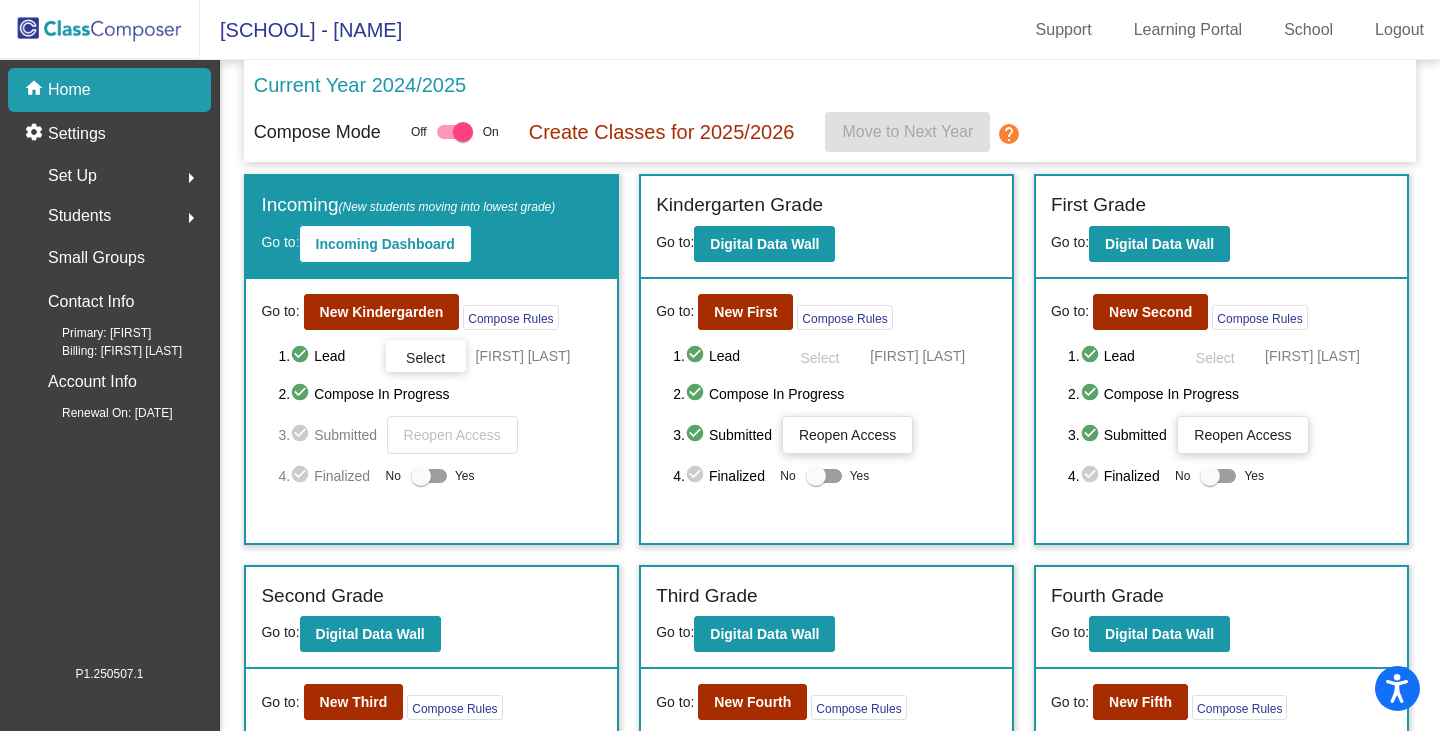 click on "Incoming Dashboard" 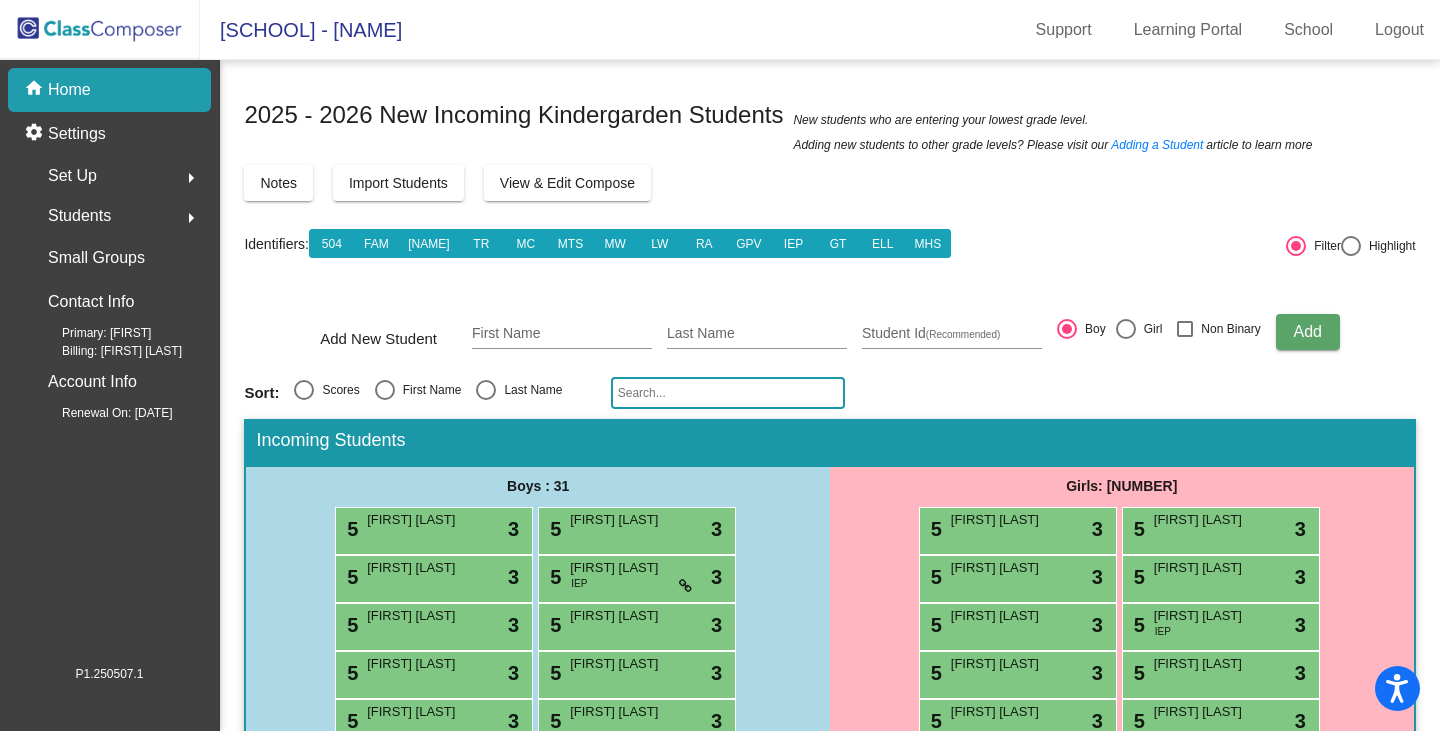 click 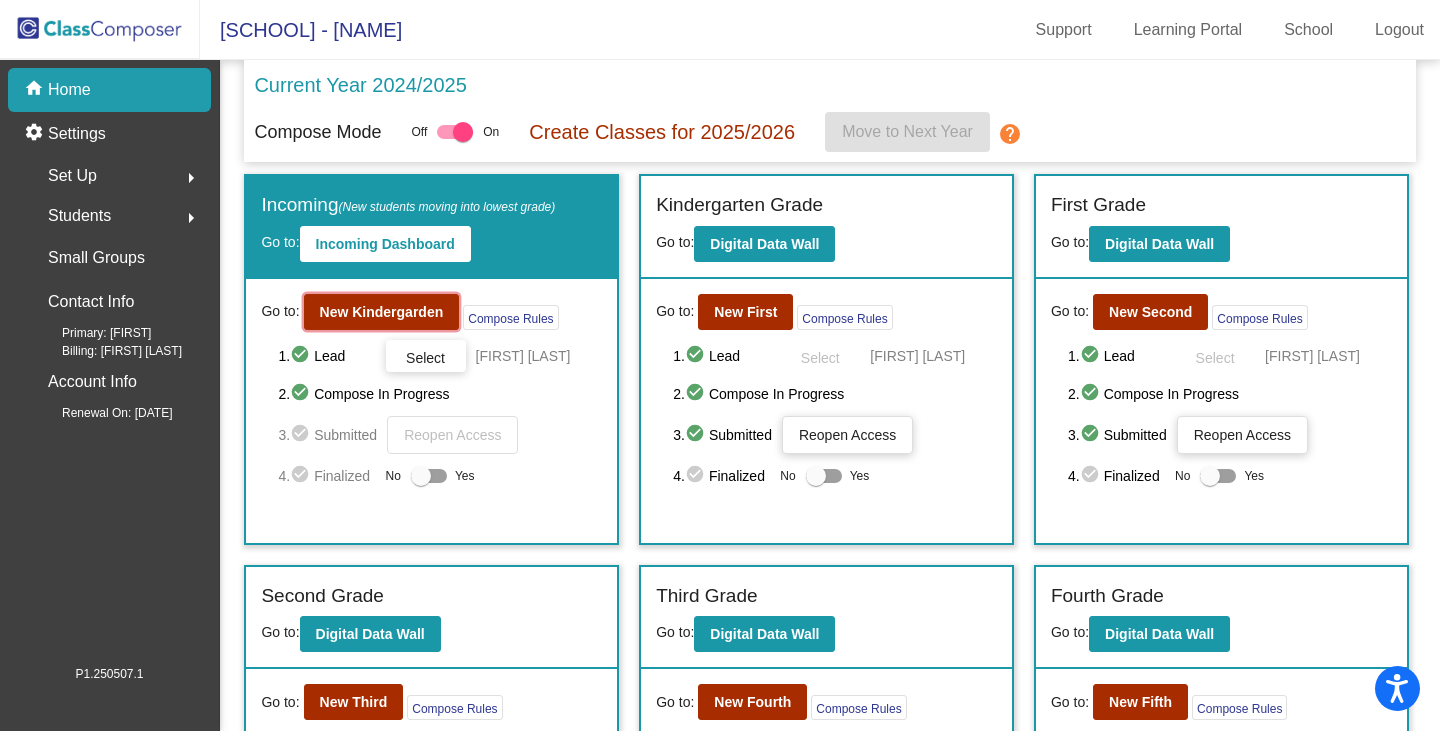 click on "New Kindergarden" 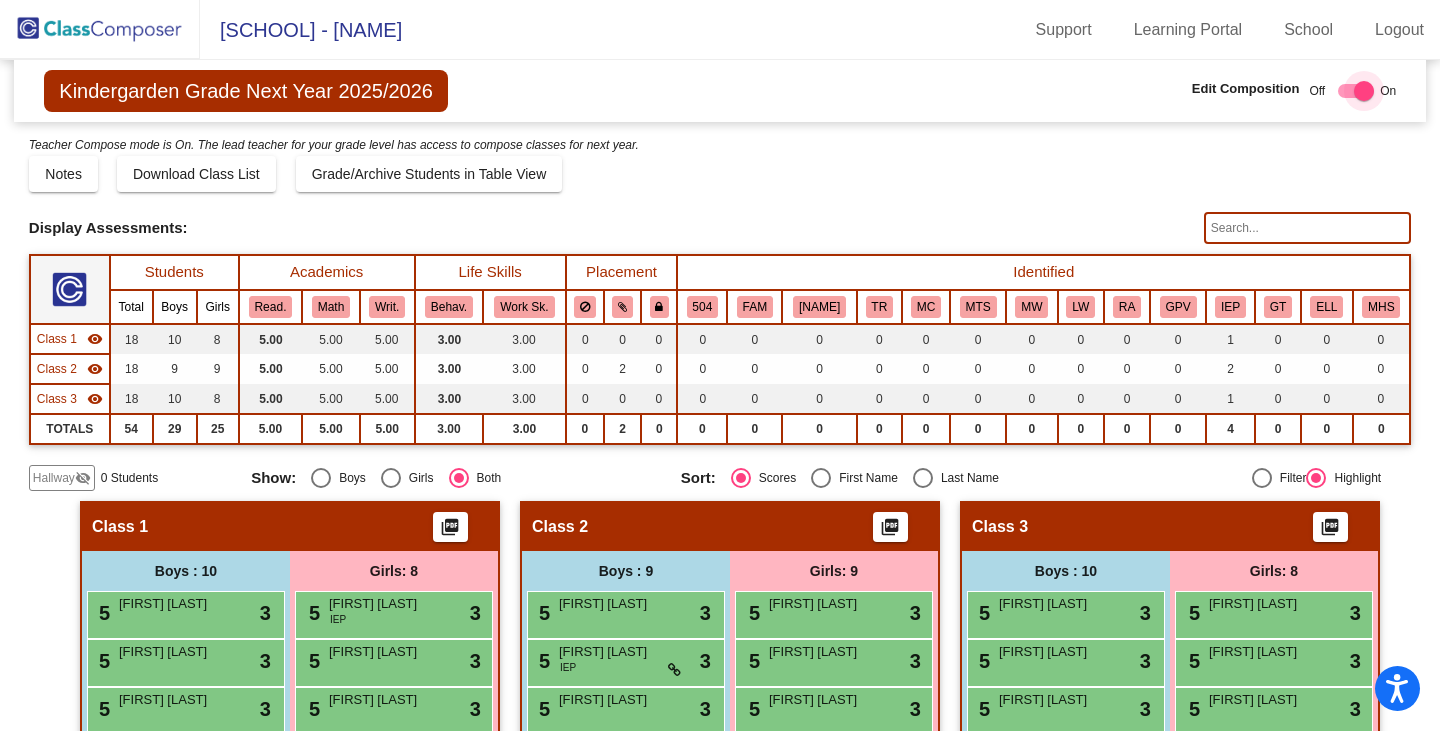 click at bounding box center [1356, 91] 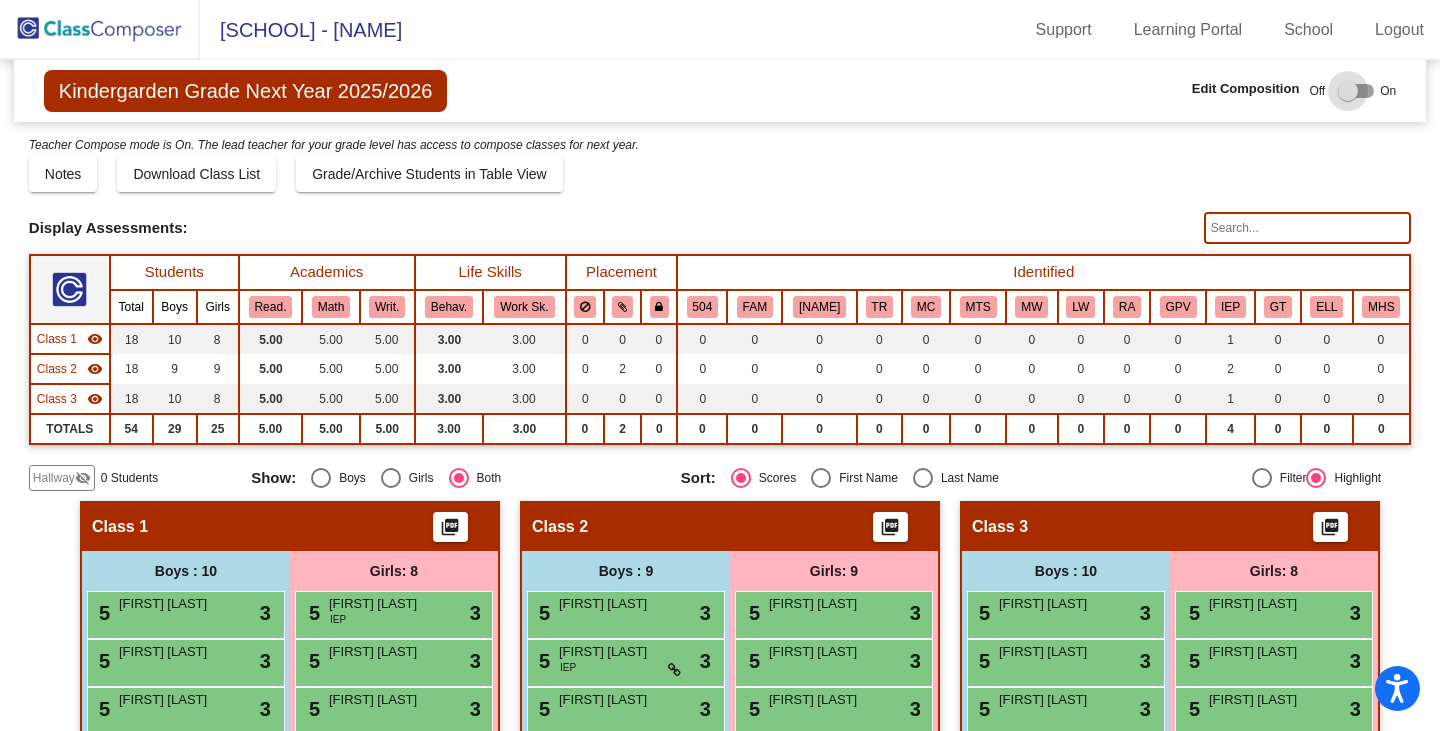 click at bounding box center [1356, 91] 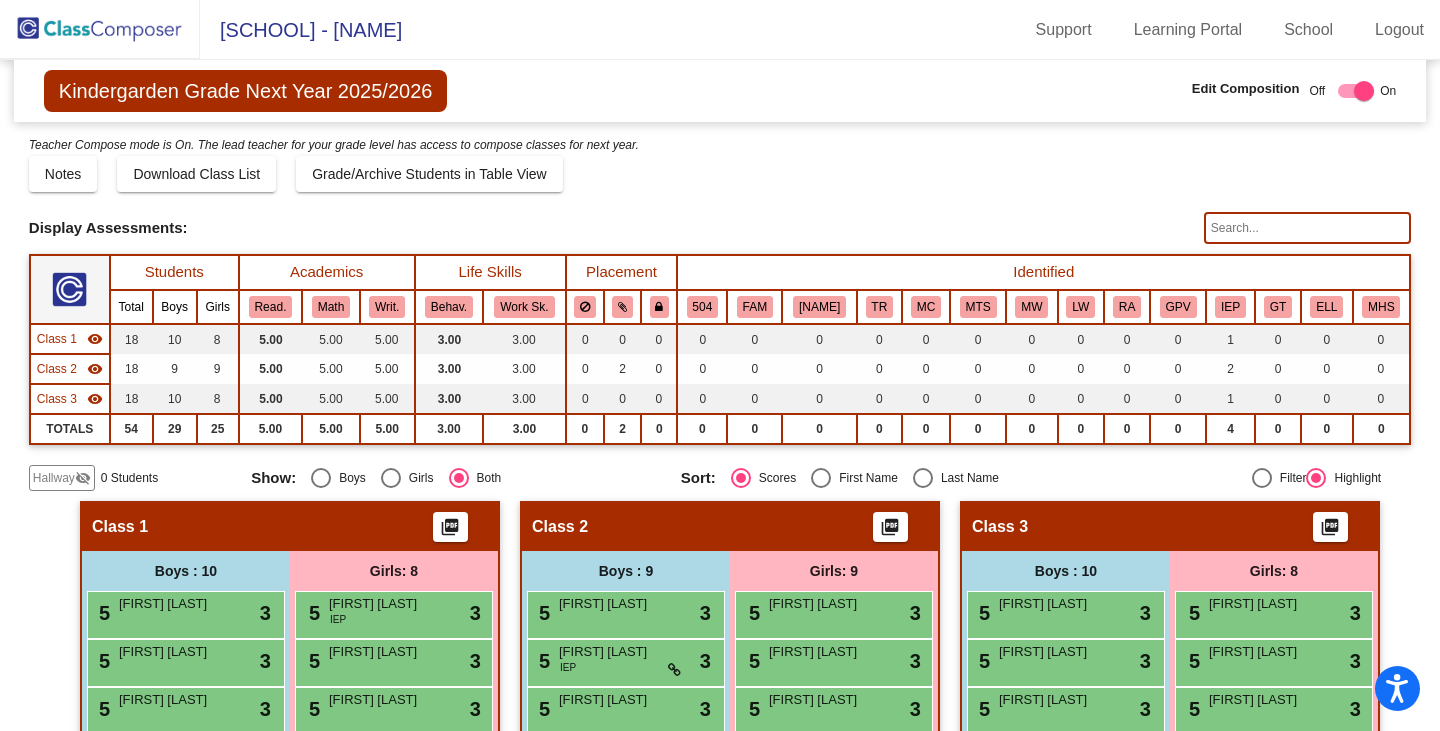 click on "Hallway" 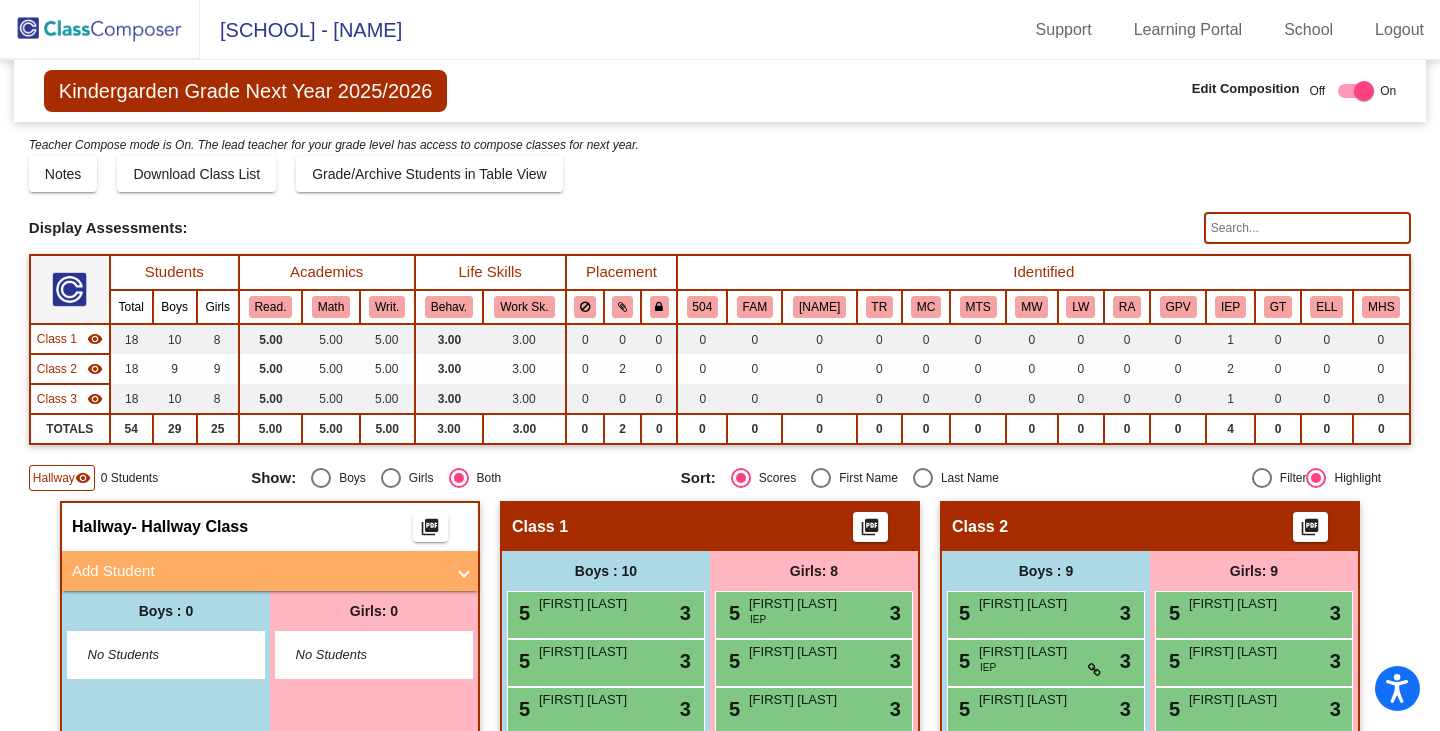 click on "Add Student" at bounding box center (266, 571) 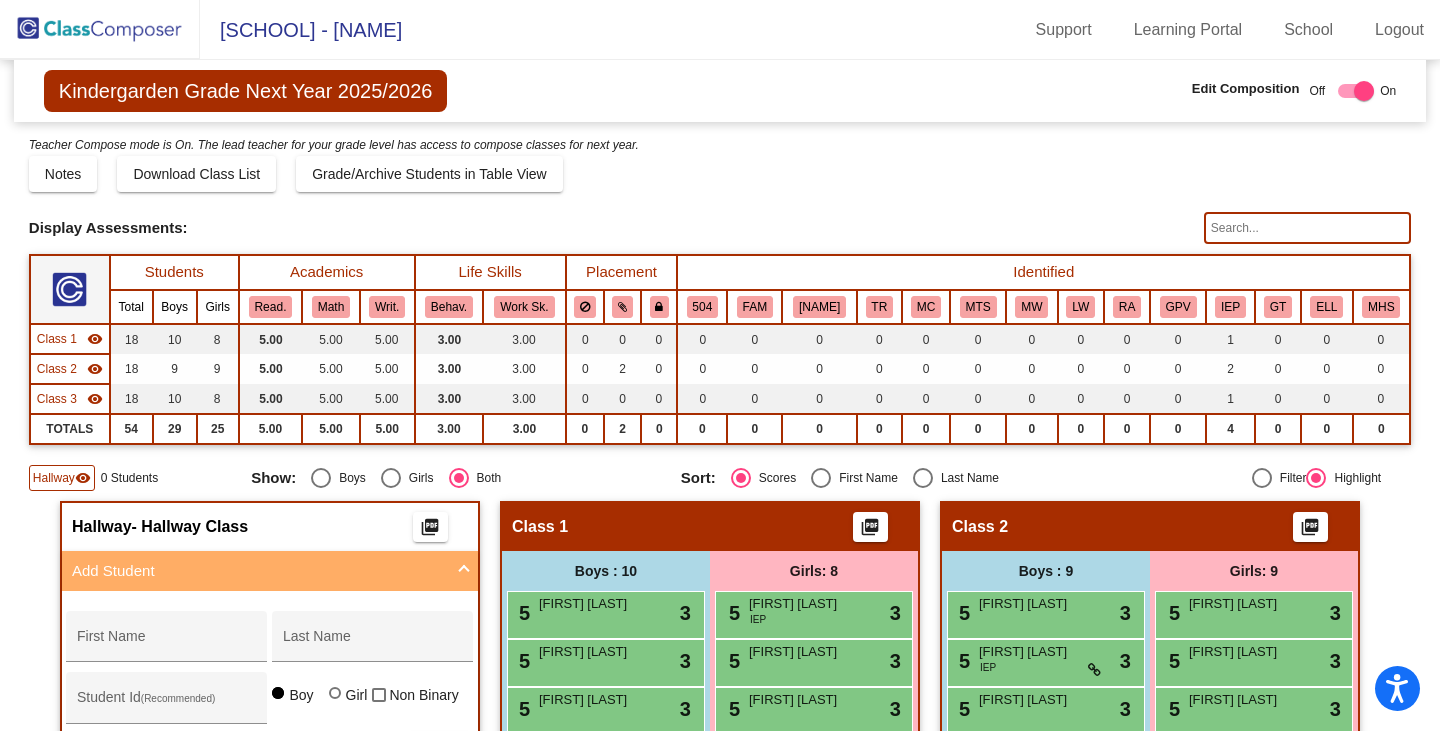 scroll, scrollTop: 200, scrollLeft: 0, axis: vertical 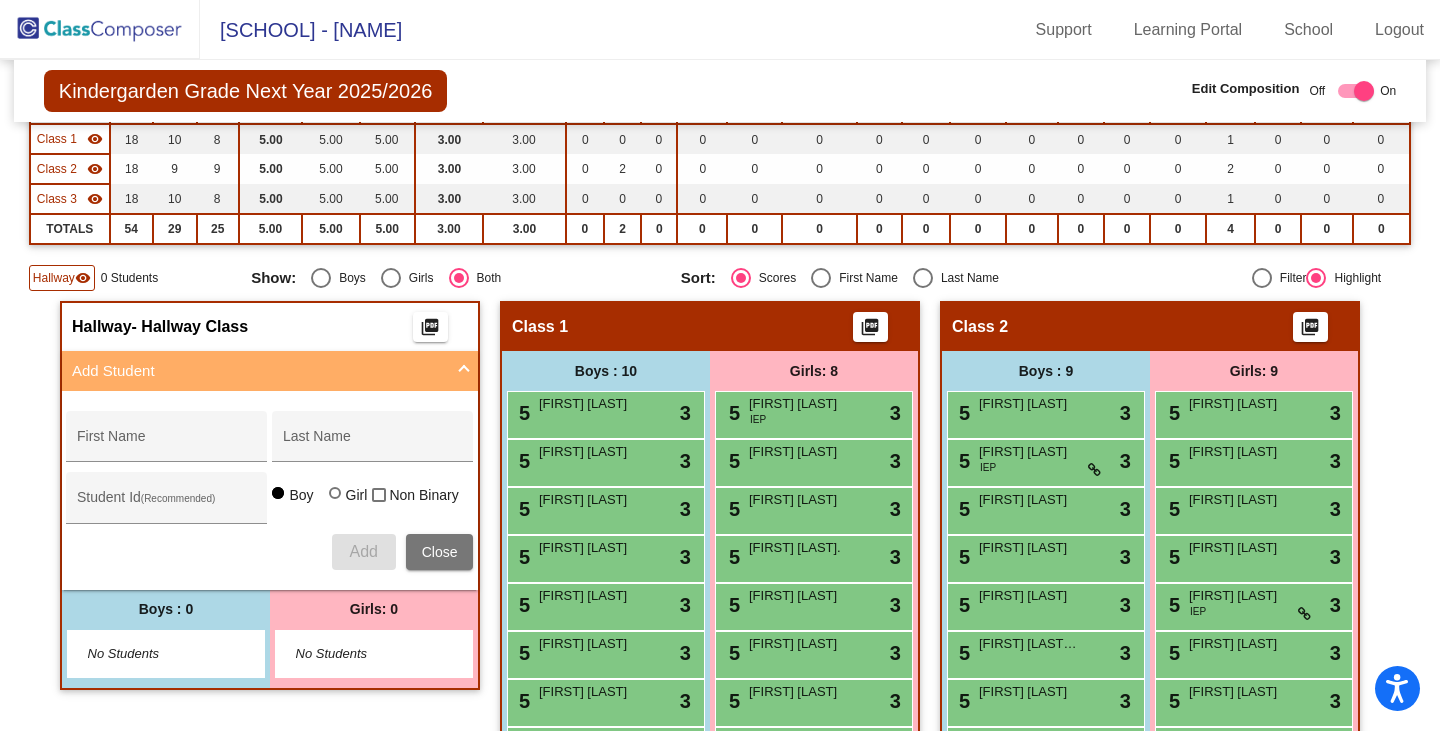 click 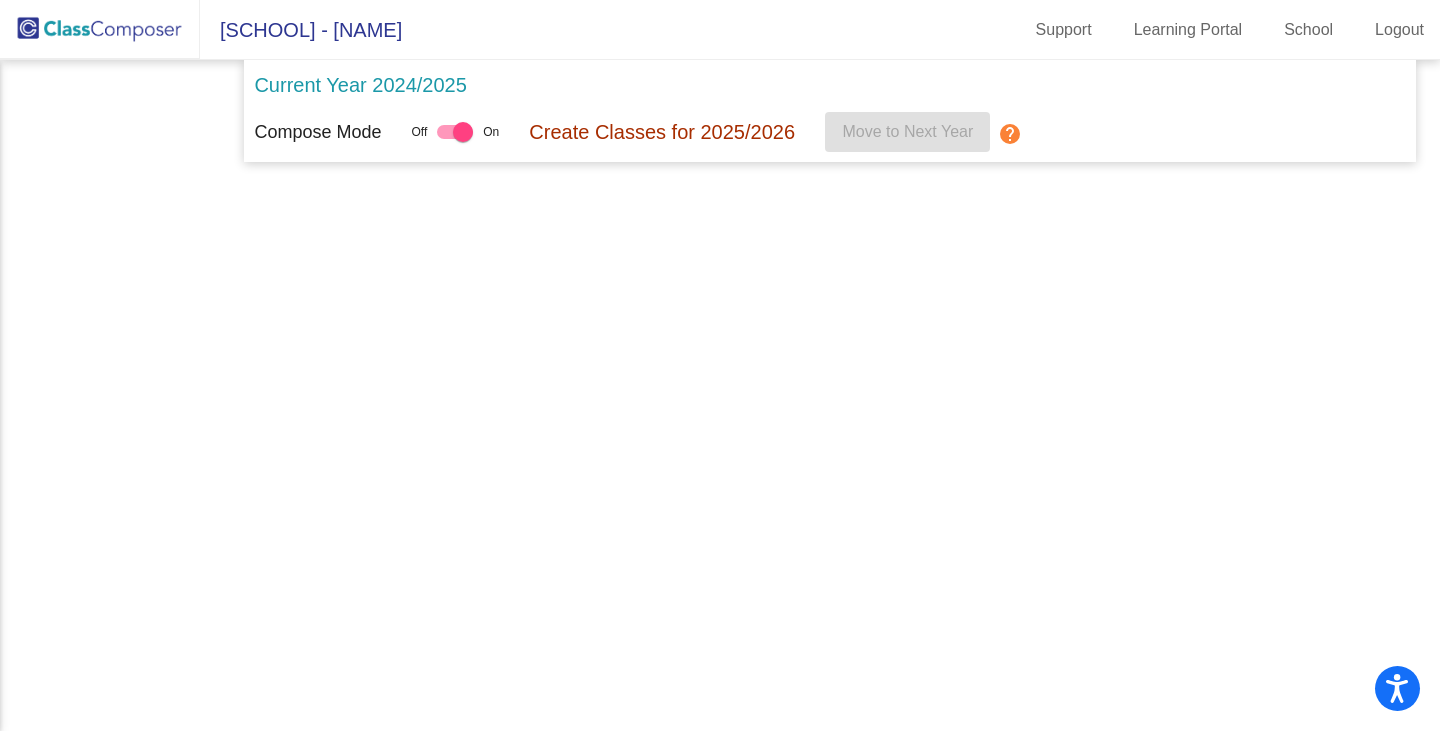 scroll, scrollTop: 0, scrollLeft: 0, axis: both 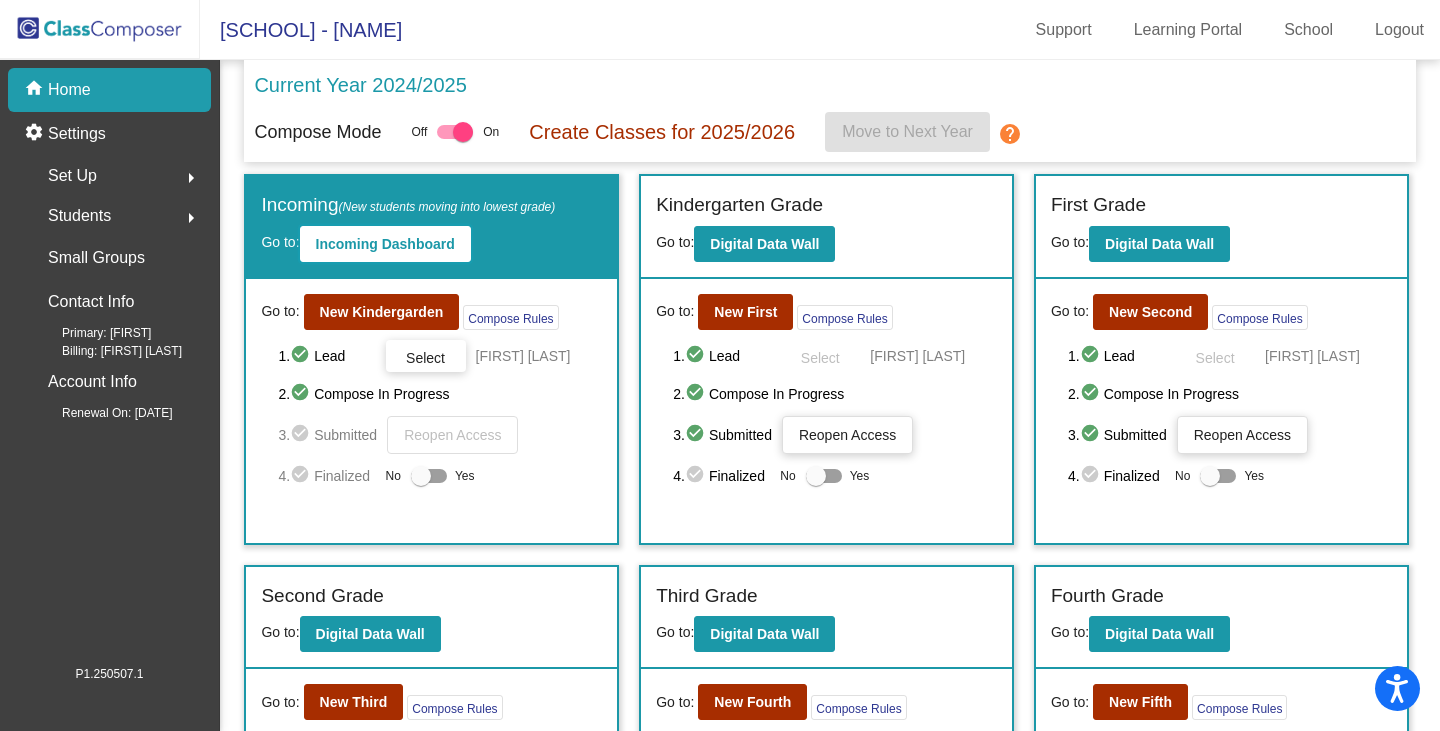 click on "Incoming Dashboard" 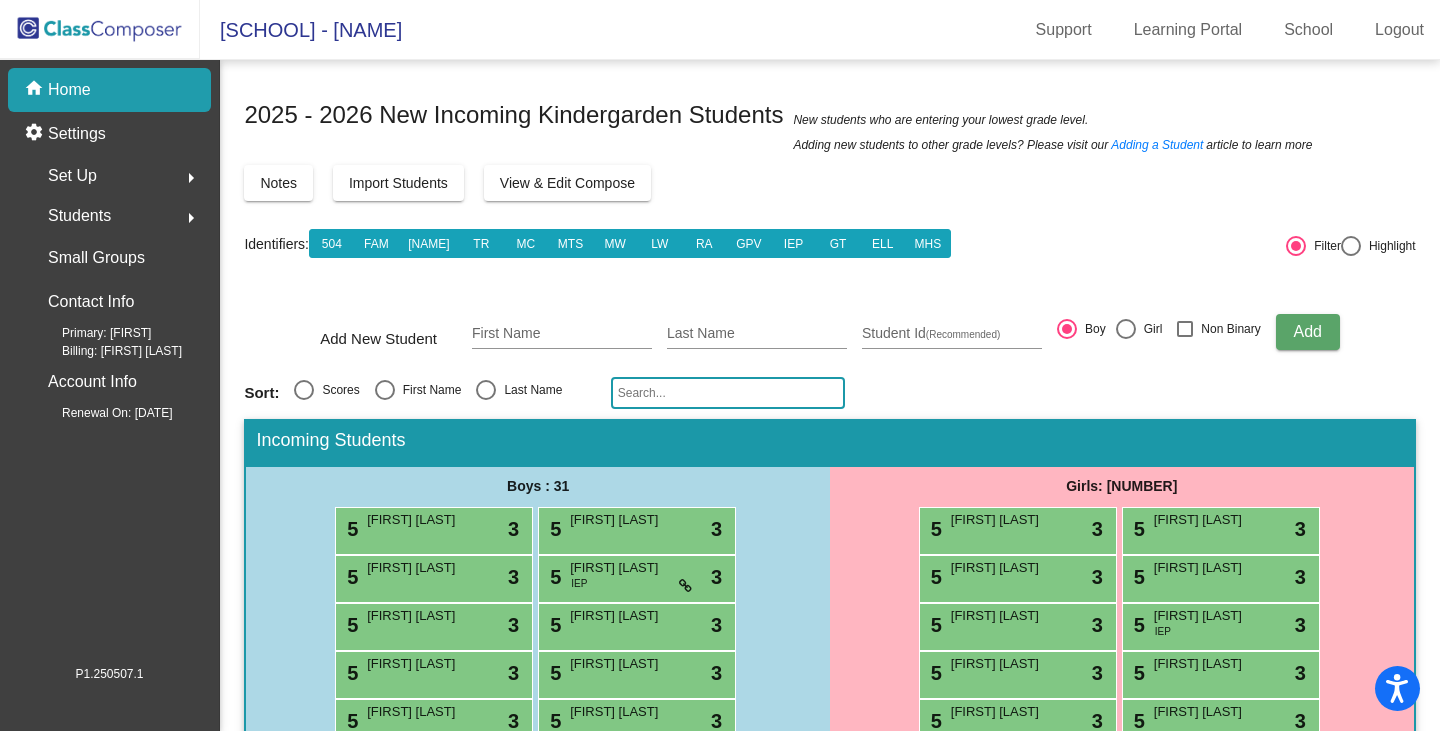 click 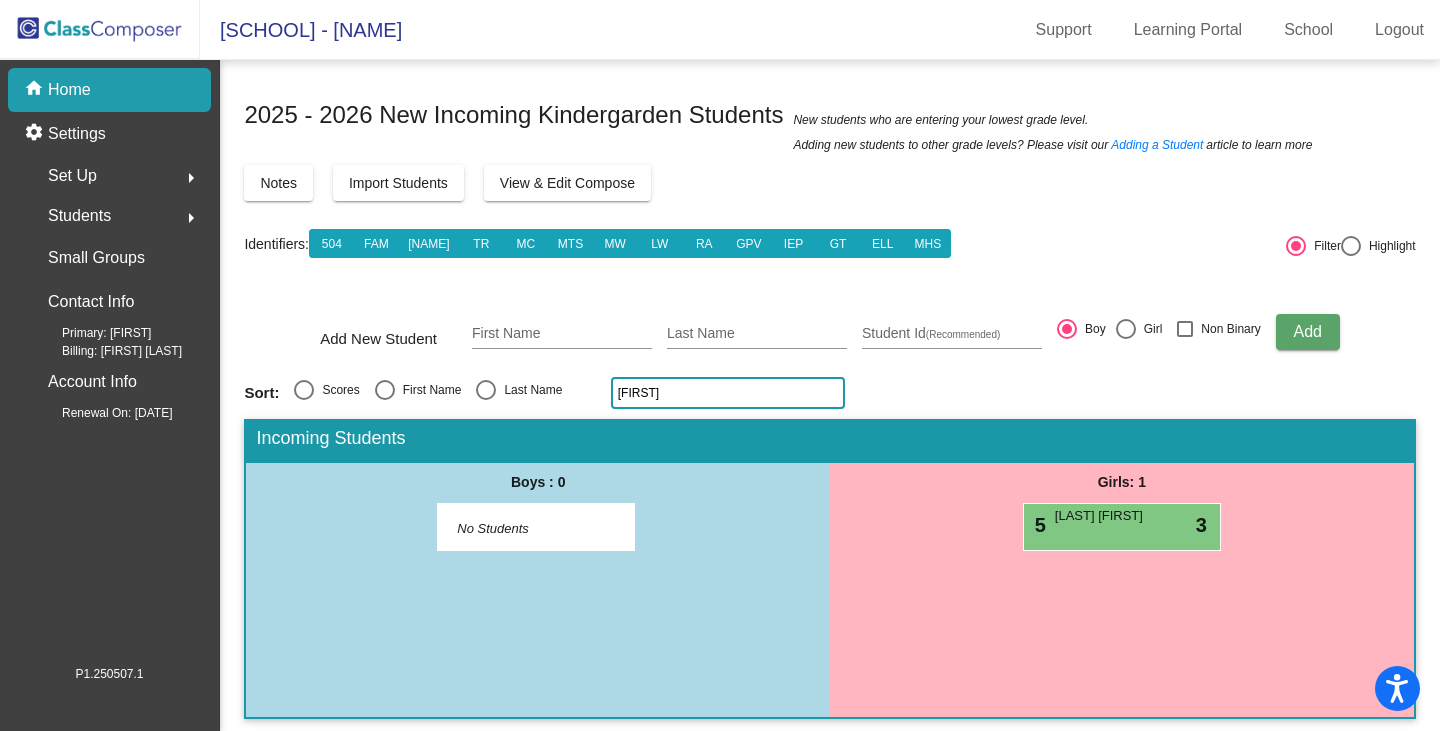 click 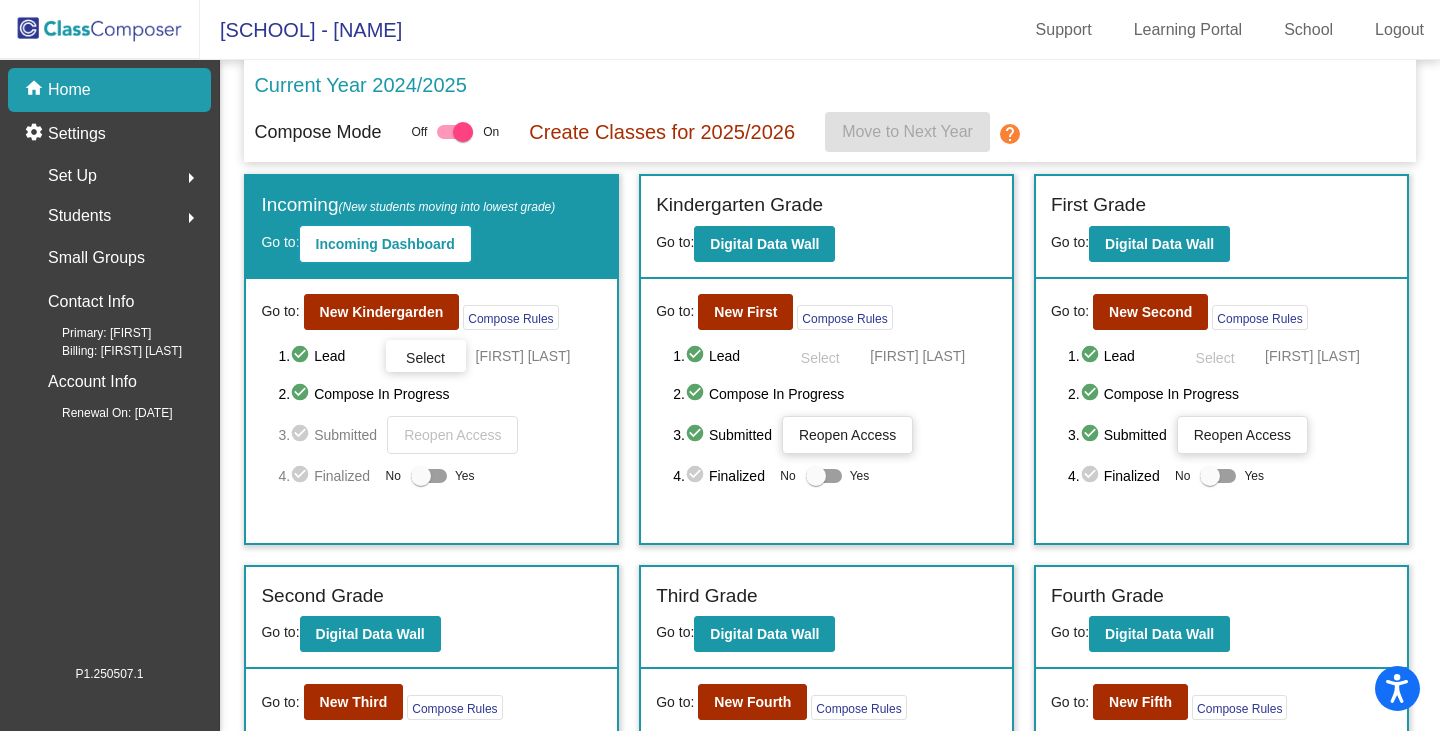 click on "Incoming Dashboard" 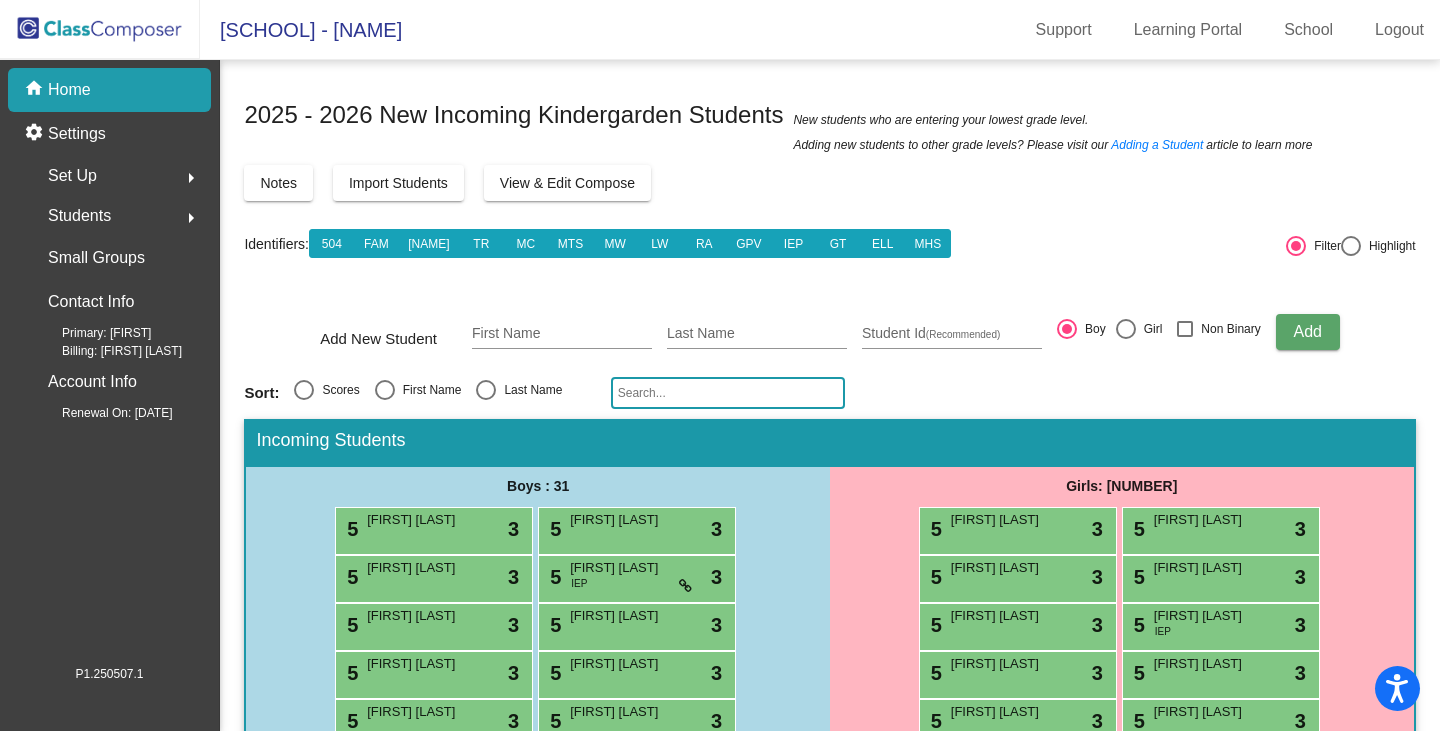click on "Adding a Student" 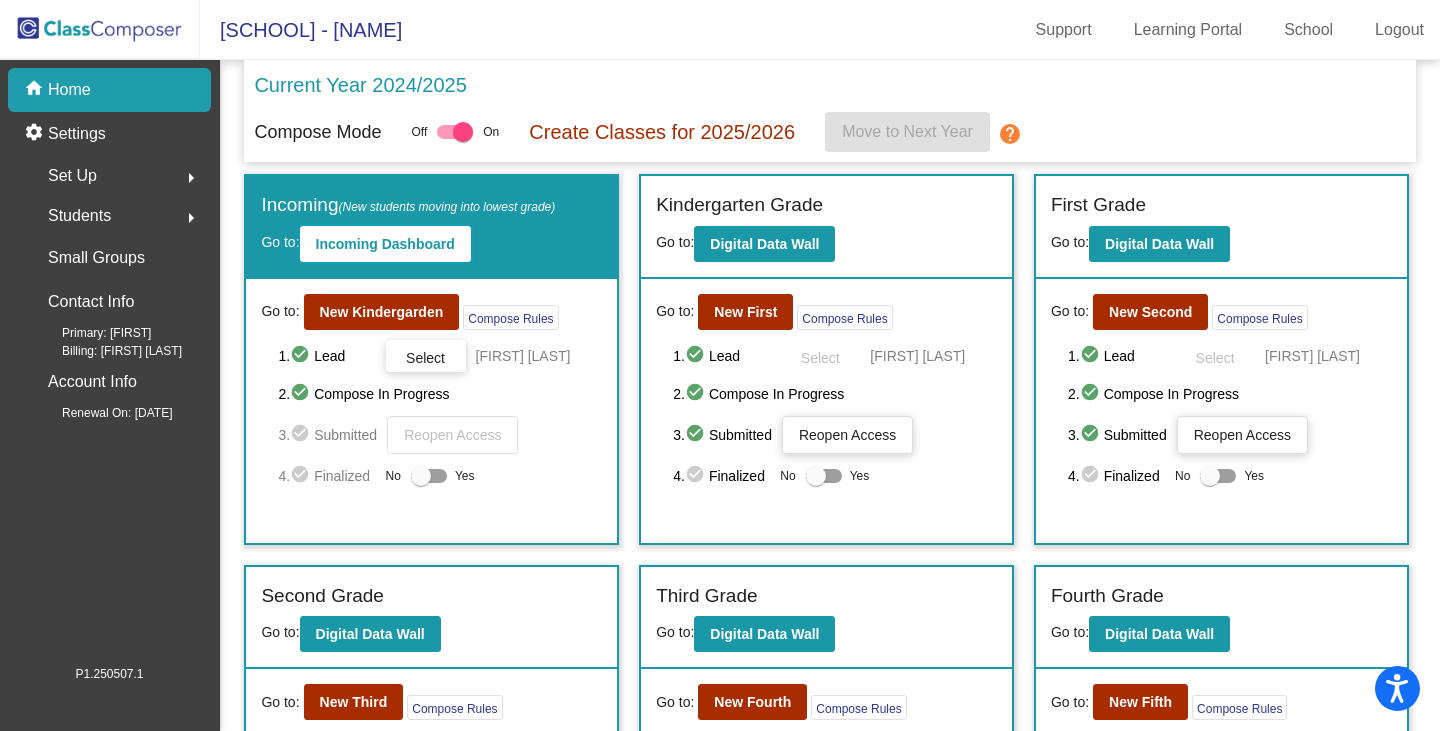 click on "Incoming Dashboard" 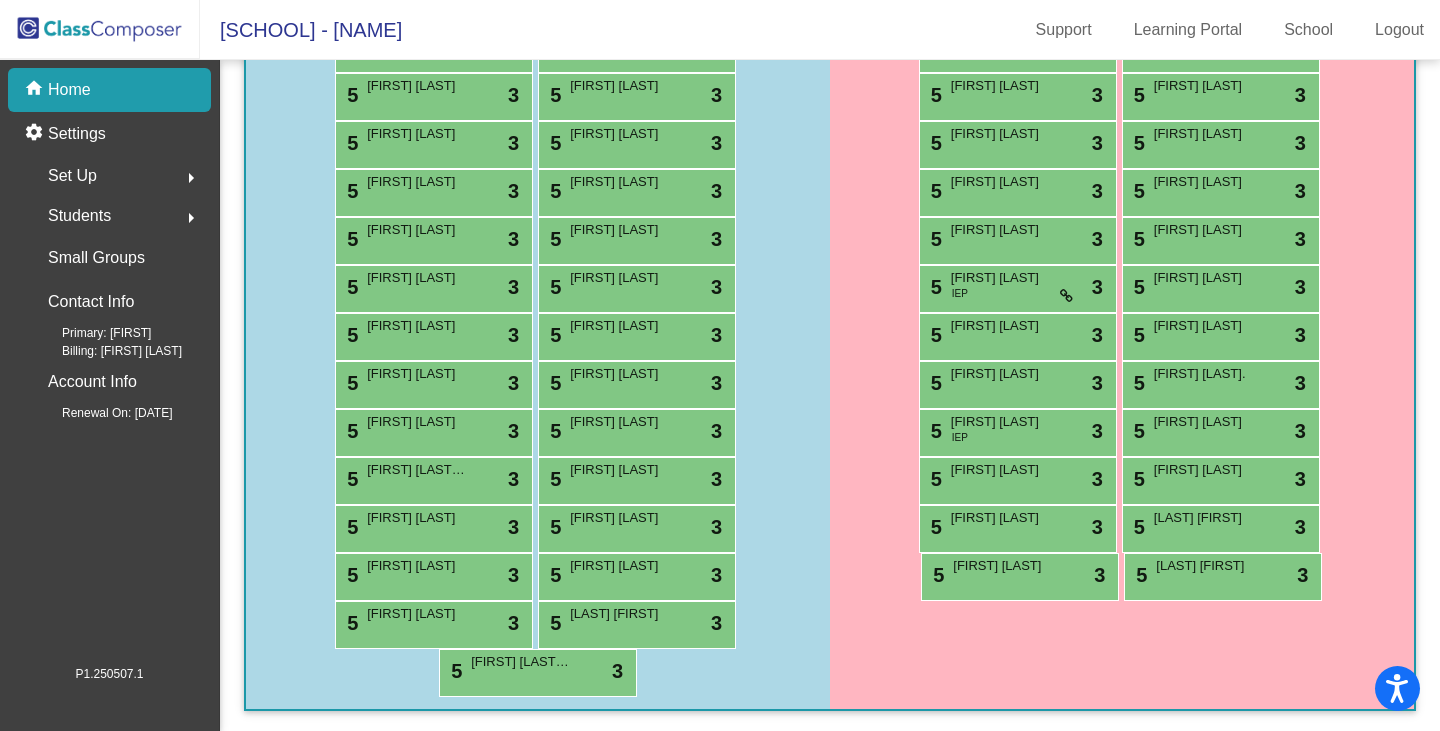 scroll, scrollTop: 278, scrollLeft: 0, axis: vertical 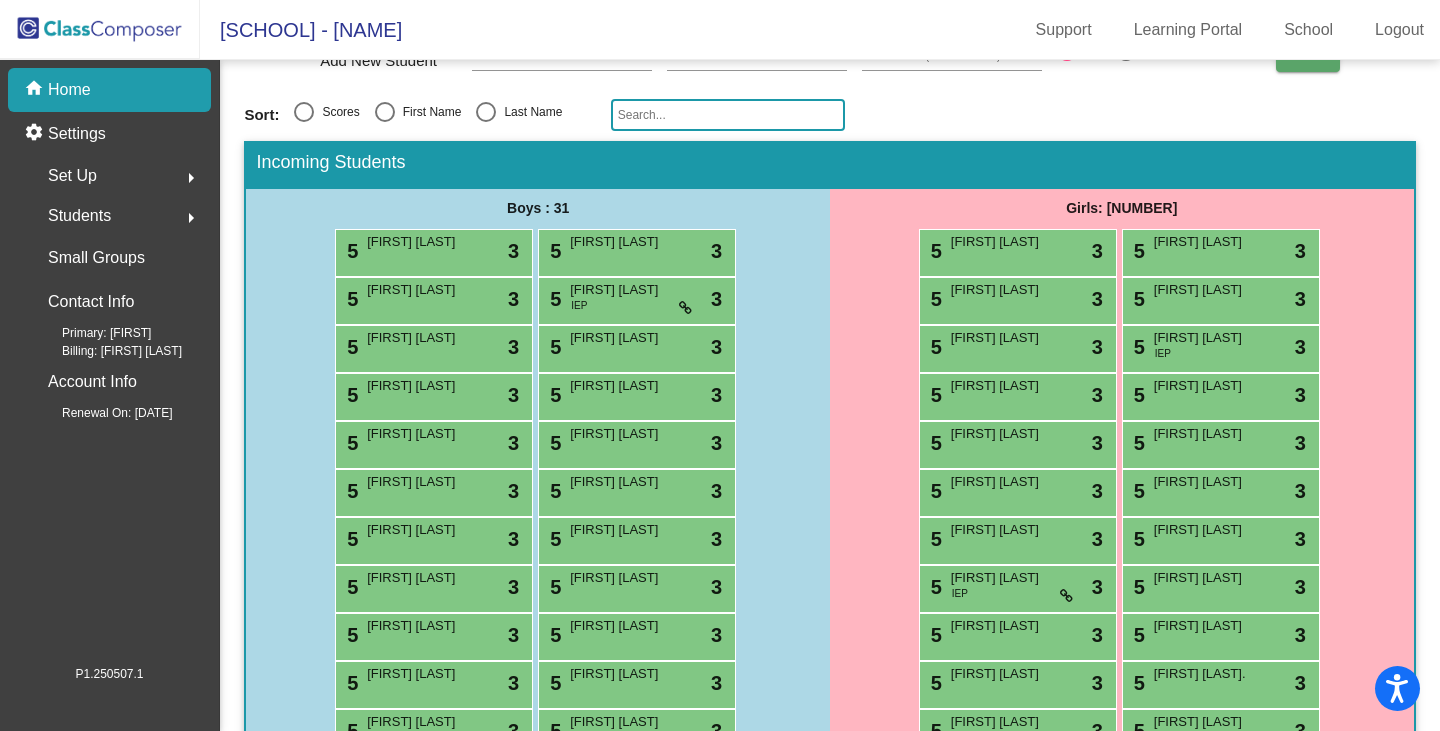 click 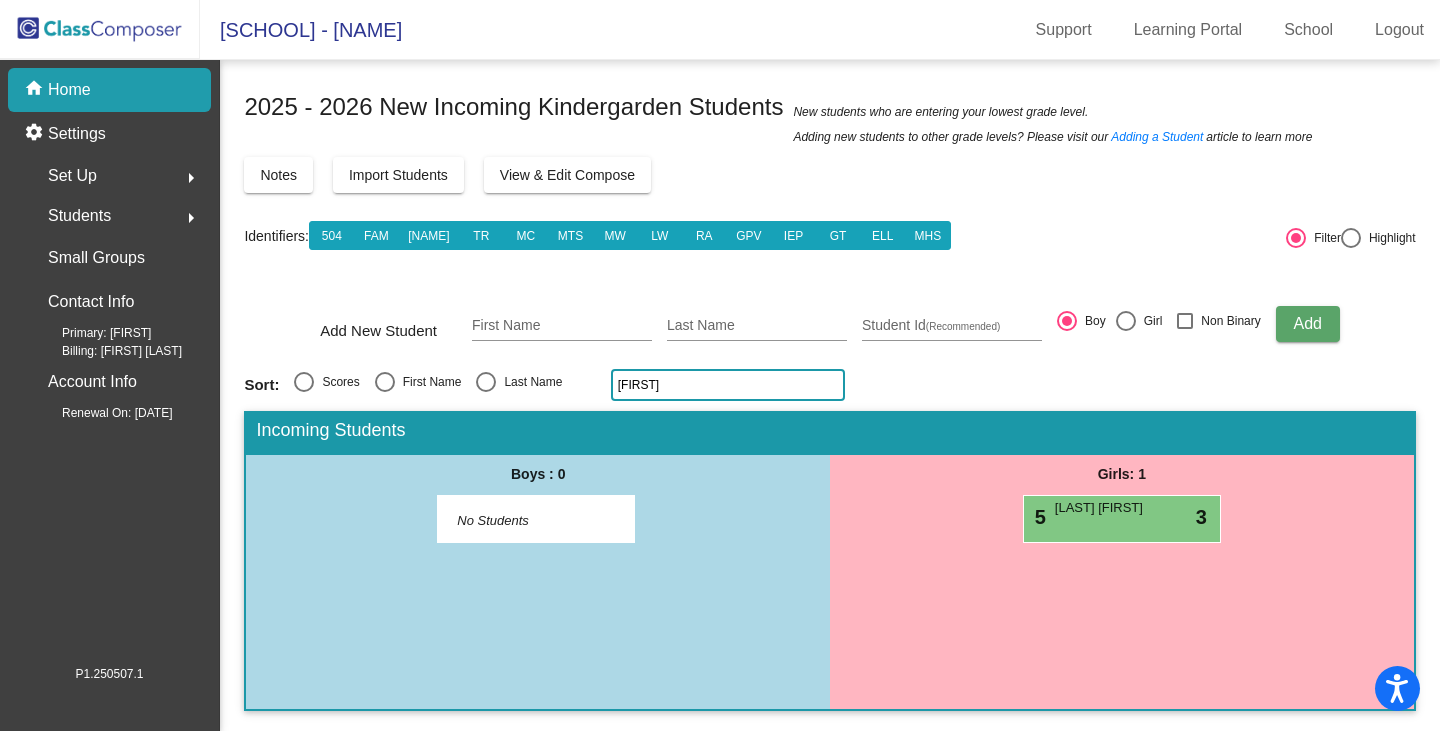 scroll, scrollTop: 8, scrollLeft: 0, axis: vertical 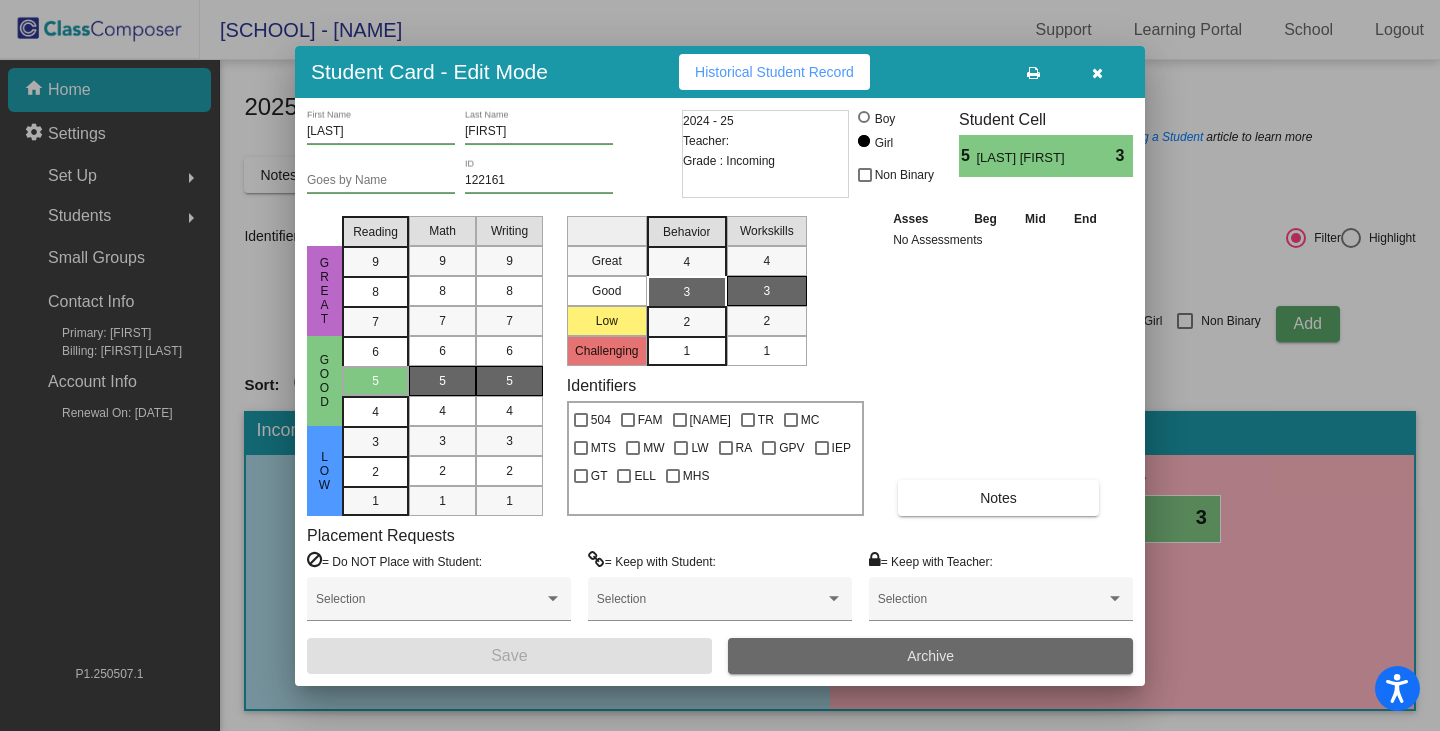 click on "Archive" at bounding box center (930, 656) 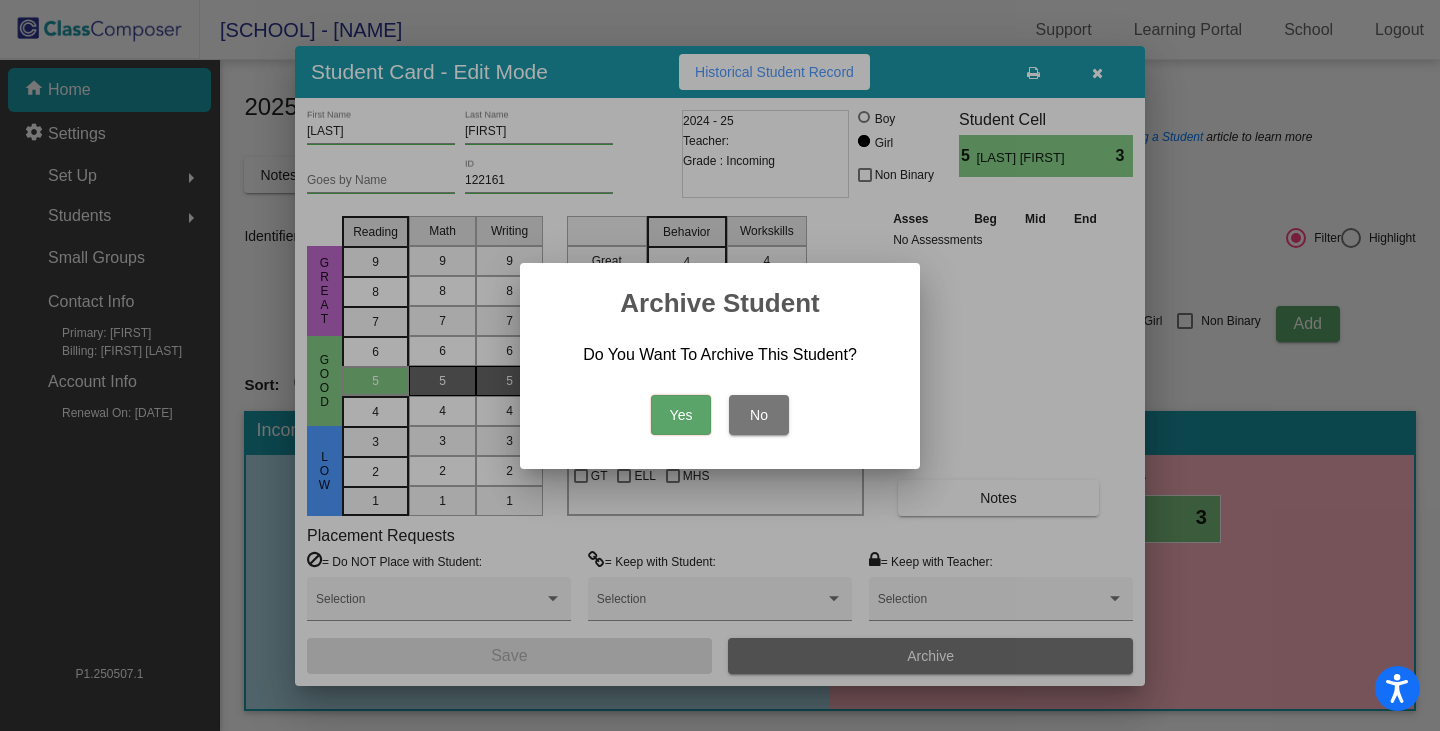 click on "Yes" at bounding box center [681, 415] 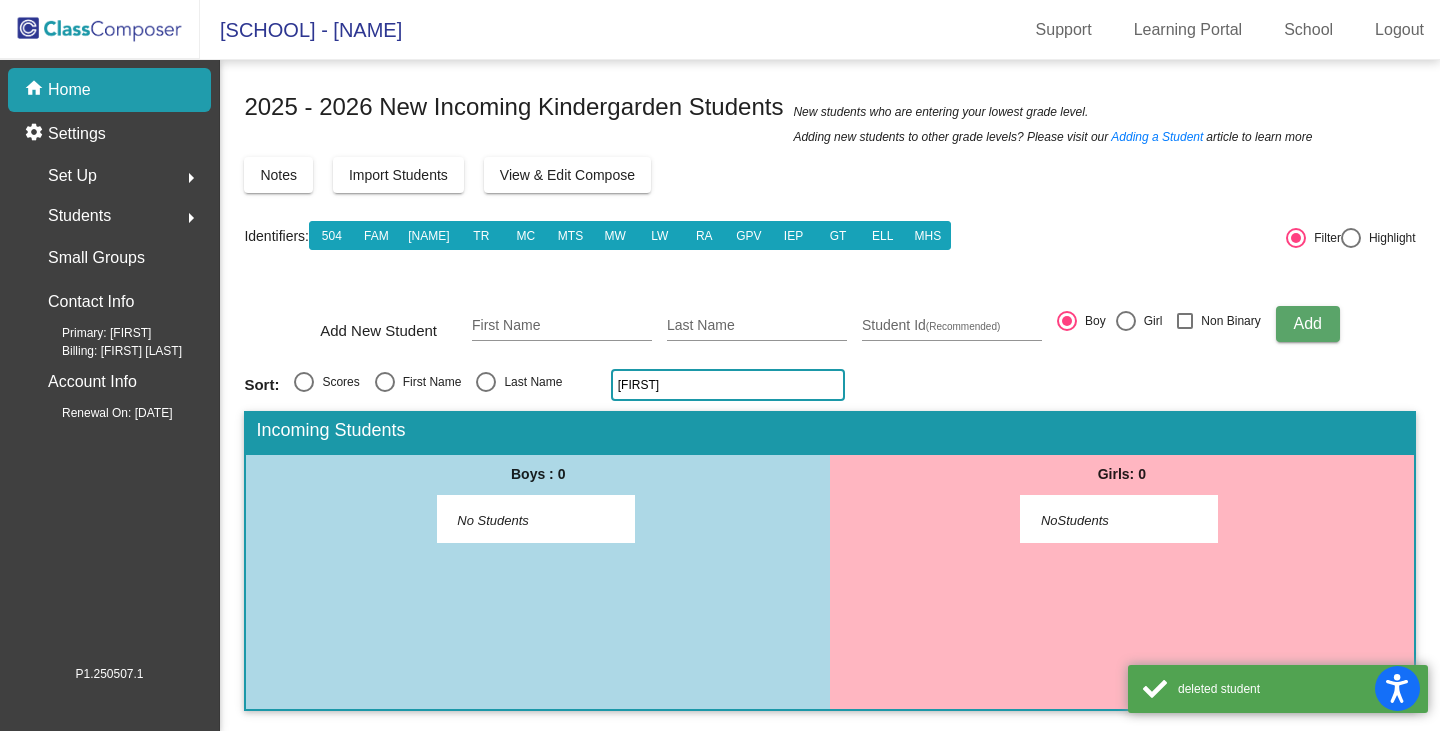 click on "[FIRST]" 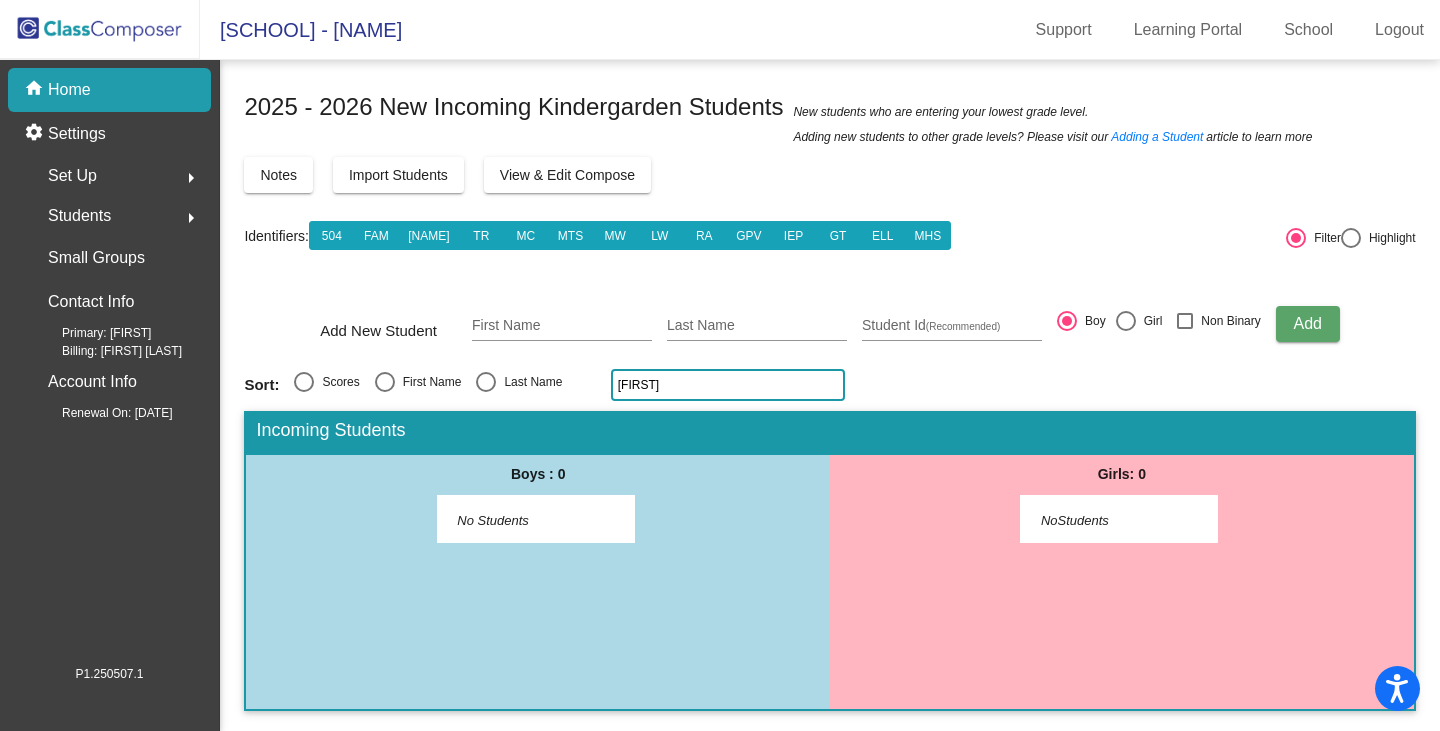 drag, startPoint x: 712, startPoint y: 386, endPoint x: 610, endPoint y: 384, distance: 102.01961 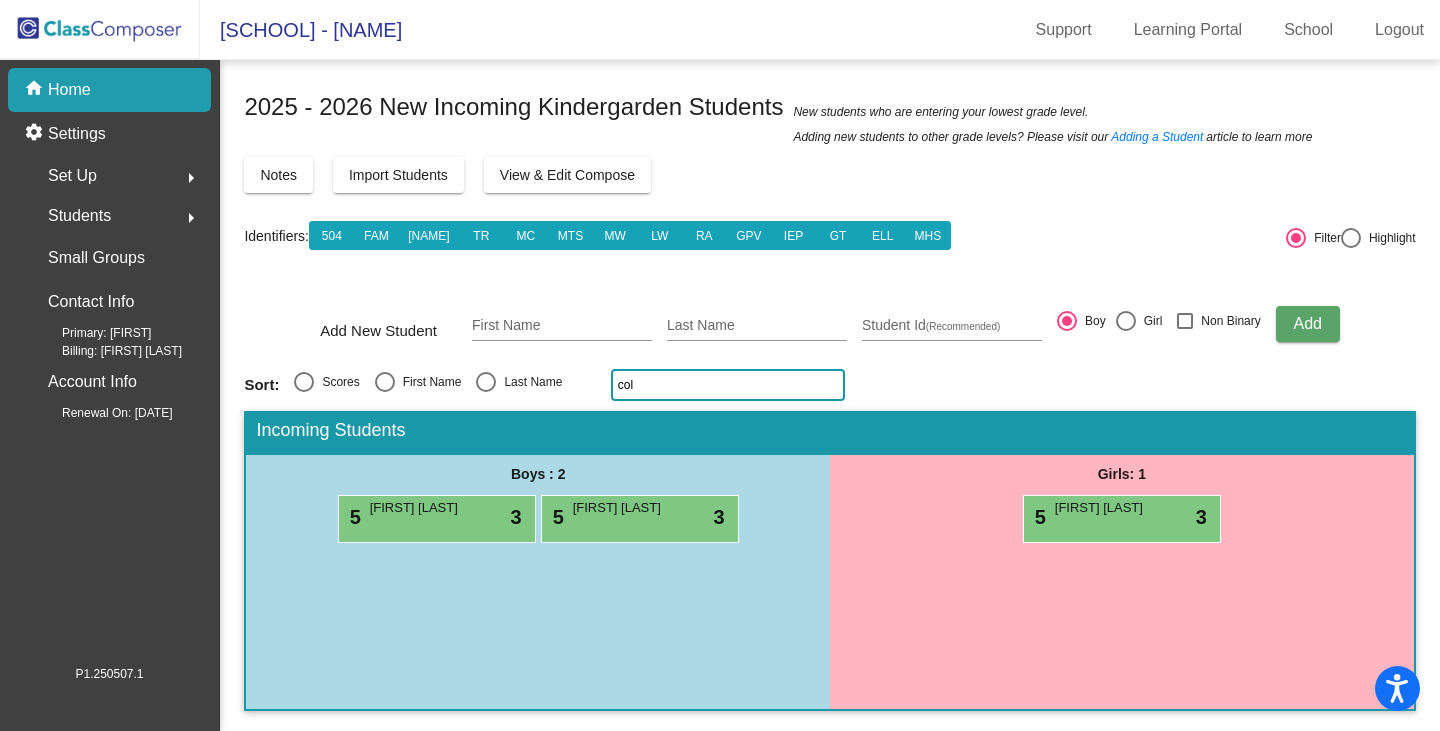 click on "5 [FIRST] [FIRST] lock do_not_disturb_alt 3" at bounding box center [1119, 516] 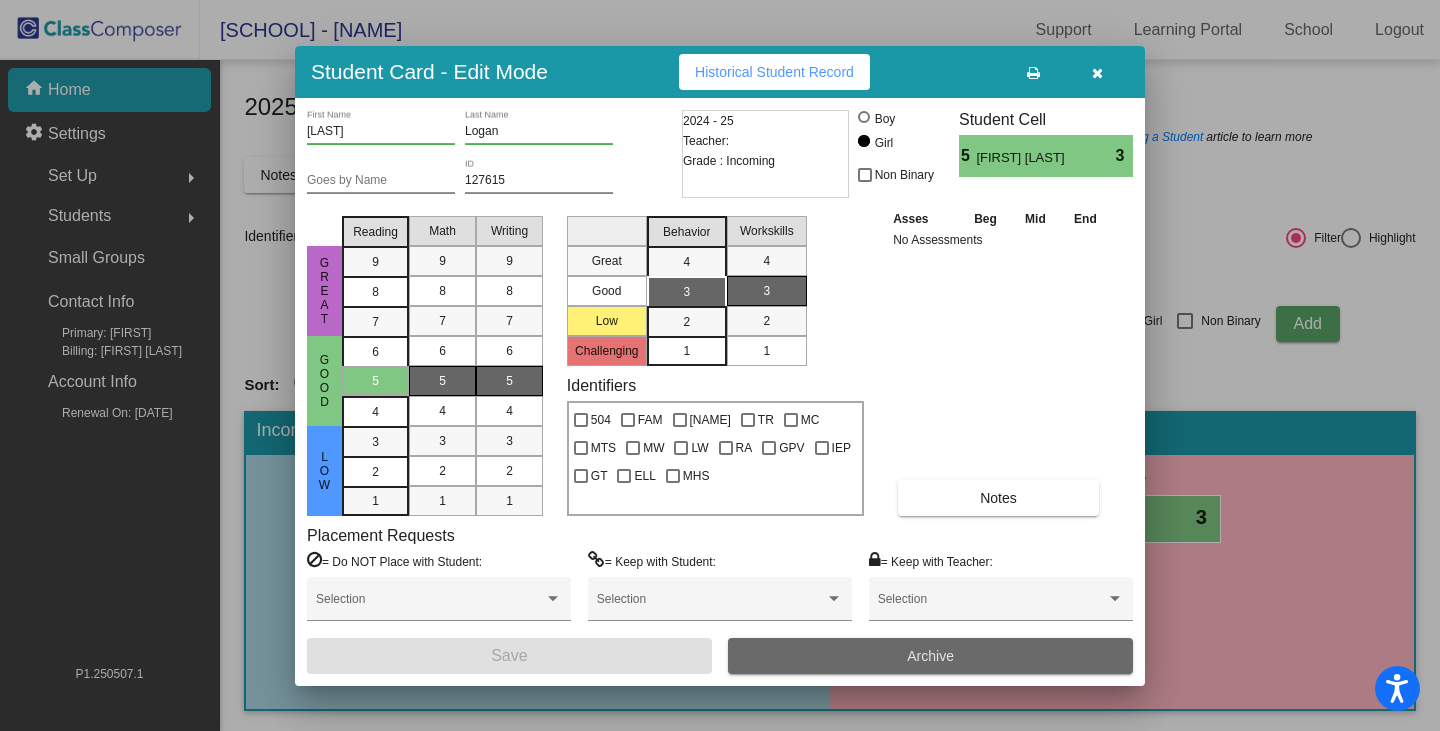 click on "Archive" at bounding box center (930, 656) 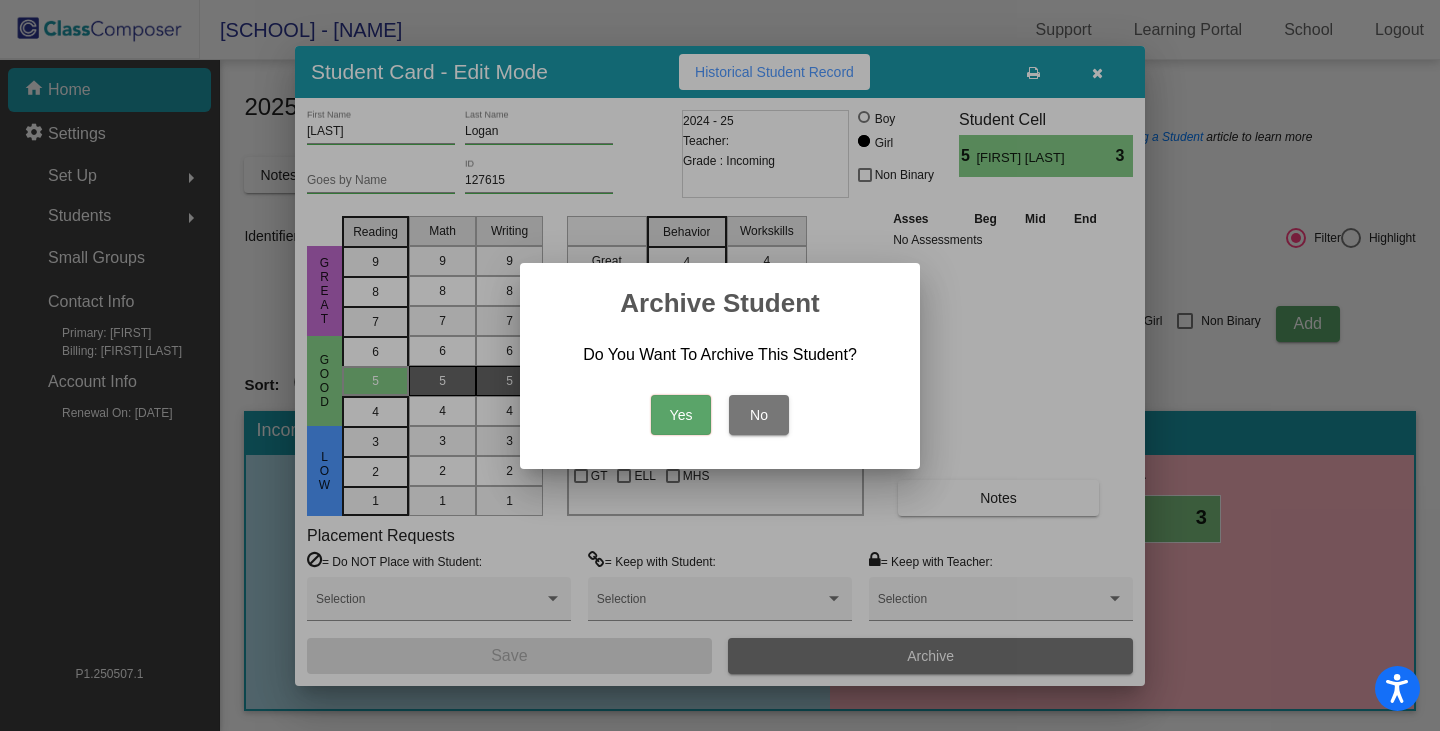click on "Yes" at bounding box center (681, 415) 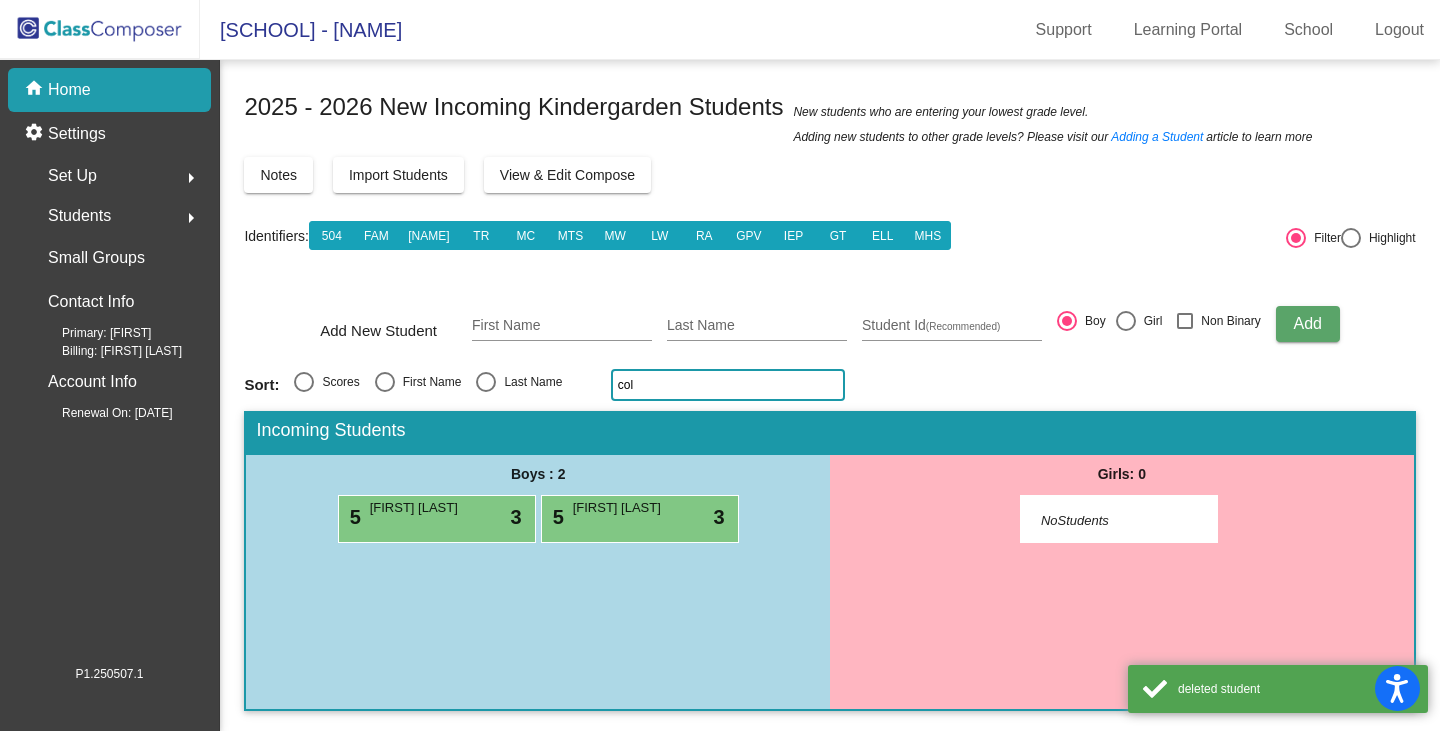click on "col" 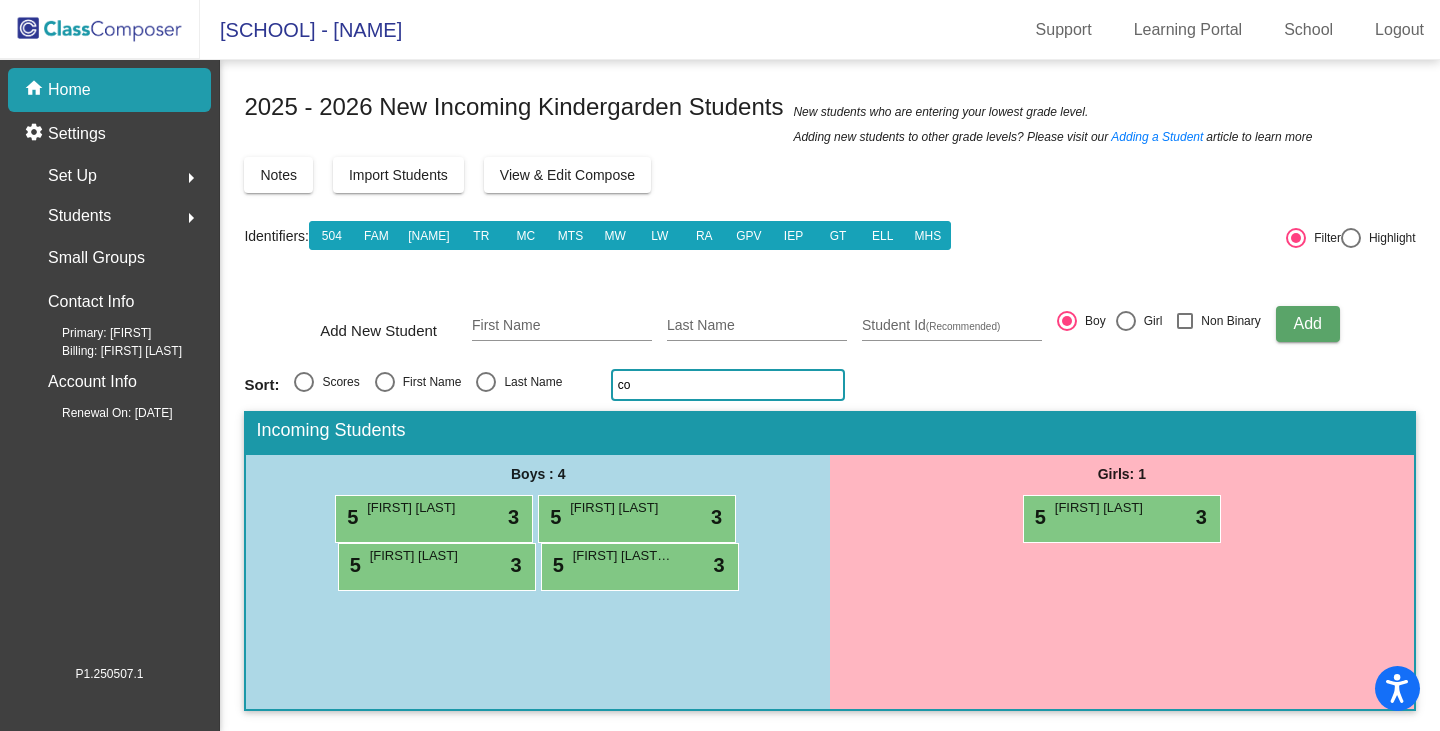 type on "c" 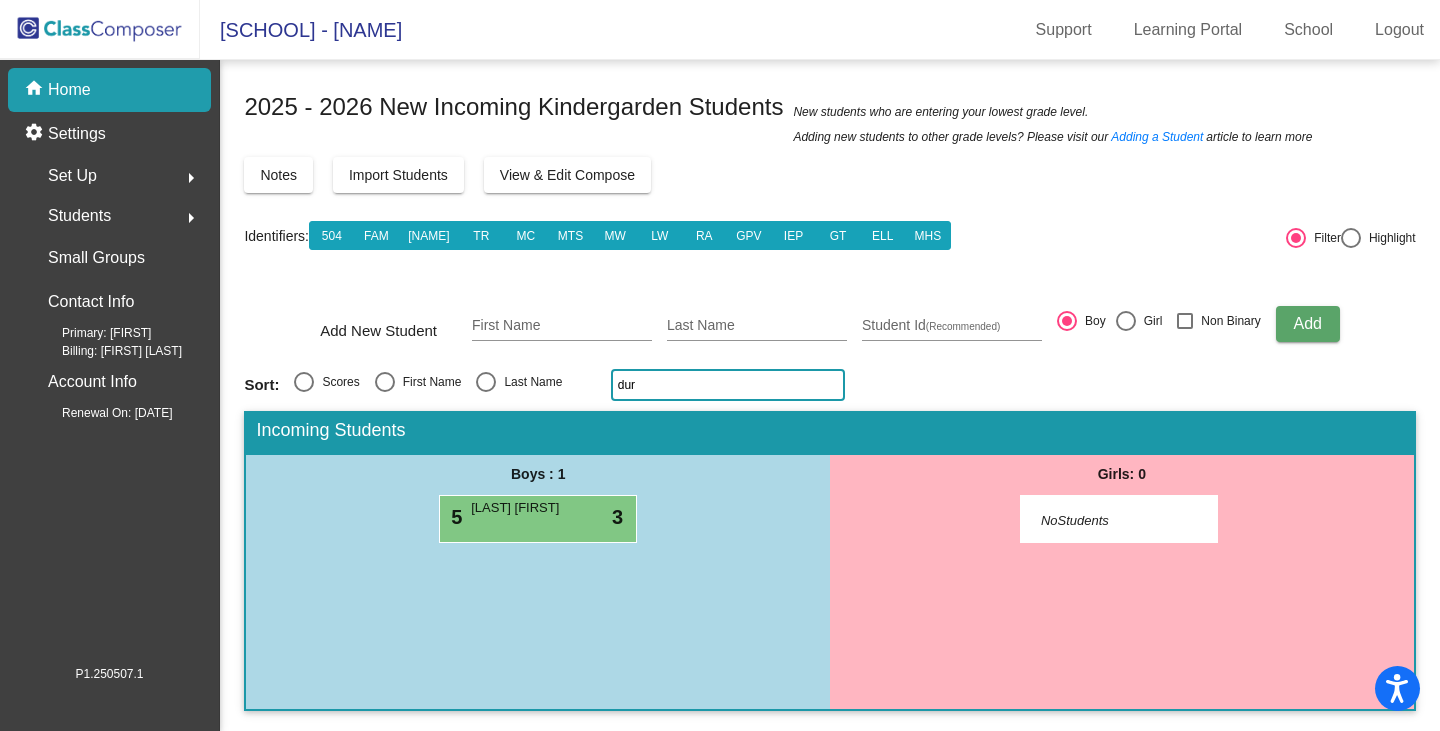 click on "[LAST] [FIRST]" at bounding box center [521, 508] 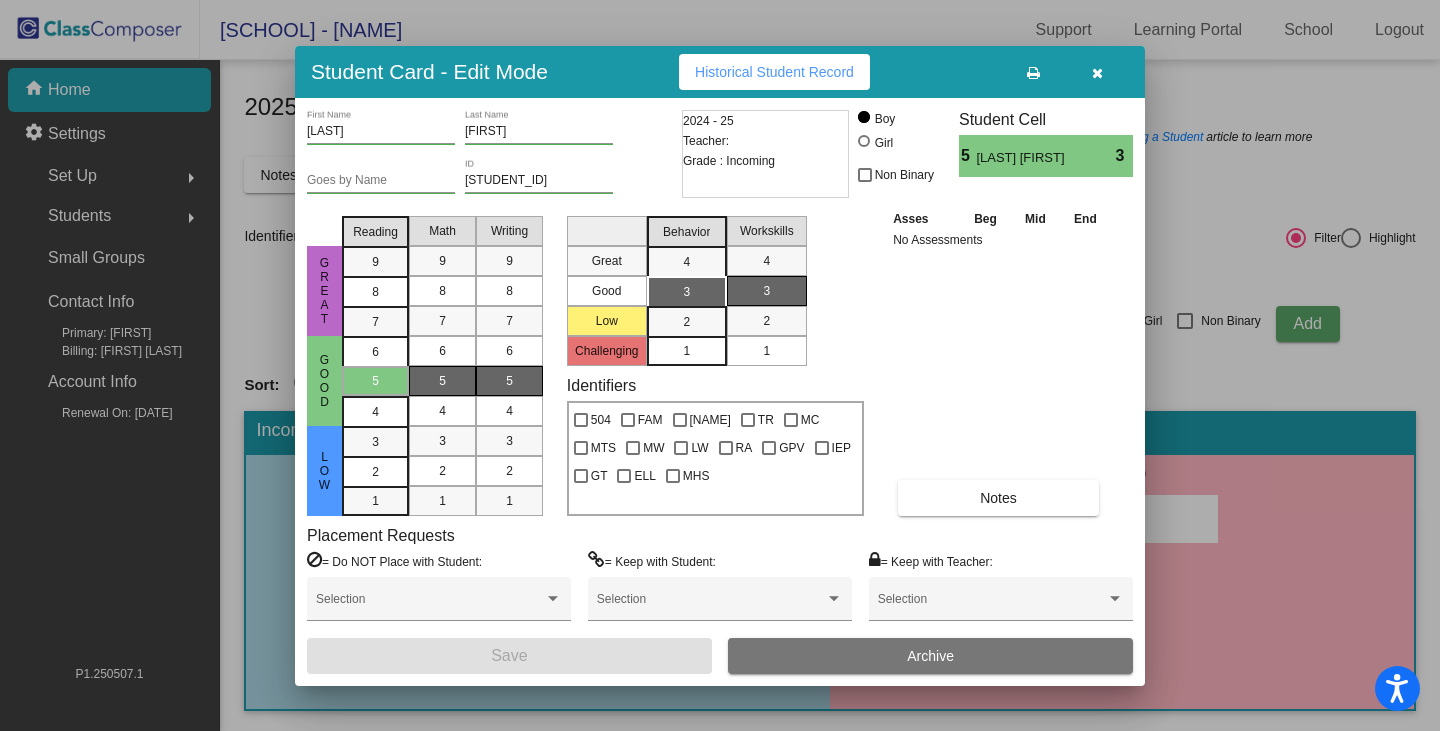 click on "Archive" at bounding box center [930, 656] 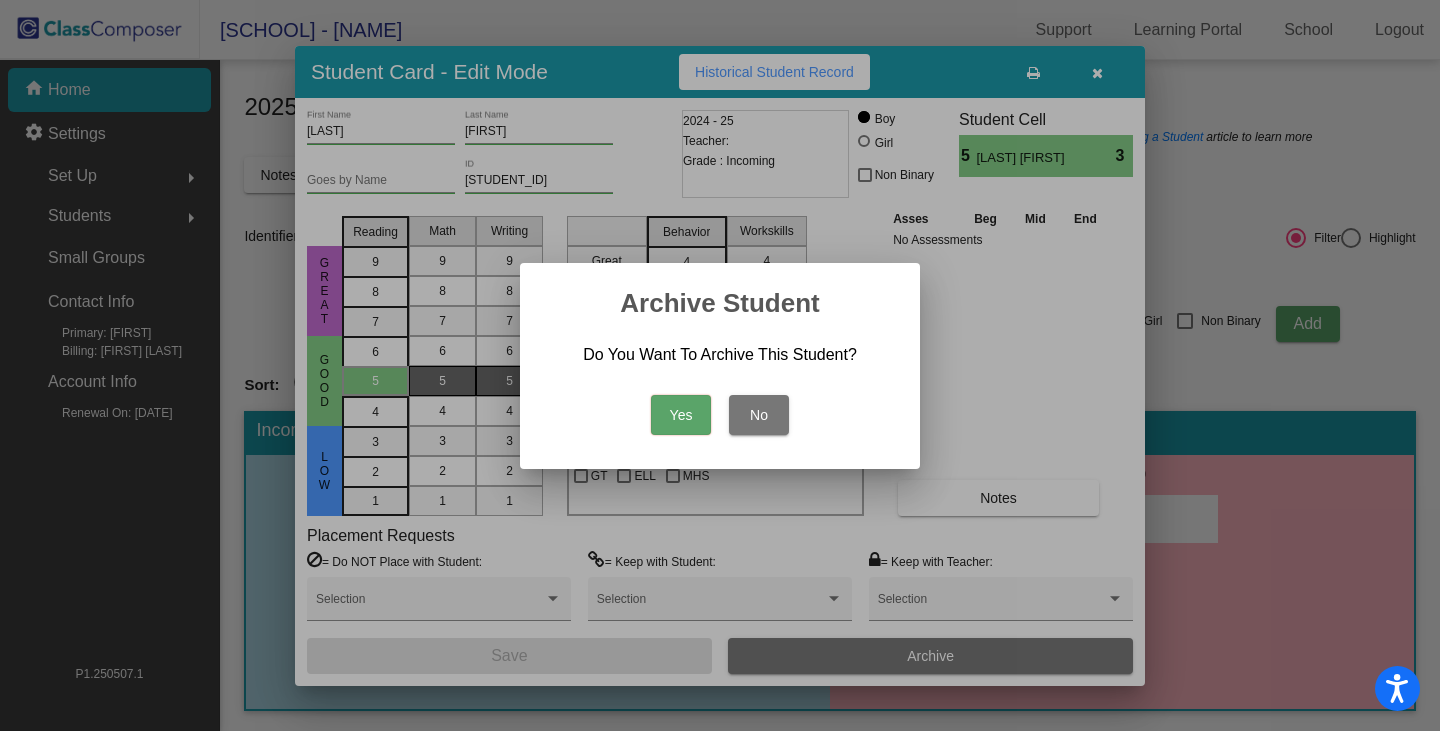 click on "Yes" at bounding box center (681, 415) 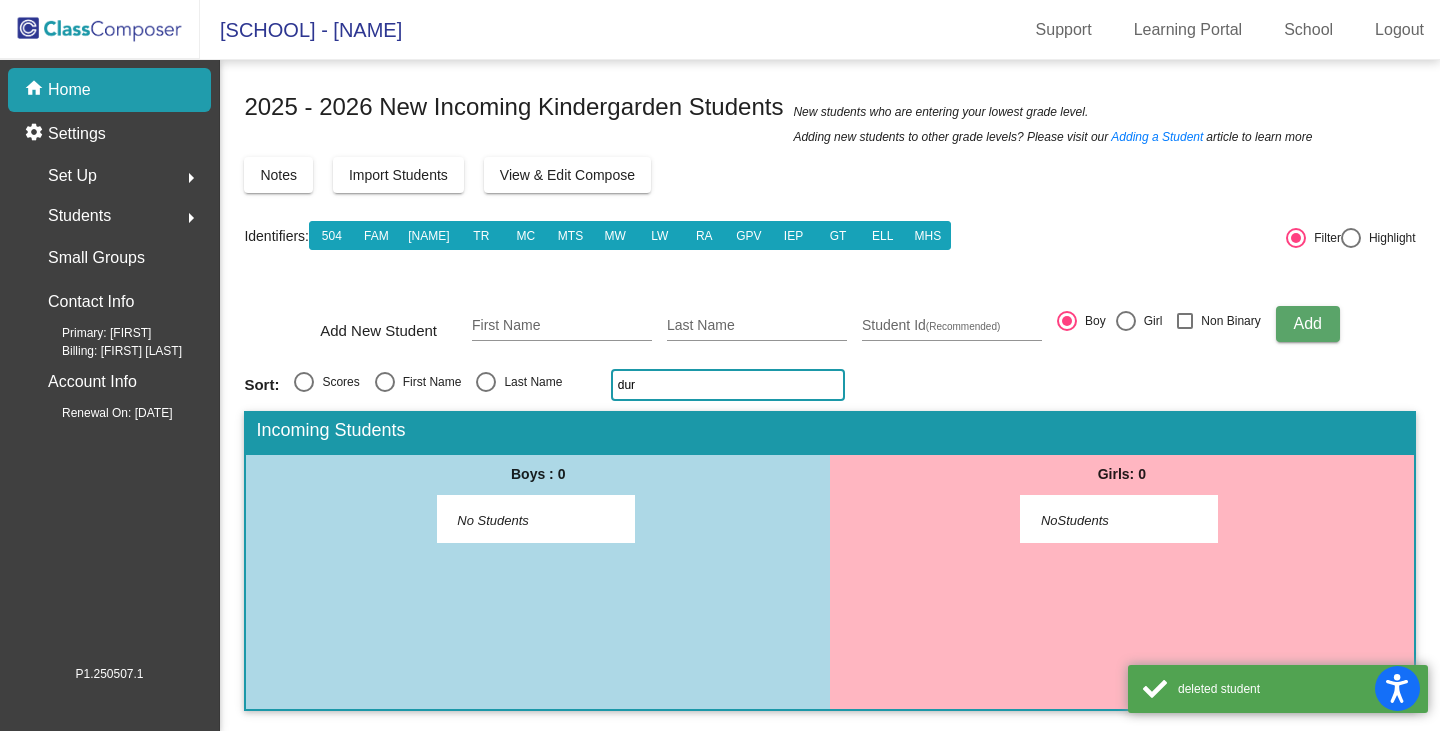 drag, startPoint x: 656, startPoint y: 384, endPoint x: 587, endPoint y: 384, distance: 69 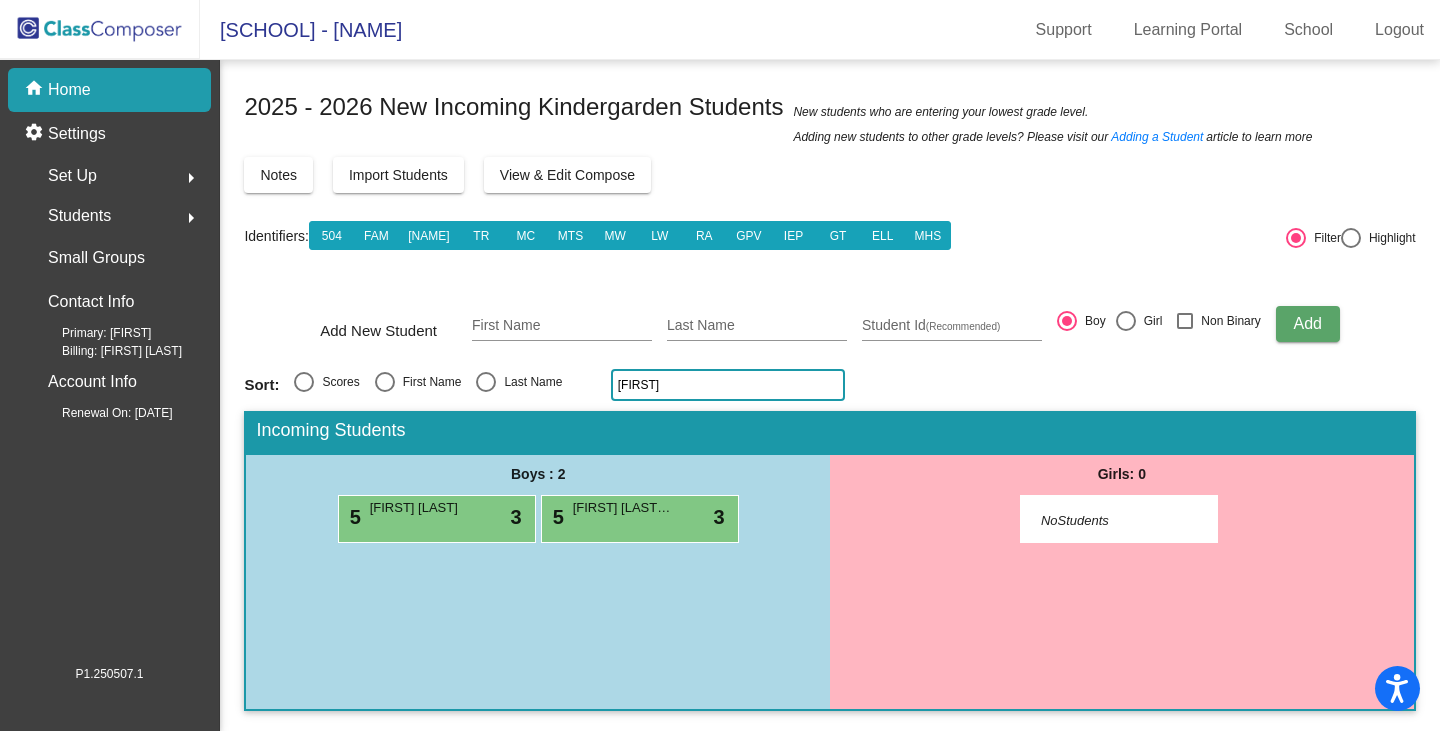 click on "[NUMBER] [FIRST] [LAST] [FIRST] [OPTION] [OPTION] [NUMBER]" at bounding box center (637, 516) 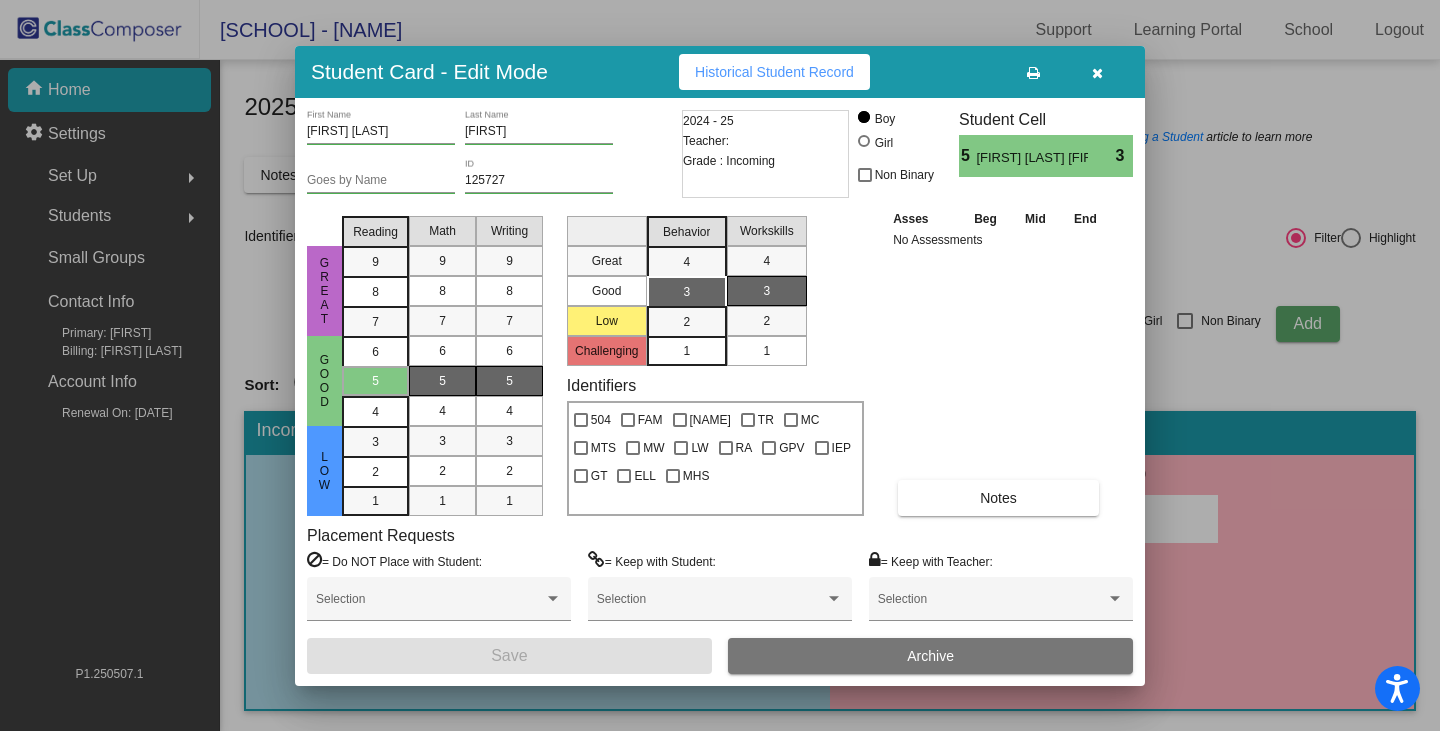 click on "Archive" at bounding box center [930, 656] 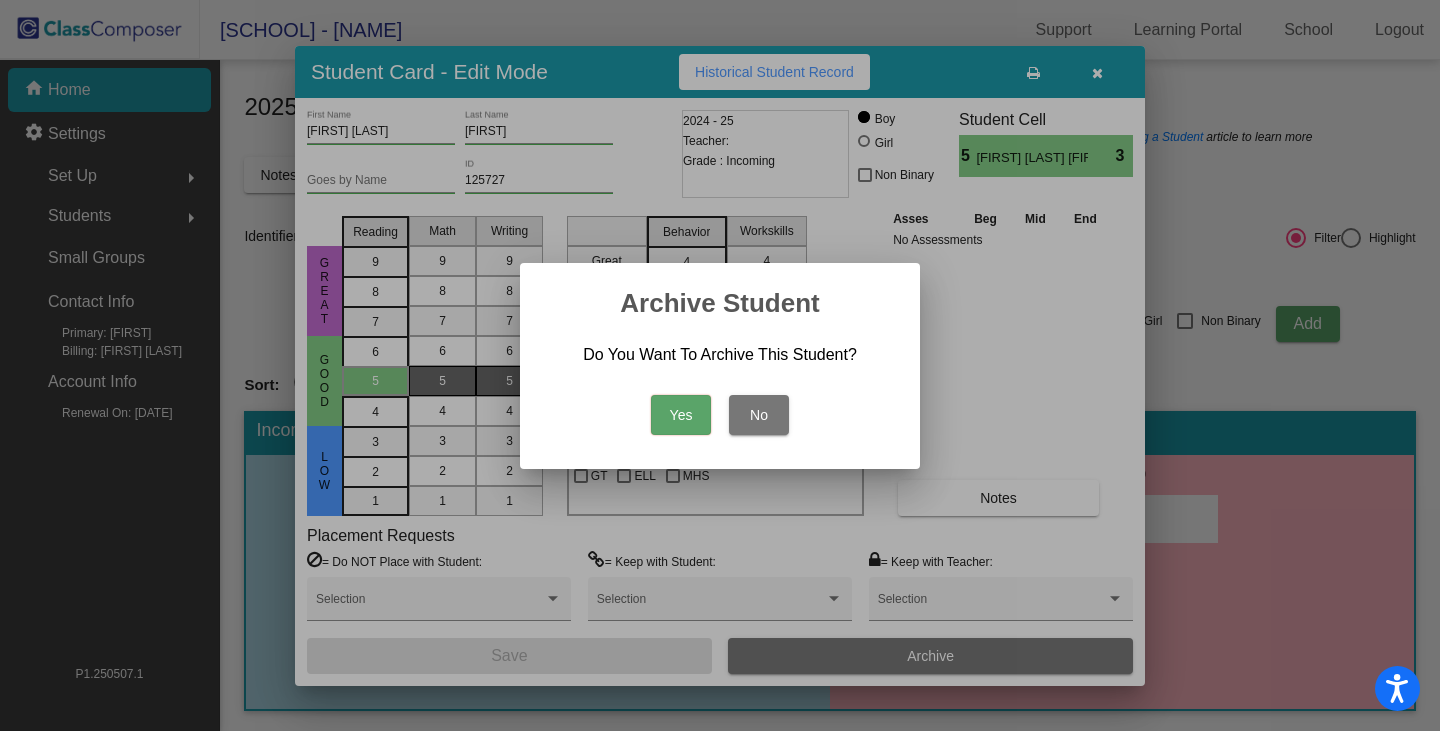 click on "Yes" at bounding box center (681, 415) 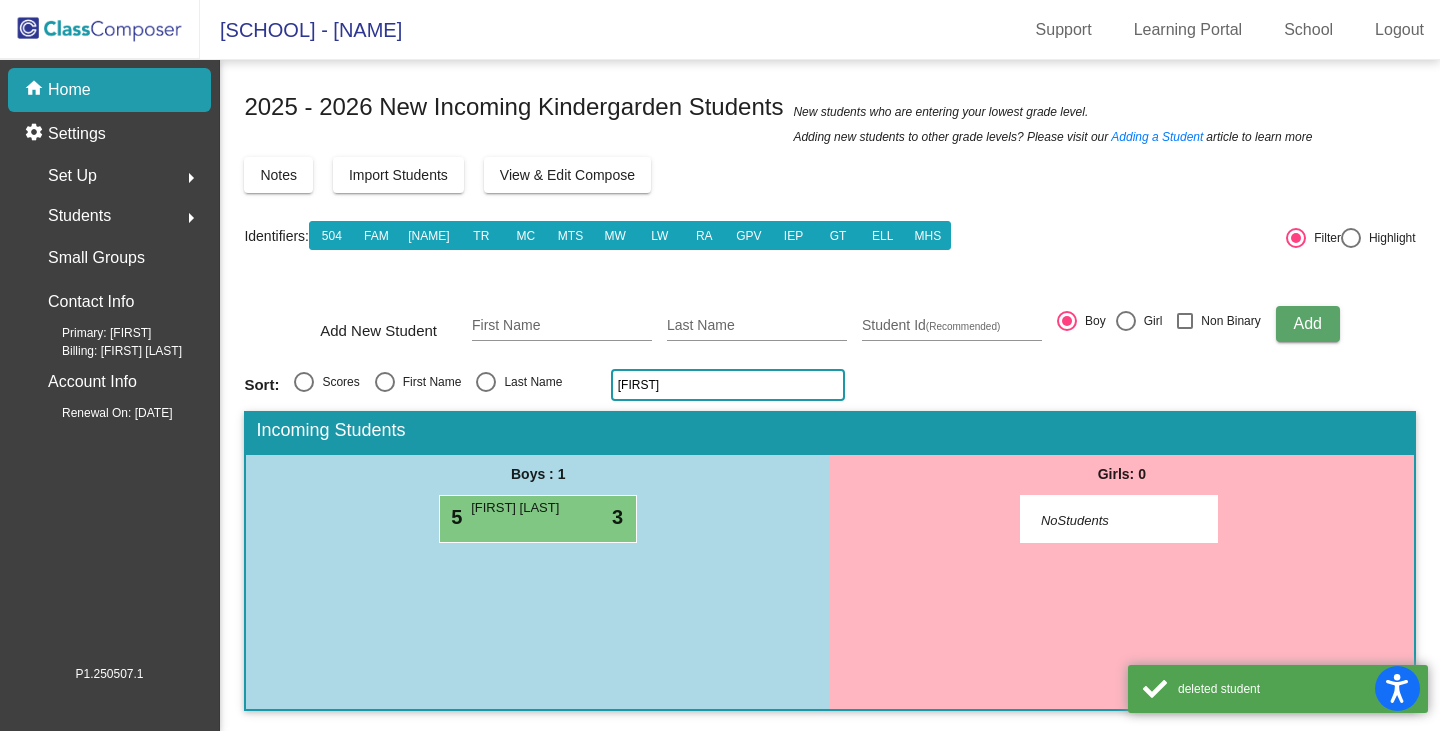 drag, startPoint x: 677, startPoint y: 387, endPoint x: 598, endPoint y: 379, distance: 79.40403 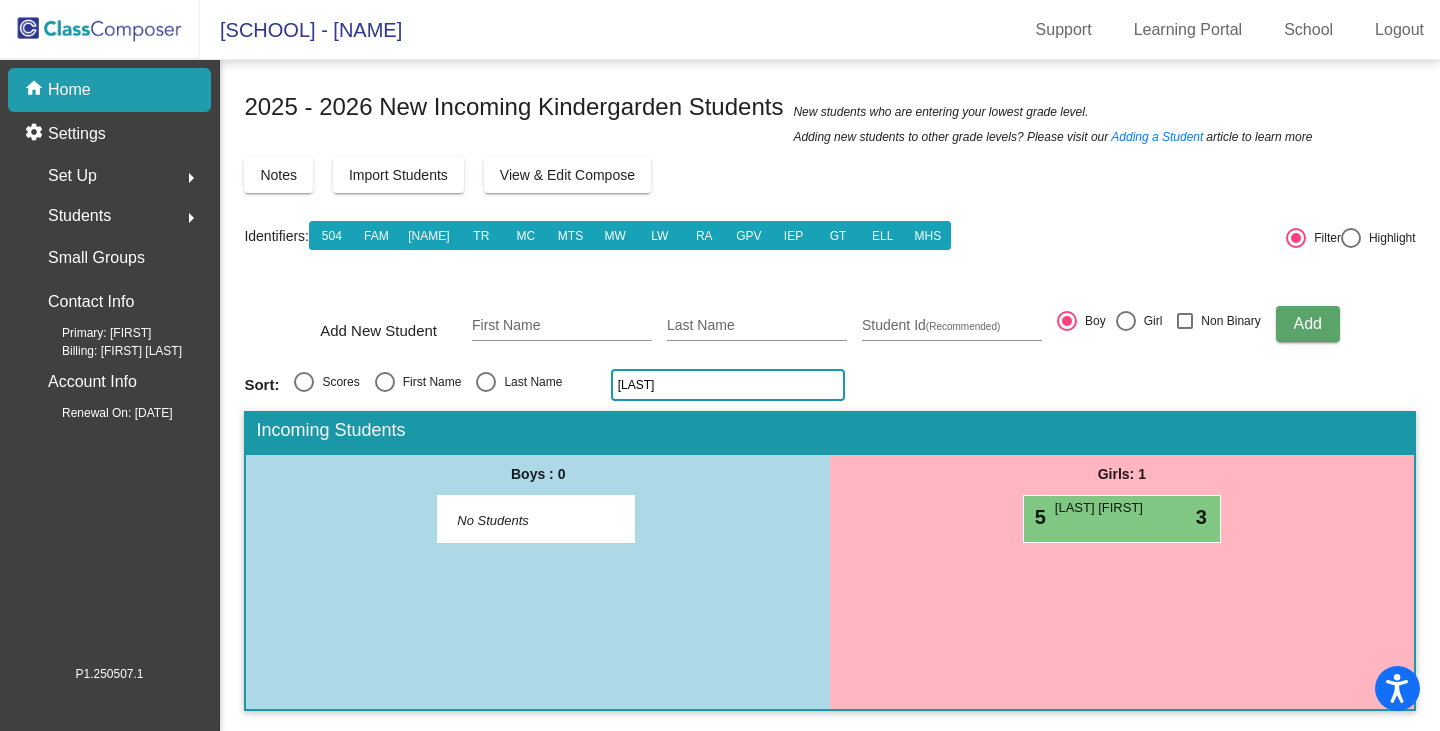 type on "[LAST]" 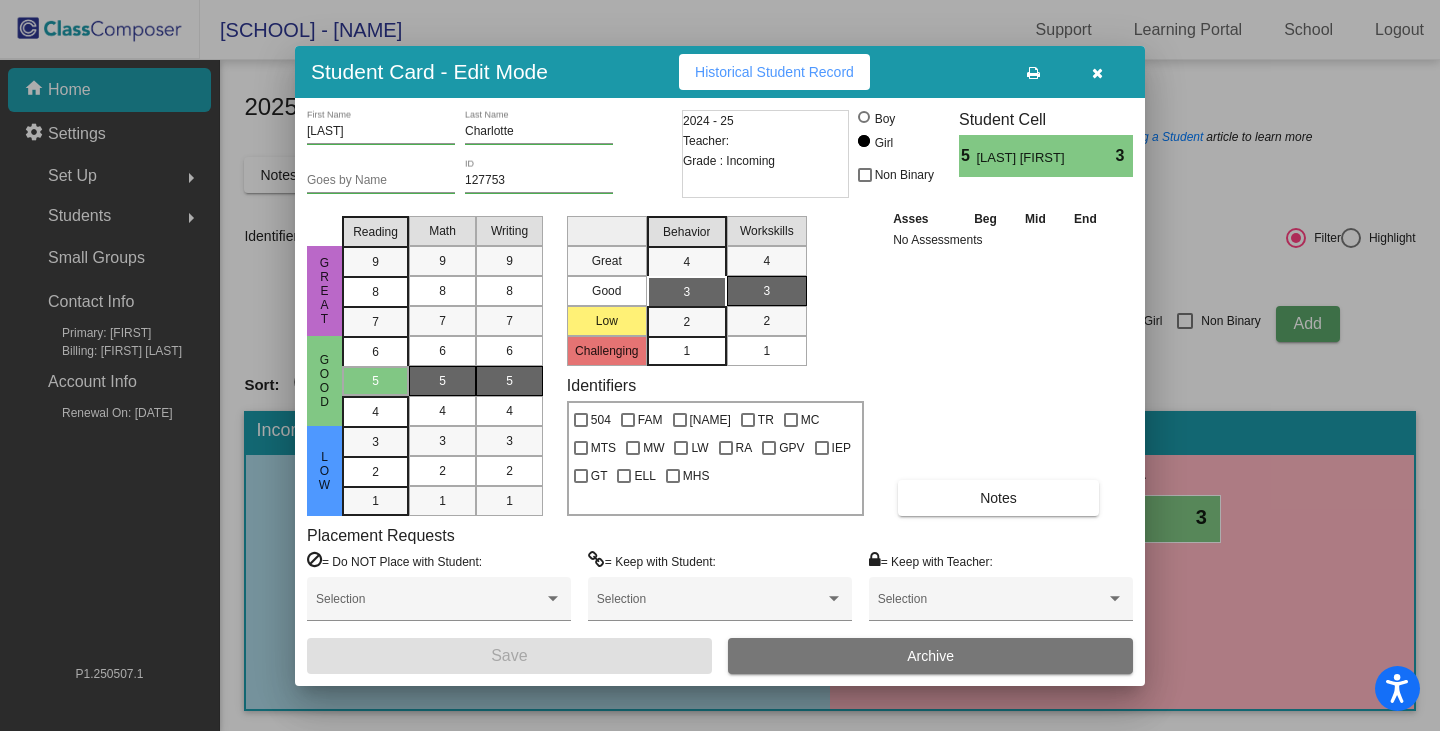 click on "Archive" at bounding box center [930, 656] 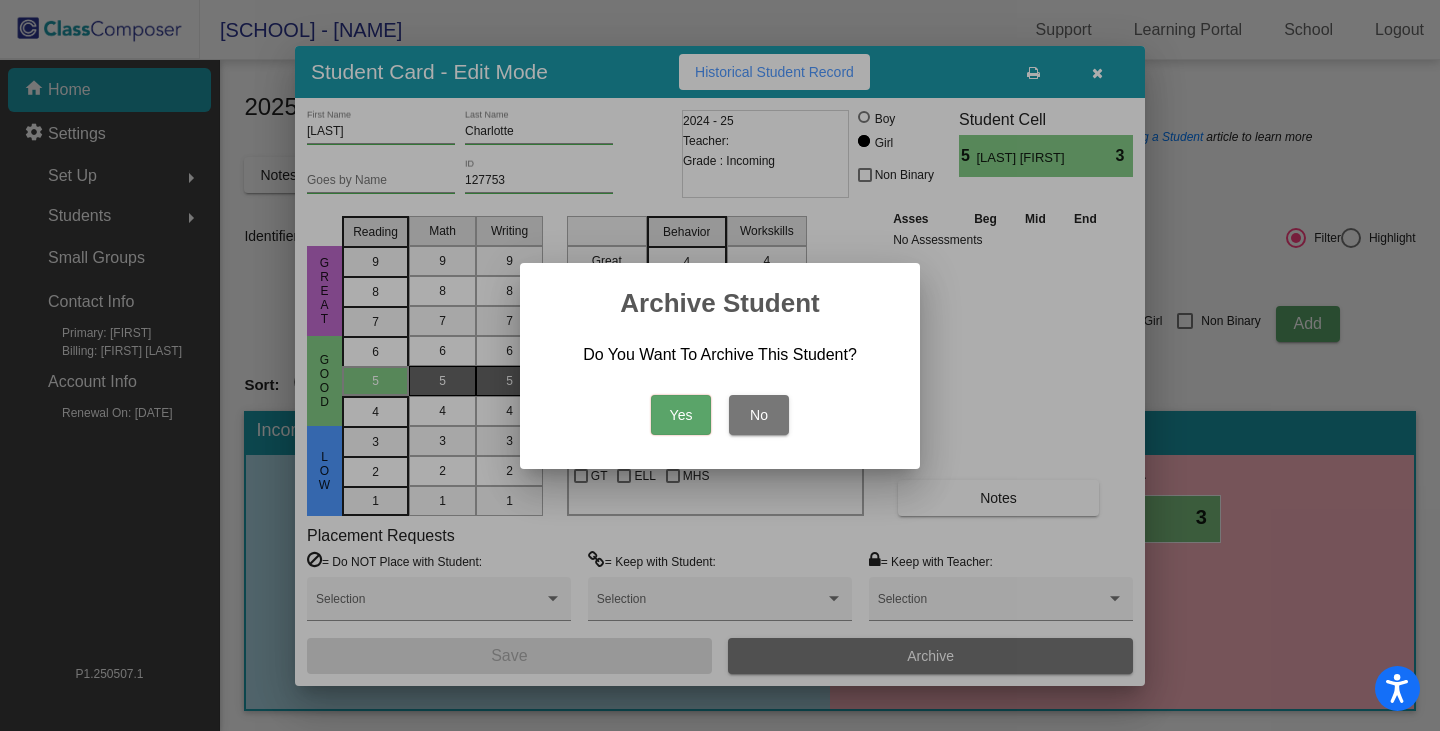 click on "Yes" at bounding box center (681, 415) 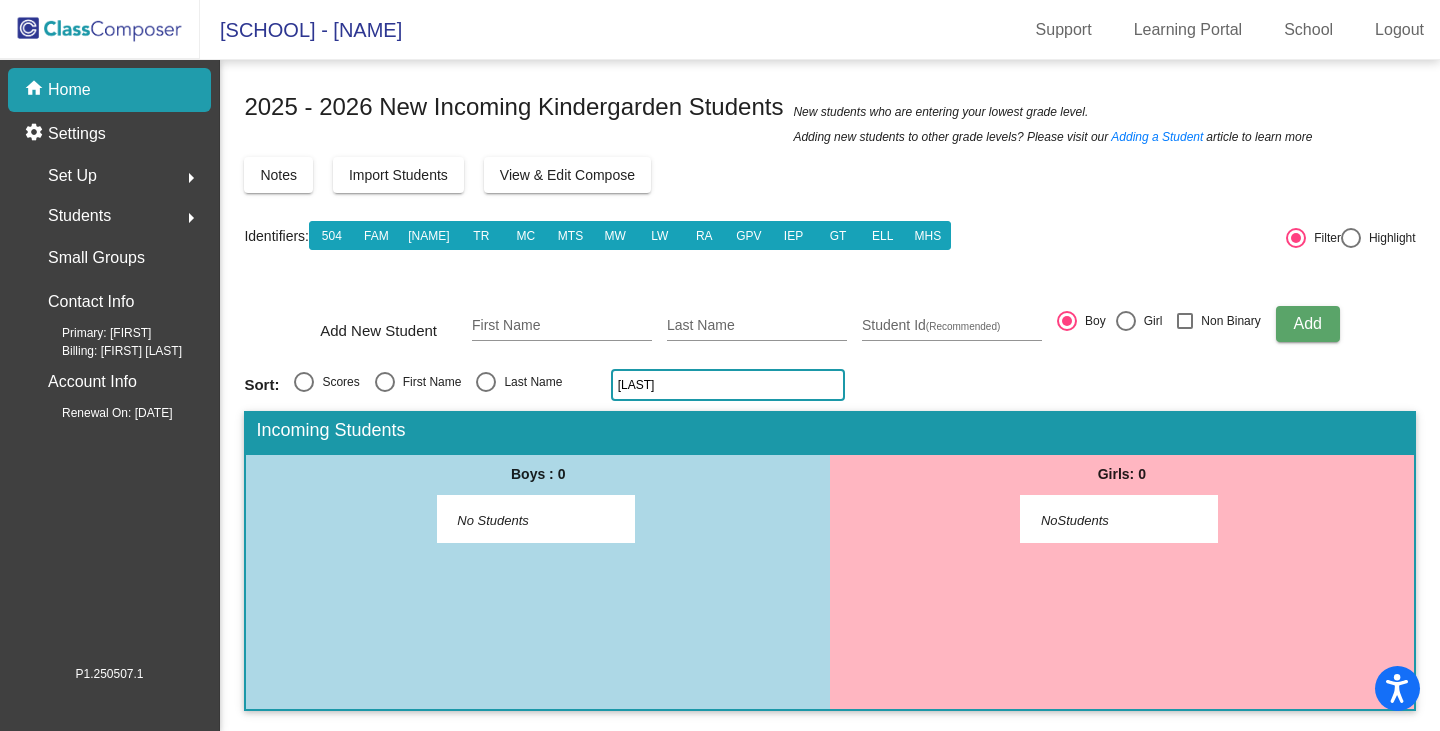 click 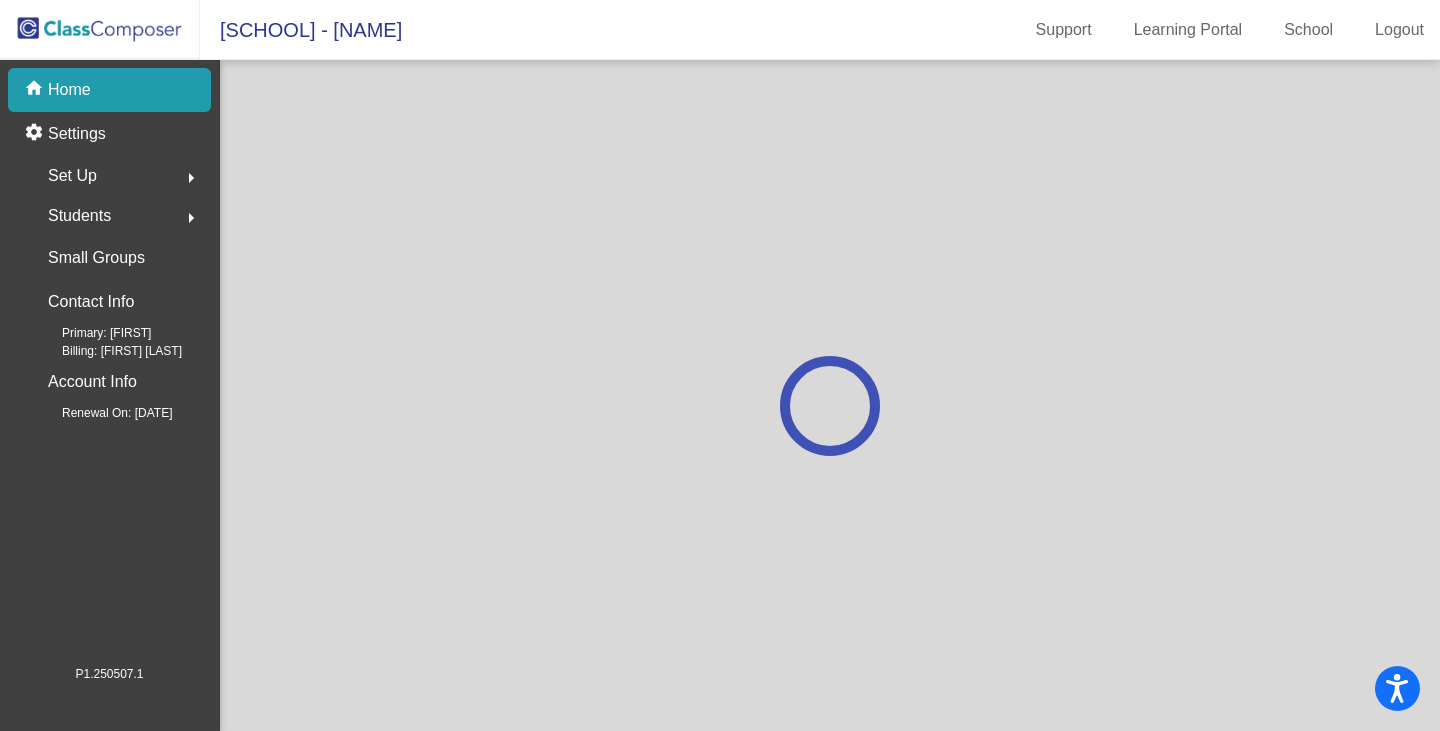scroll, scrollTop: 0, scrollLeft: 0, axis: both 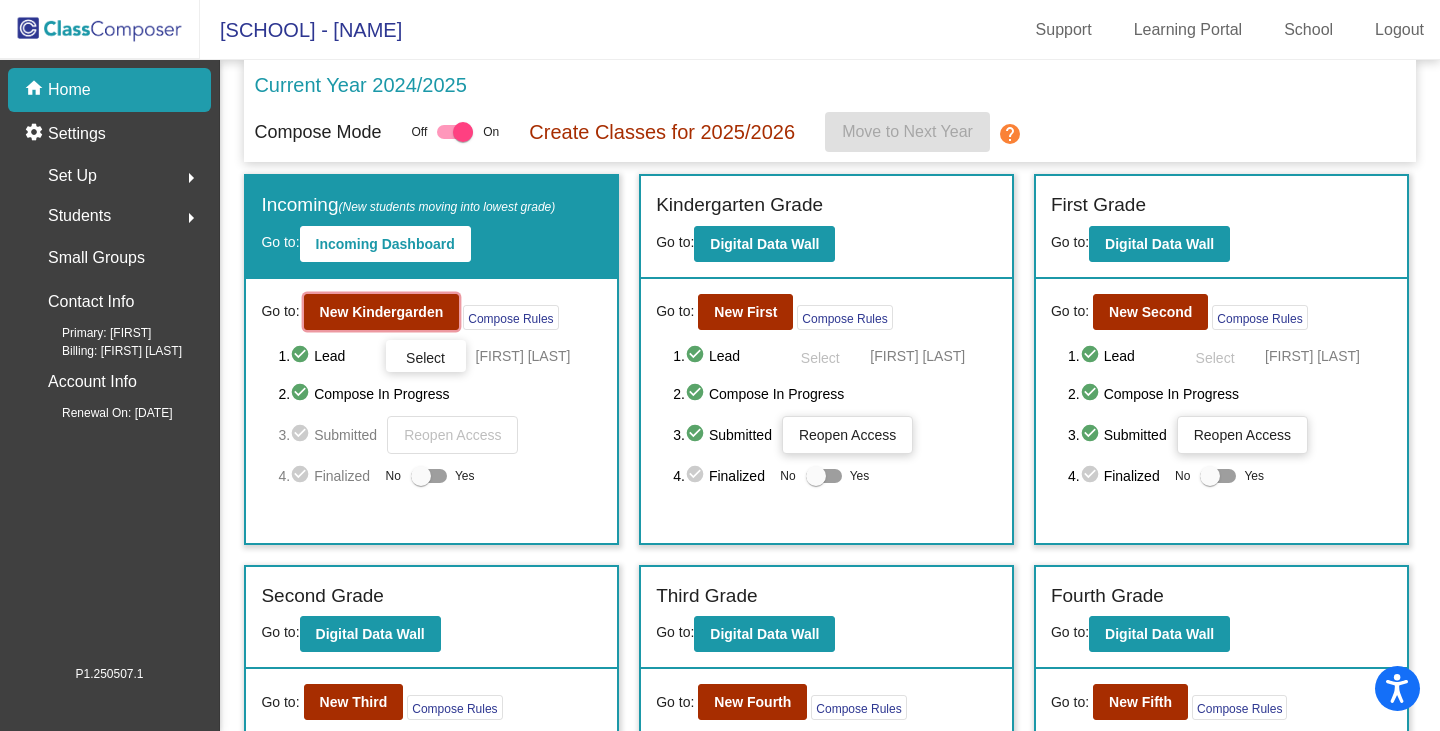 click on "New Kindergarden" 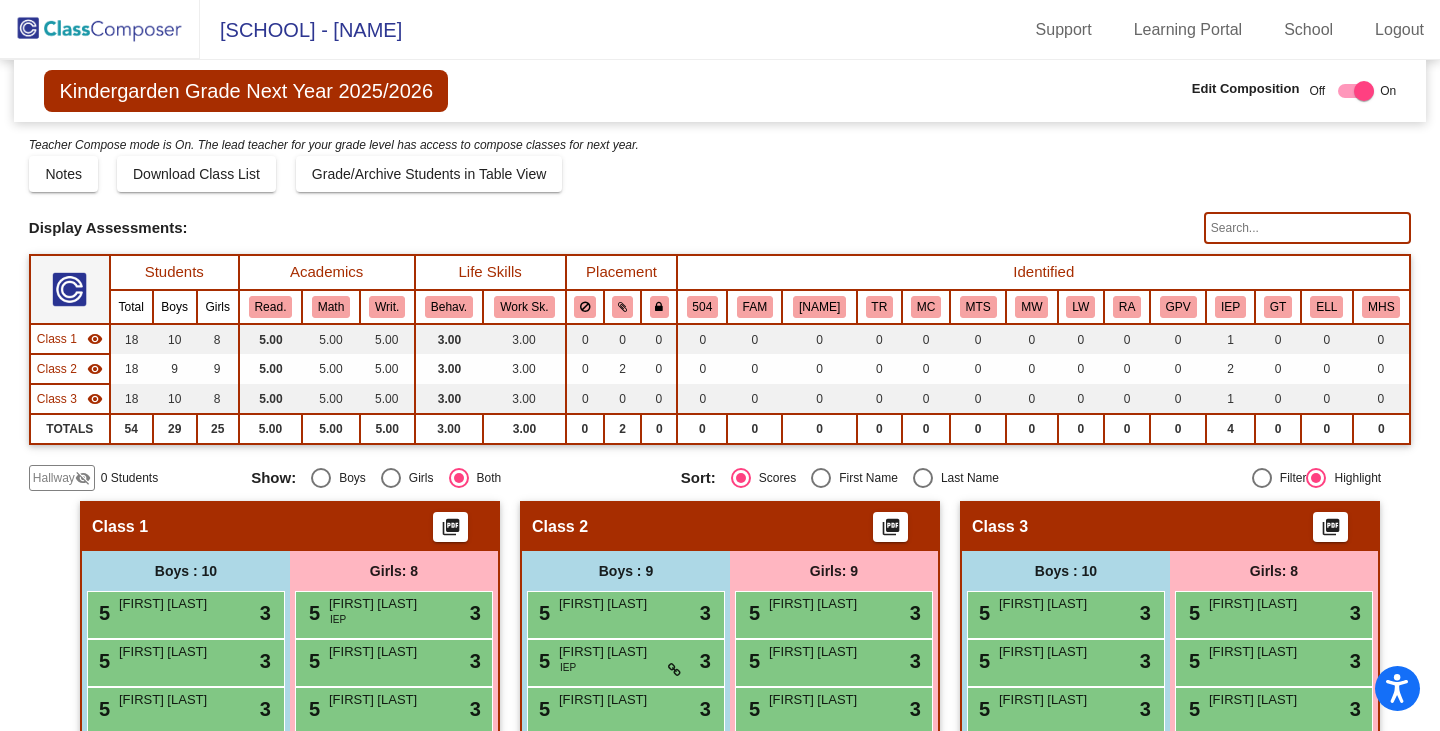 click 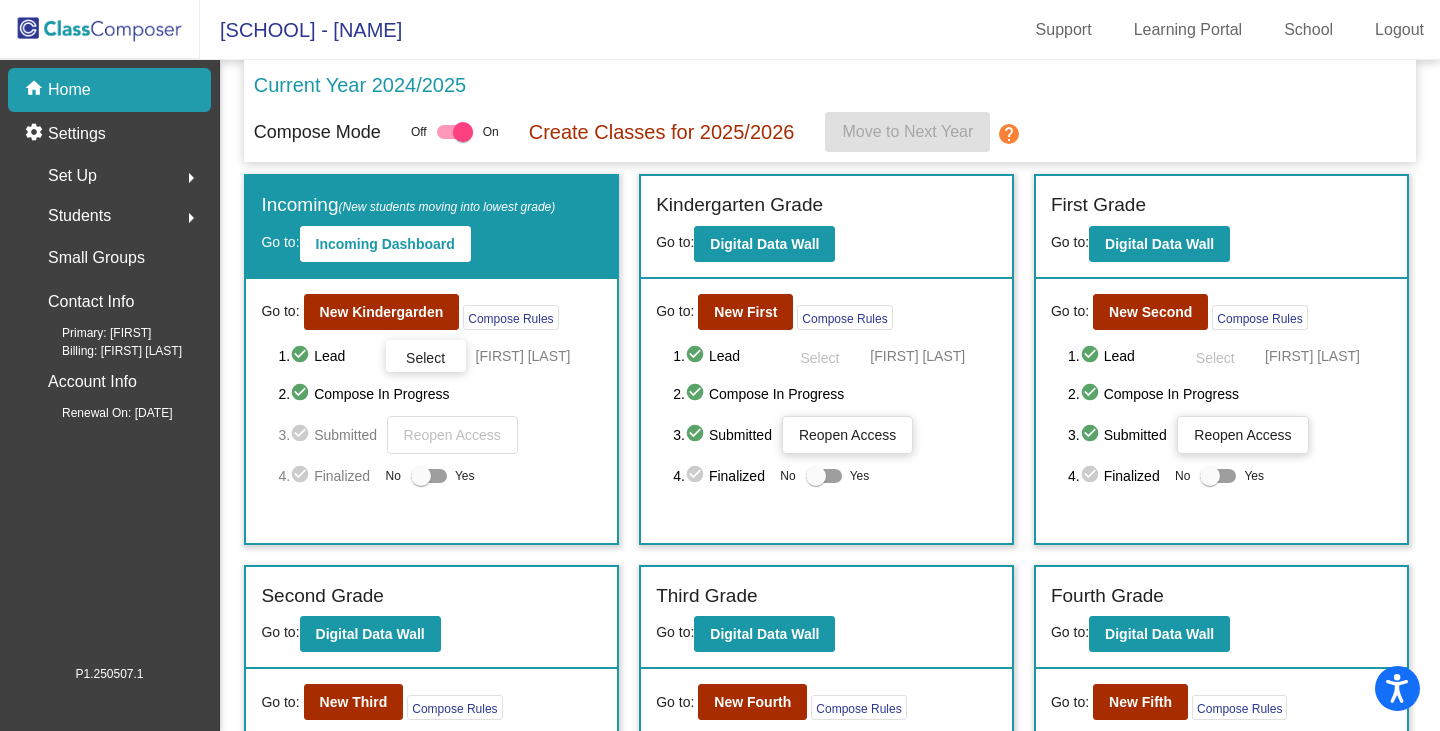 click on "Students" 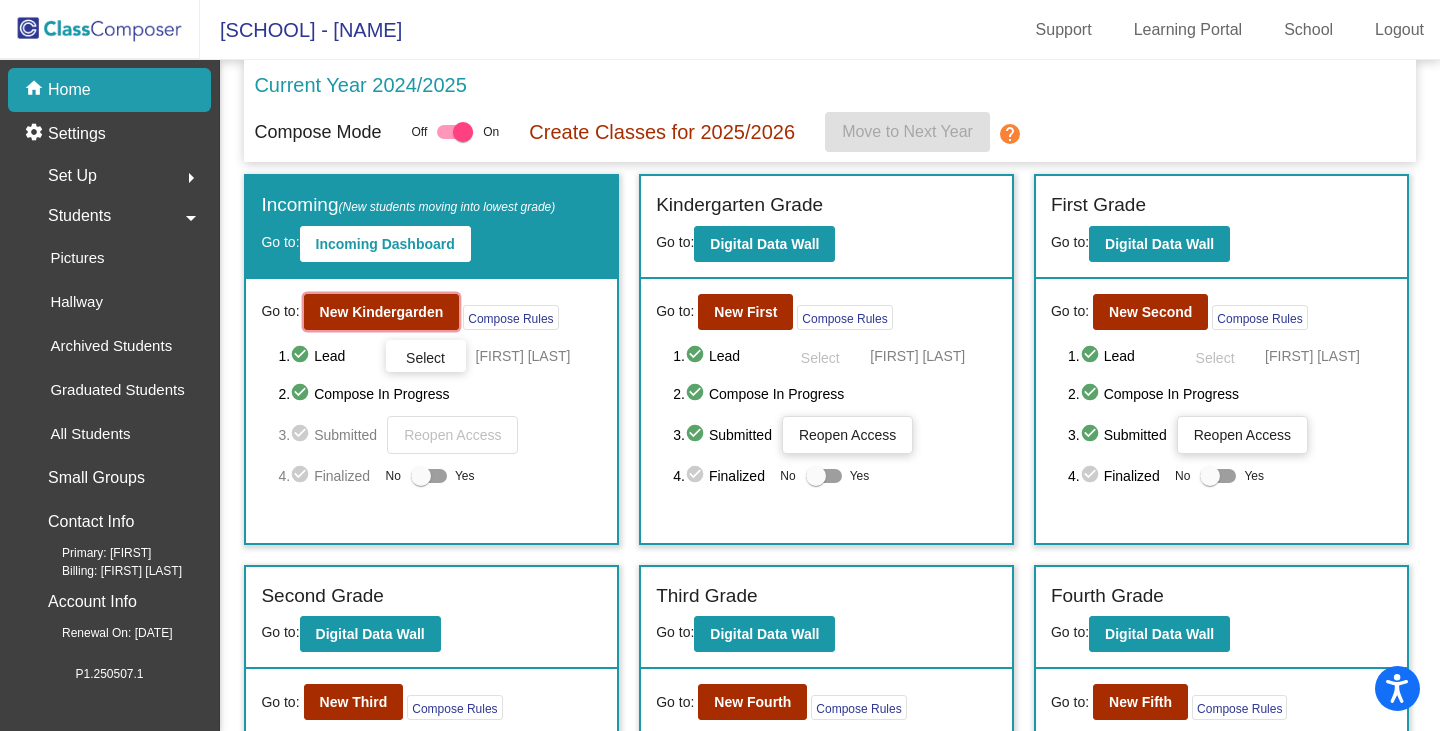 click on "New Kindergarden" 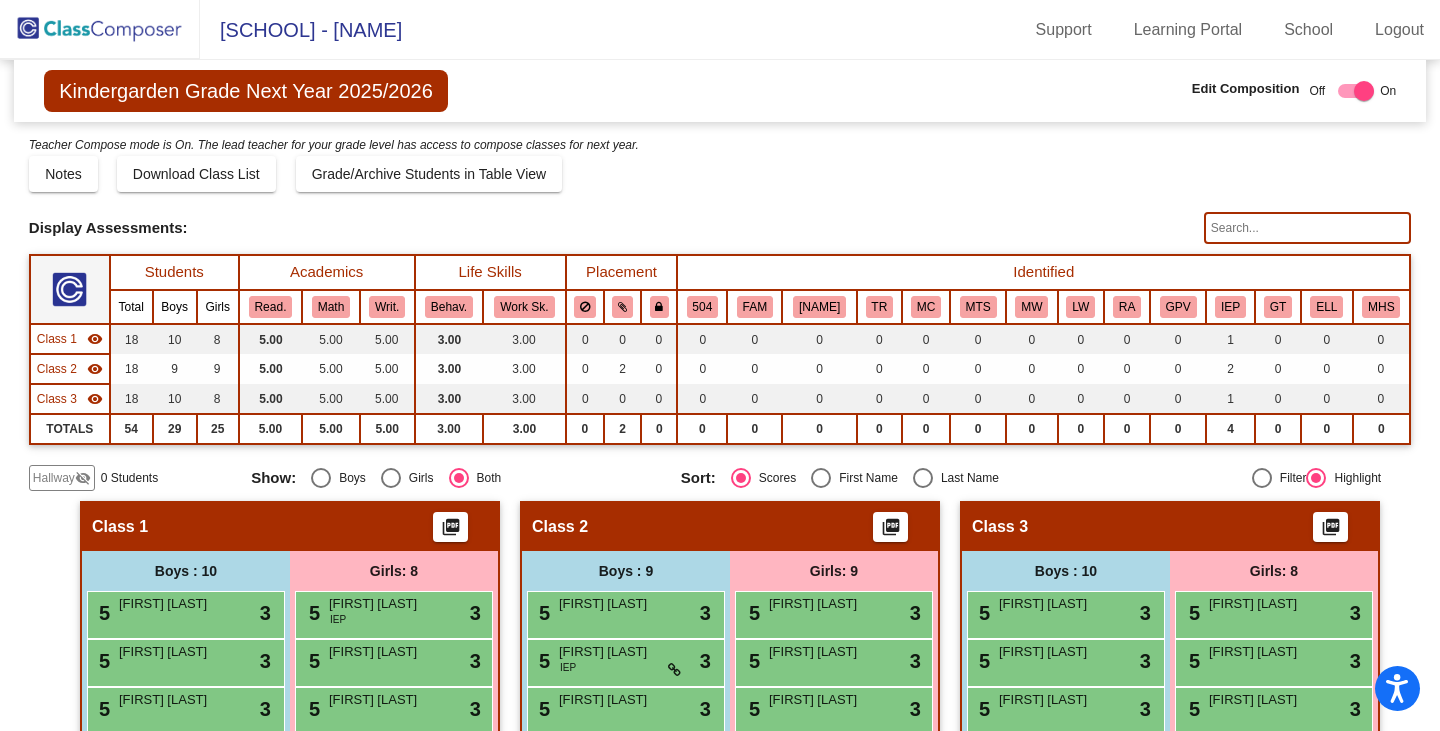 click on "Hallway" 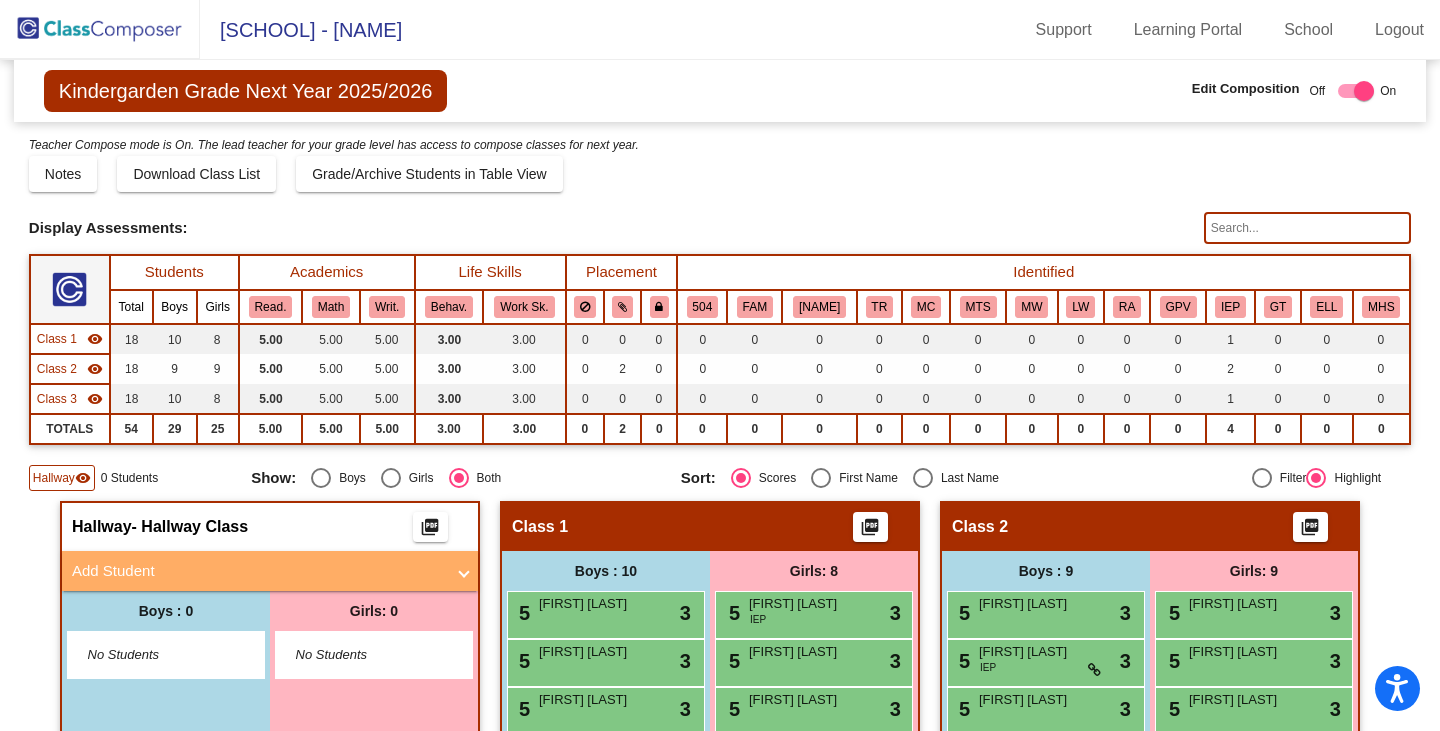 click on "Add Student" at bounding box center (266, 571) 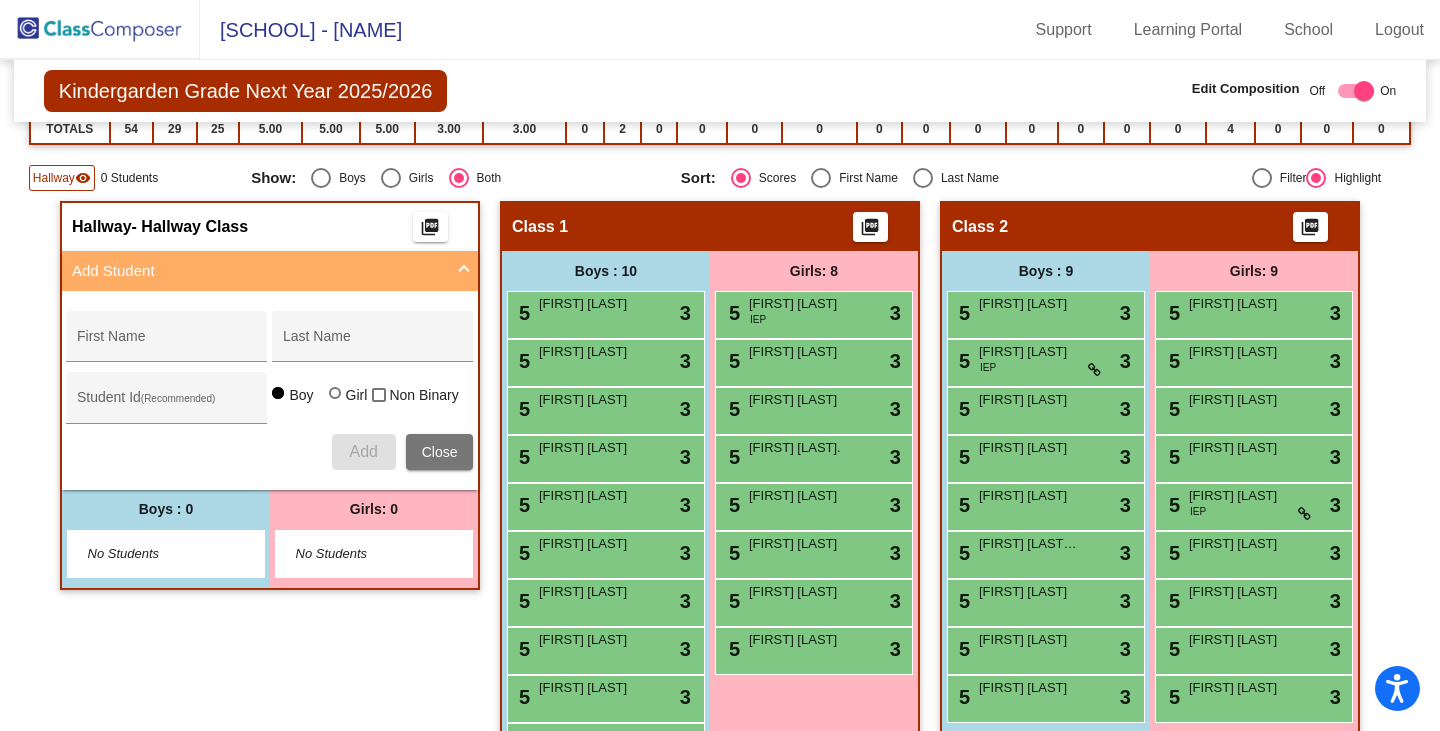 scroll, scrollTop: 0, scrollLeft: 0, axis: both 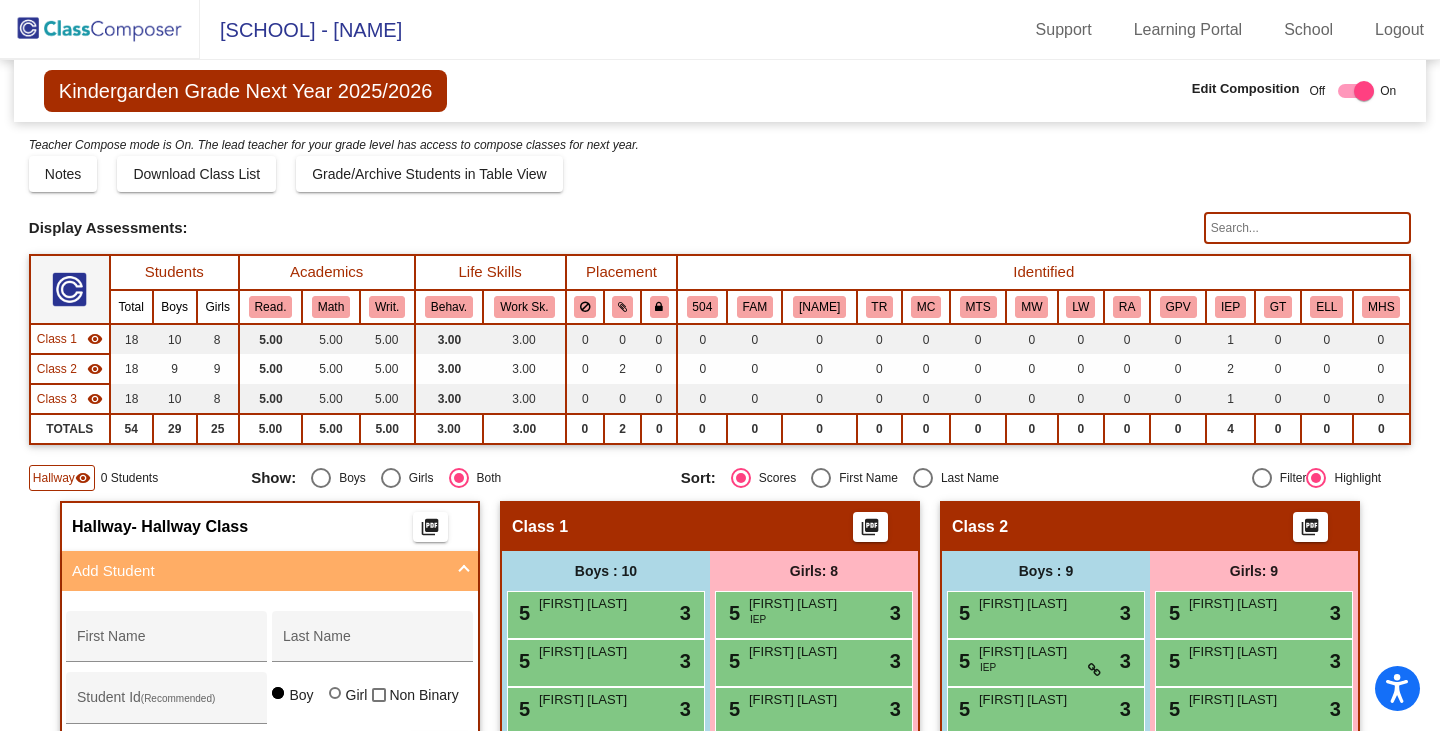 click 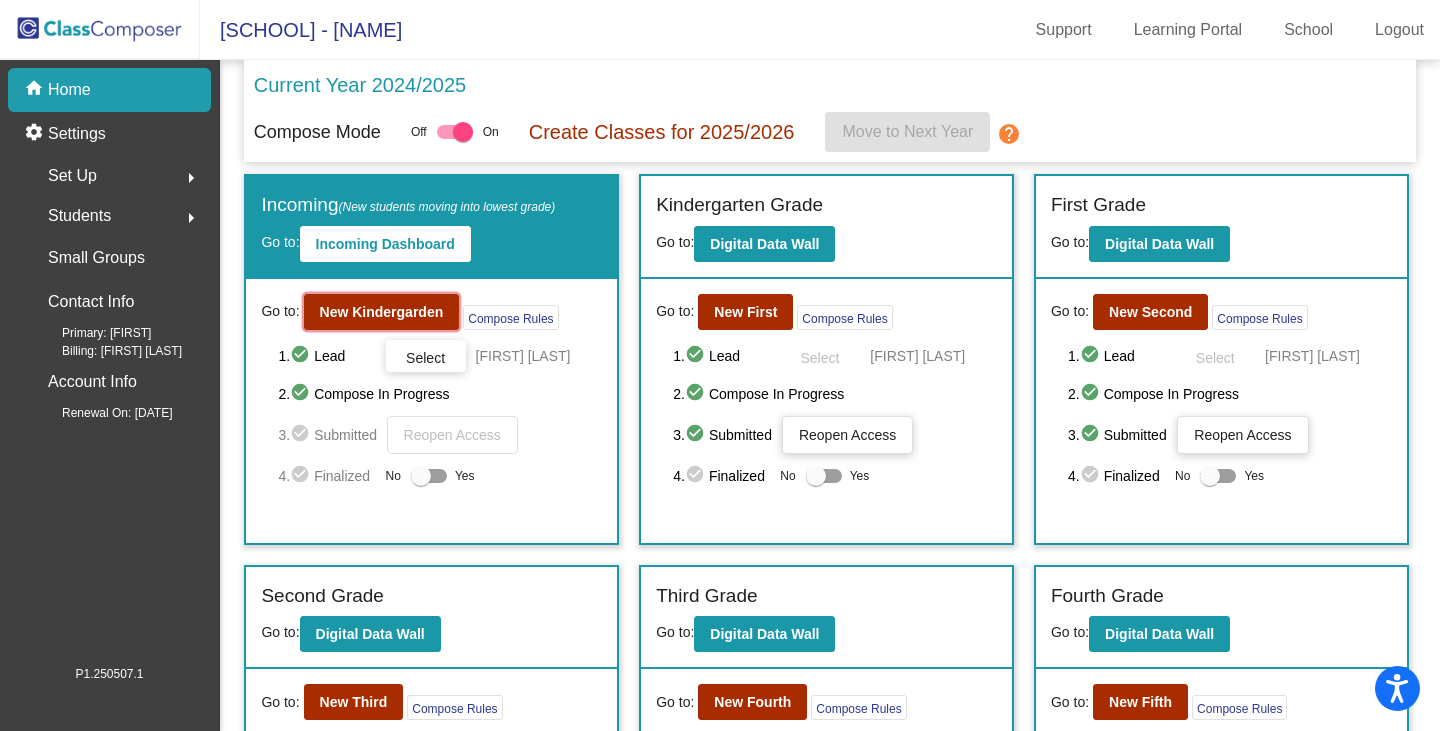 click on "New Kindergarden" 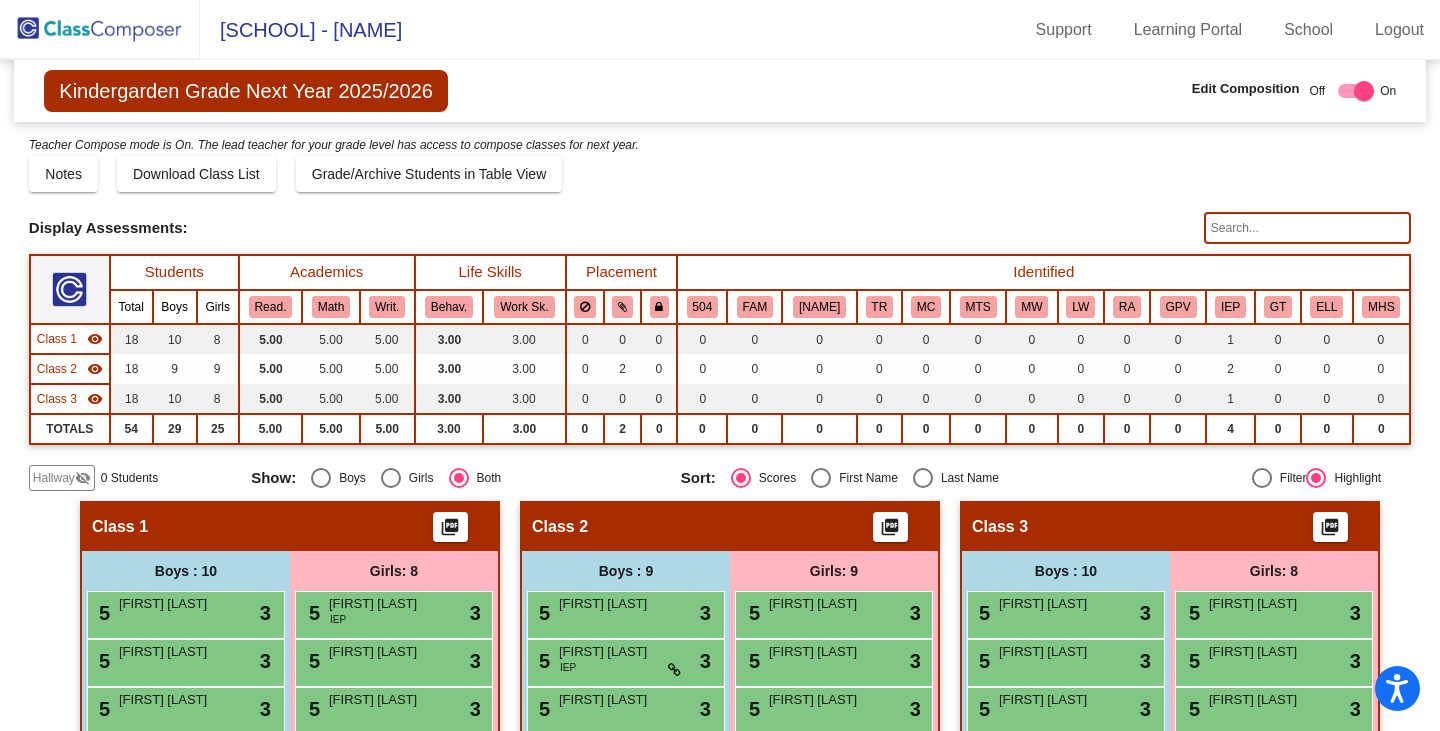 click on "Hallway" 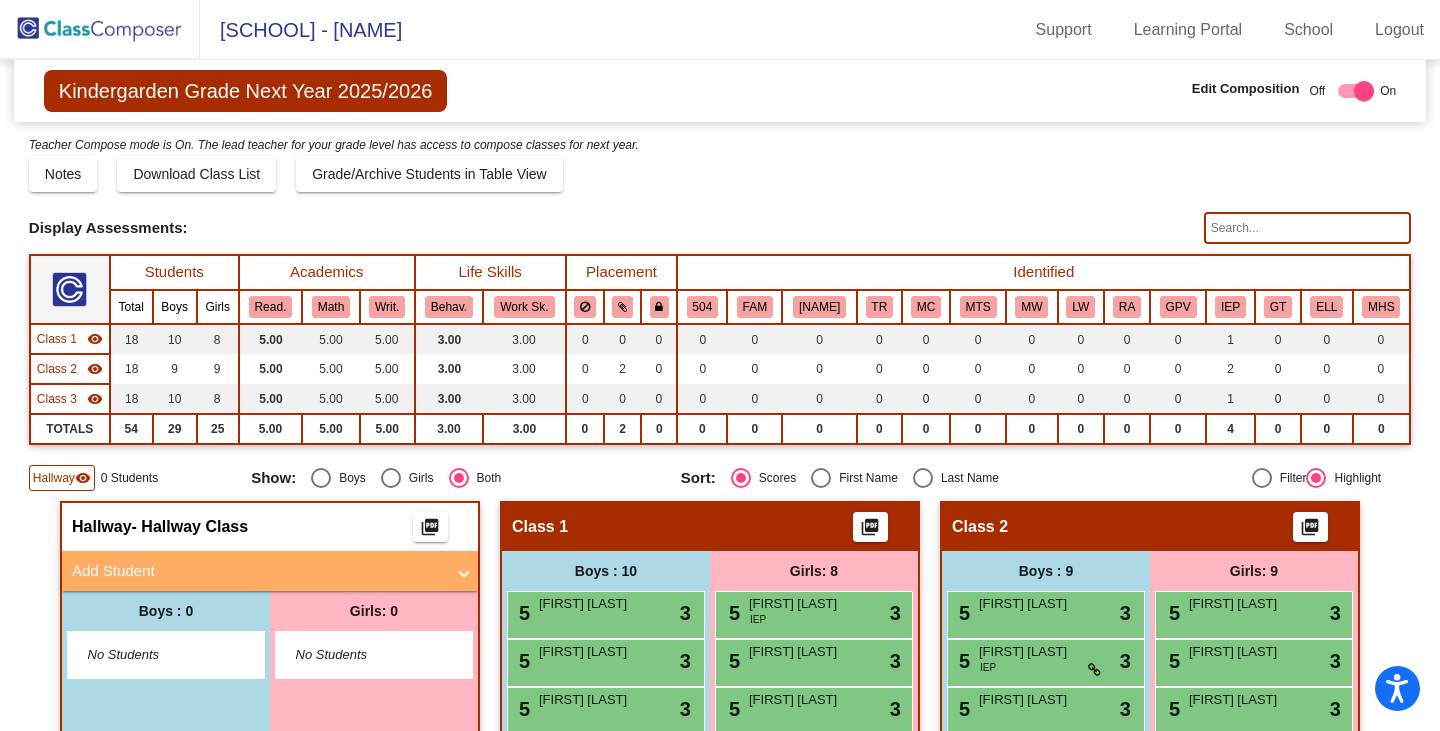 click at bounding box center (464, 571) 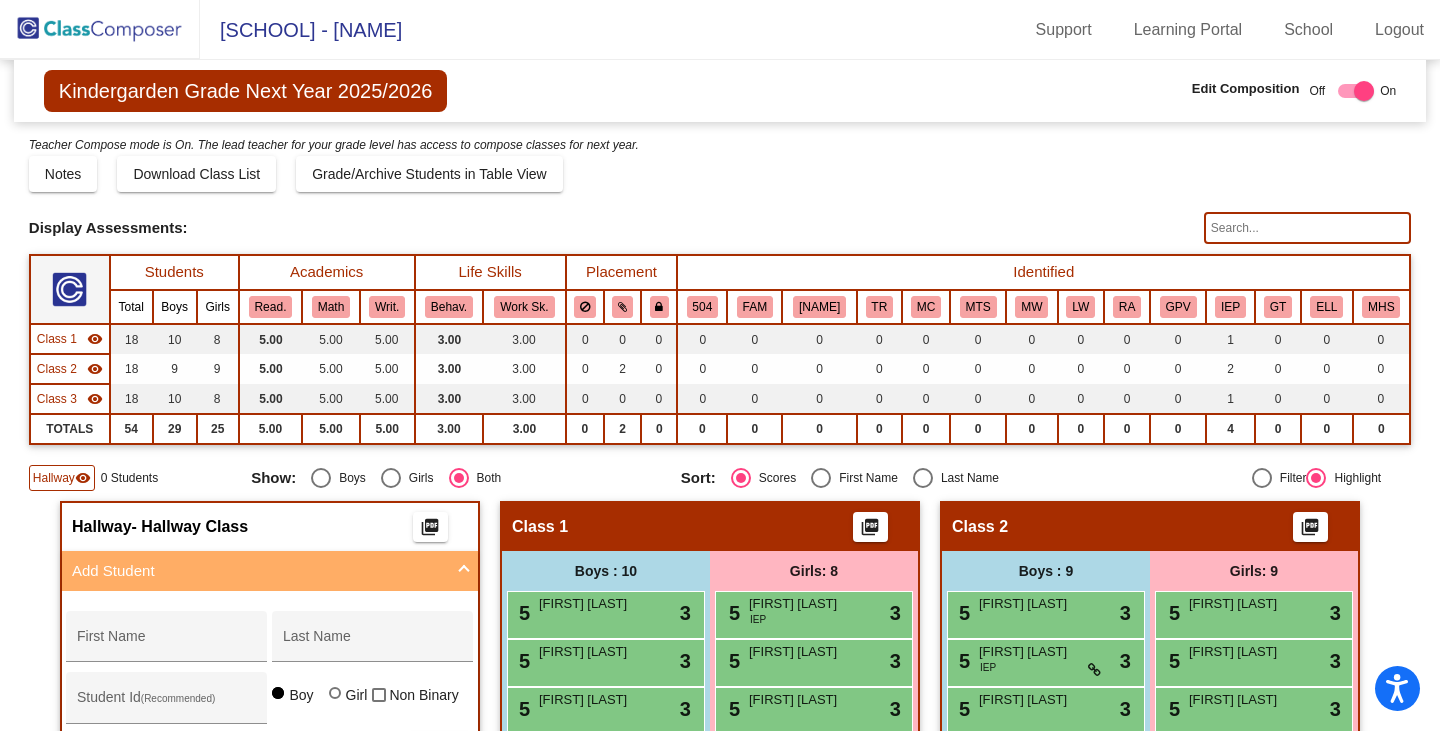 scroll, scrollTop: 200, scrollLeft: 0, axis: vertical 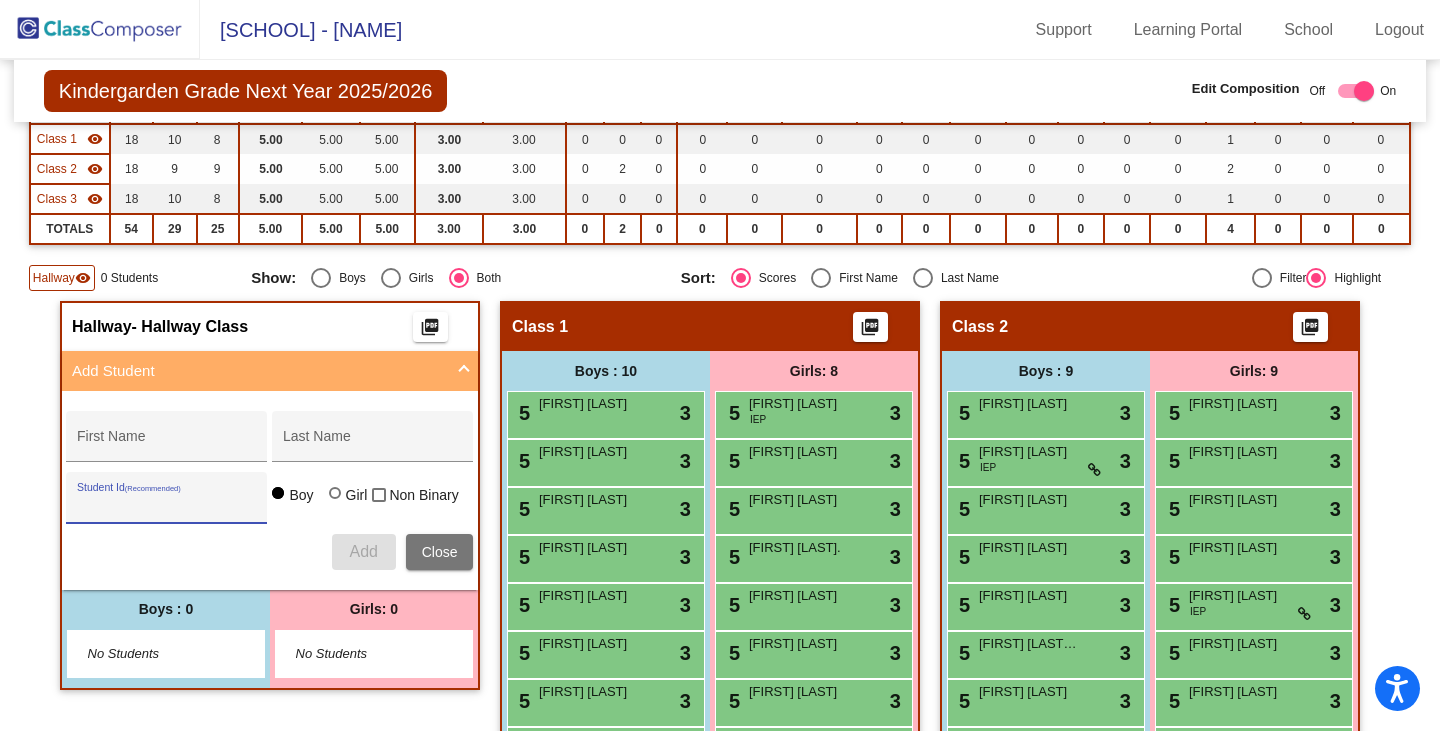 click on "Student Id  (Recommended)" at bounding box center [167, 505] 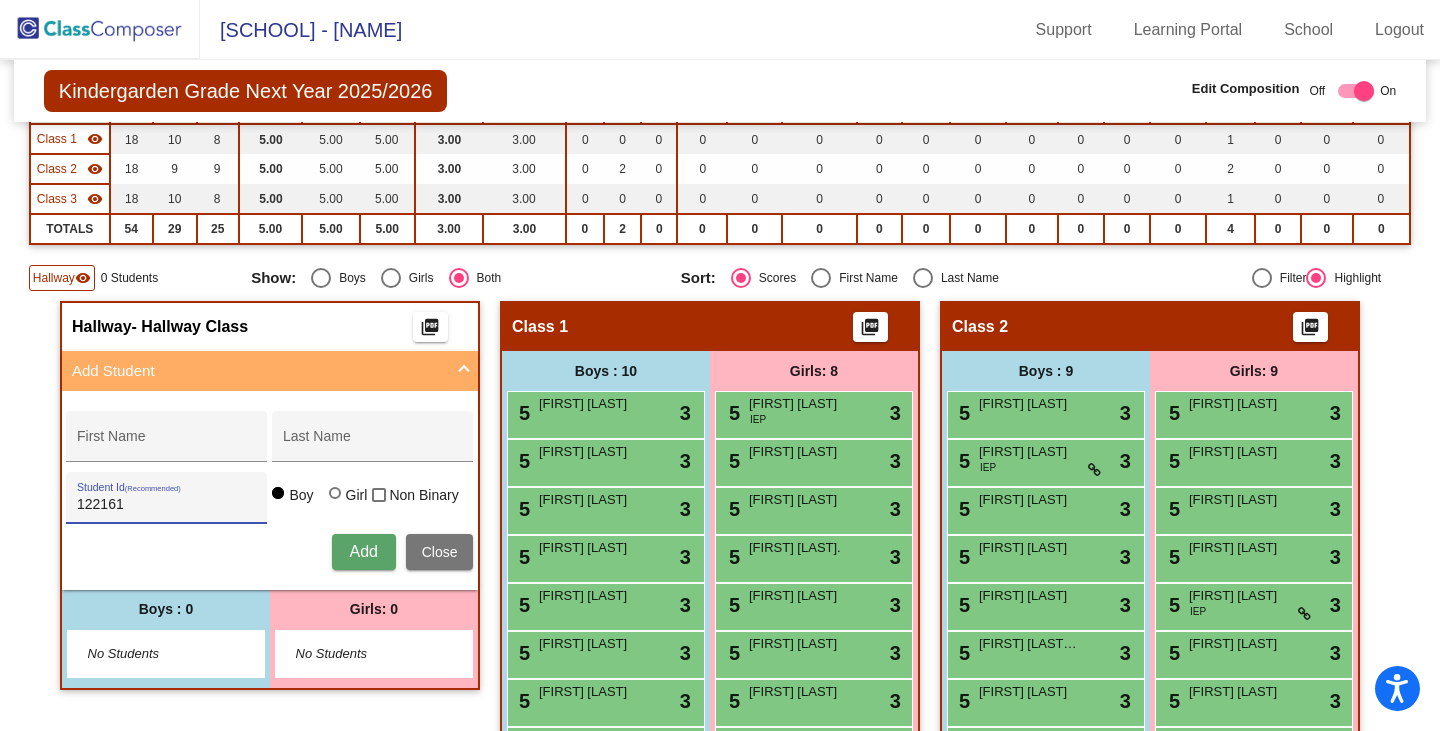 type on "122161" 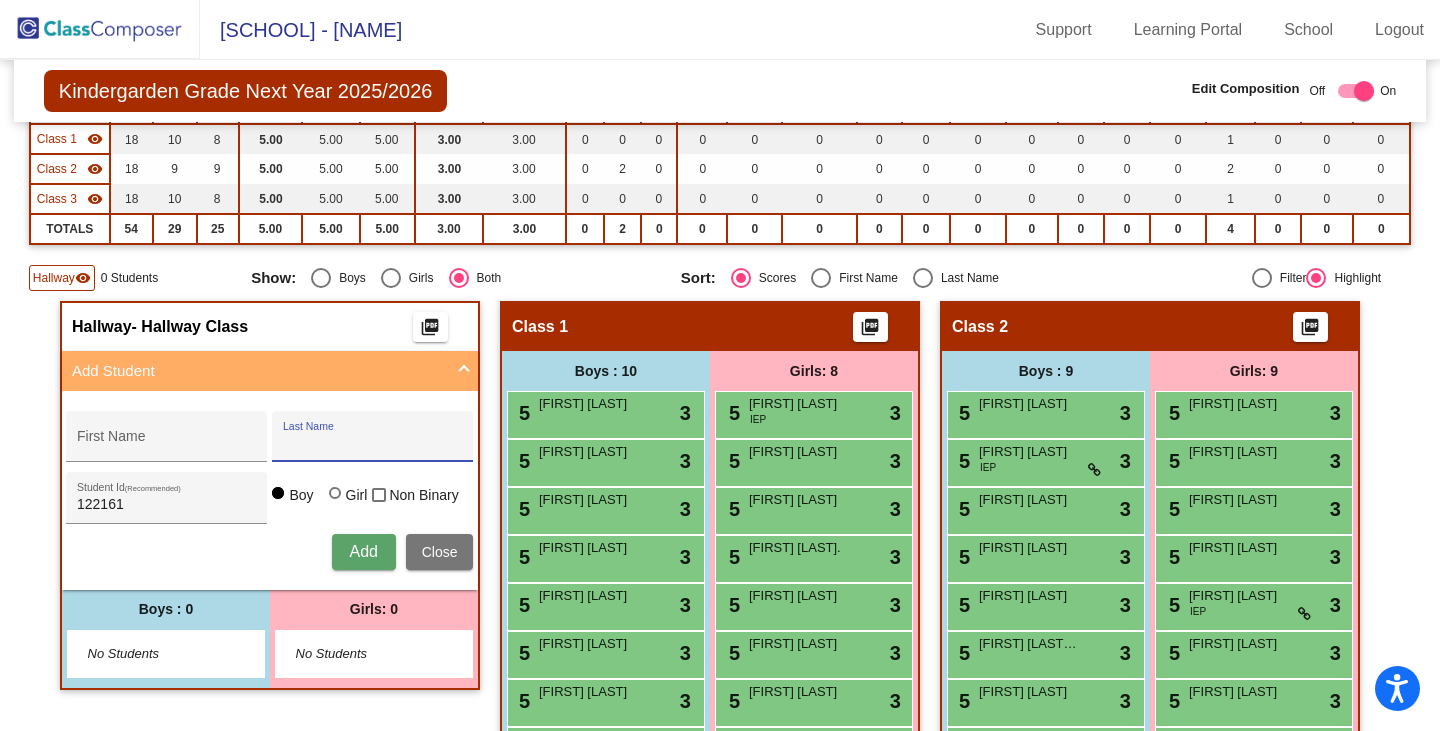 click on "Last Name" at bounding box center (373, 444) 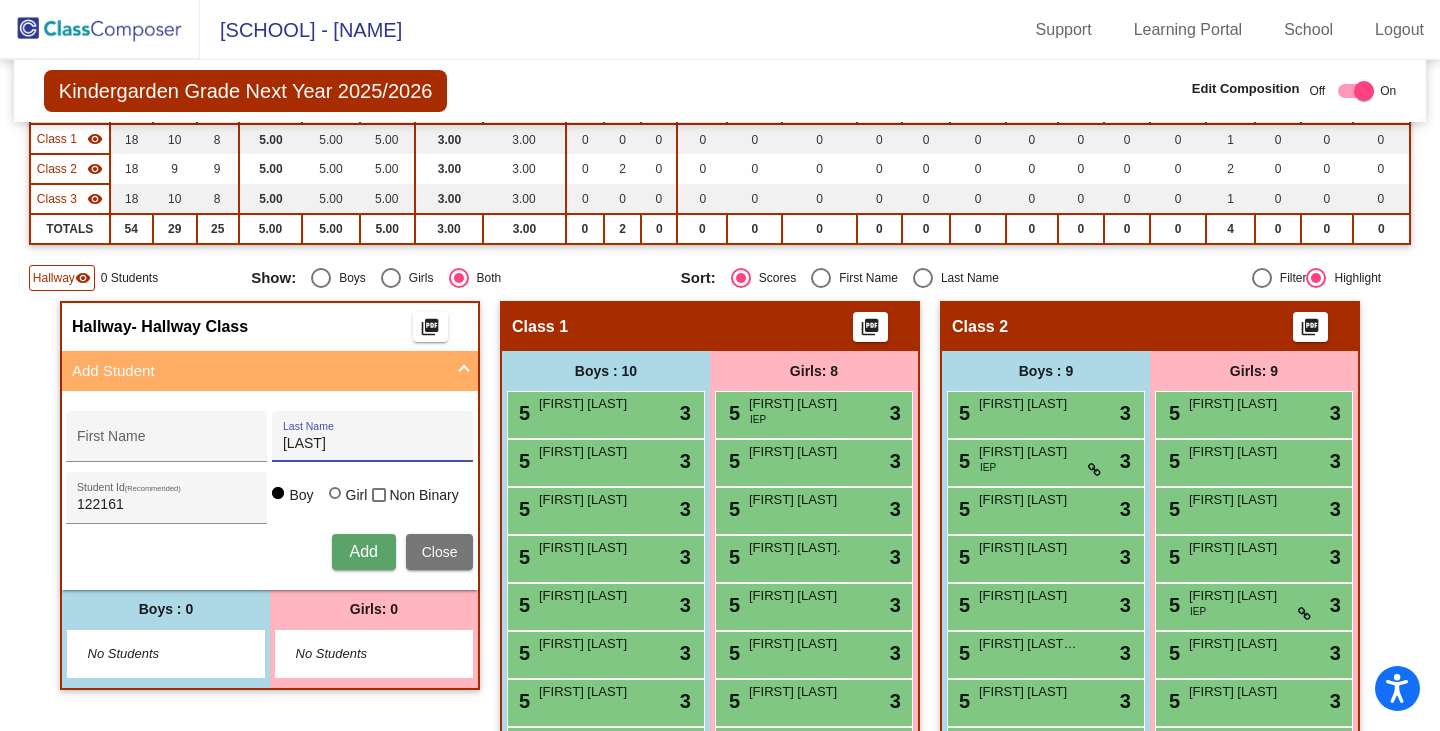 type on "[LAST]" 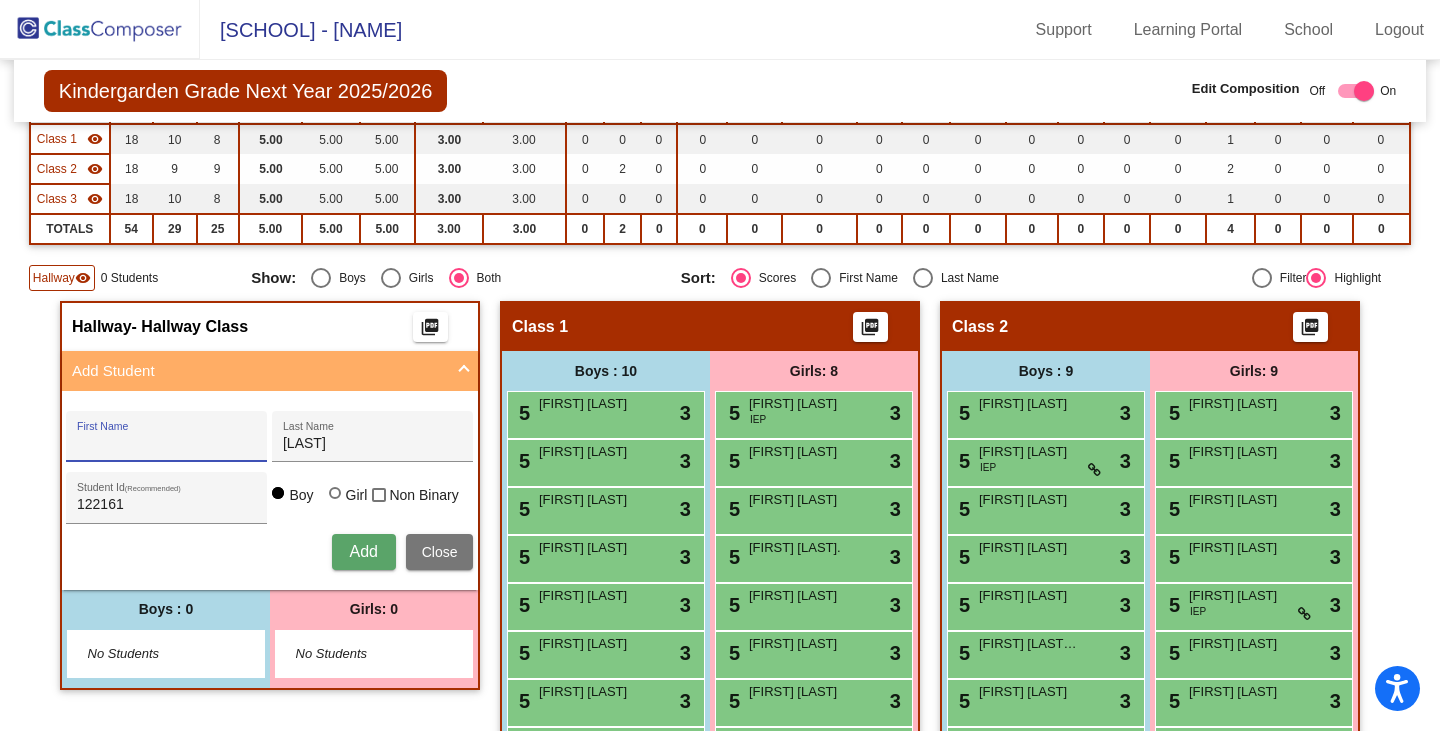click on "First Name" at bounding box center (167, 444) 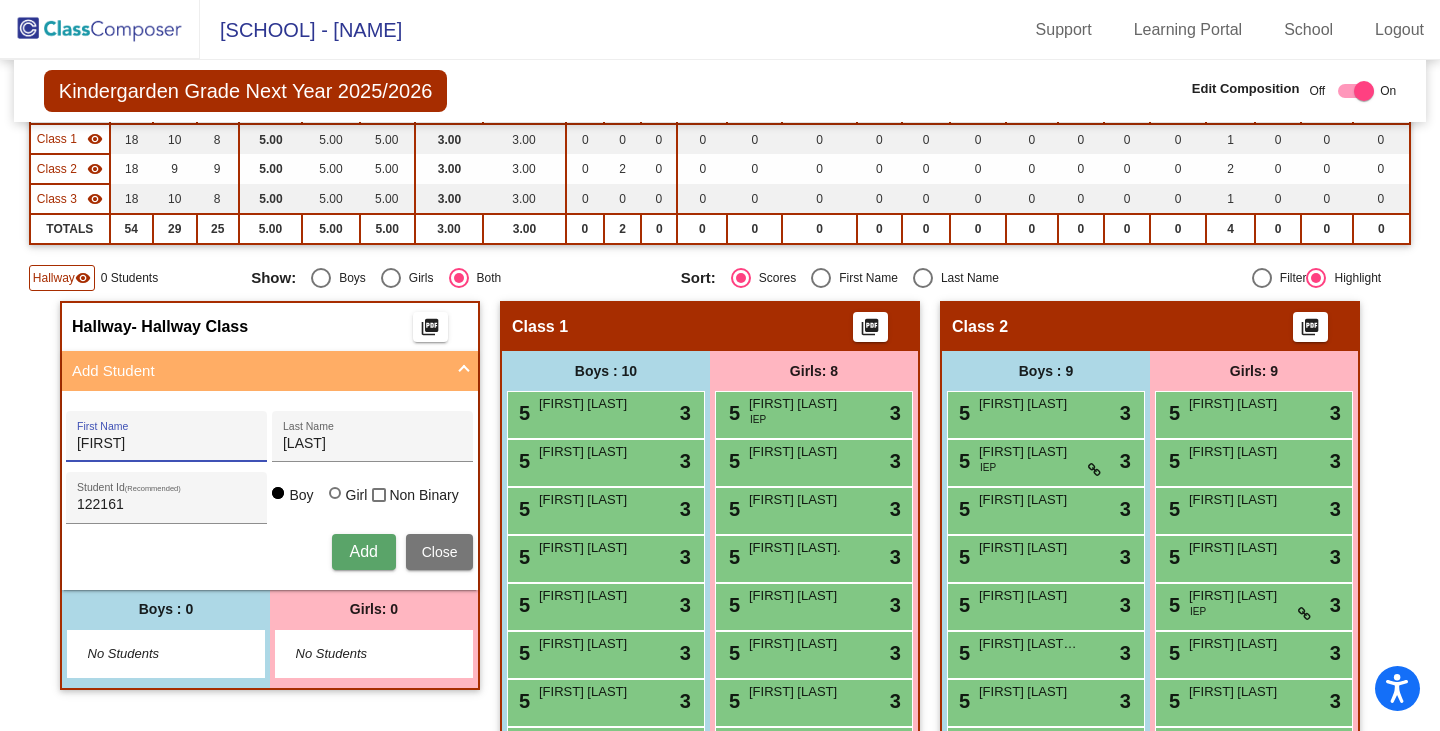type on "[FIRST]" 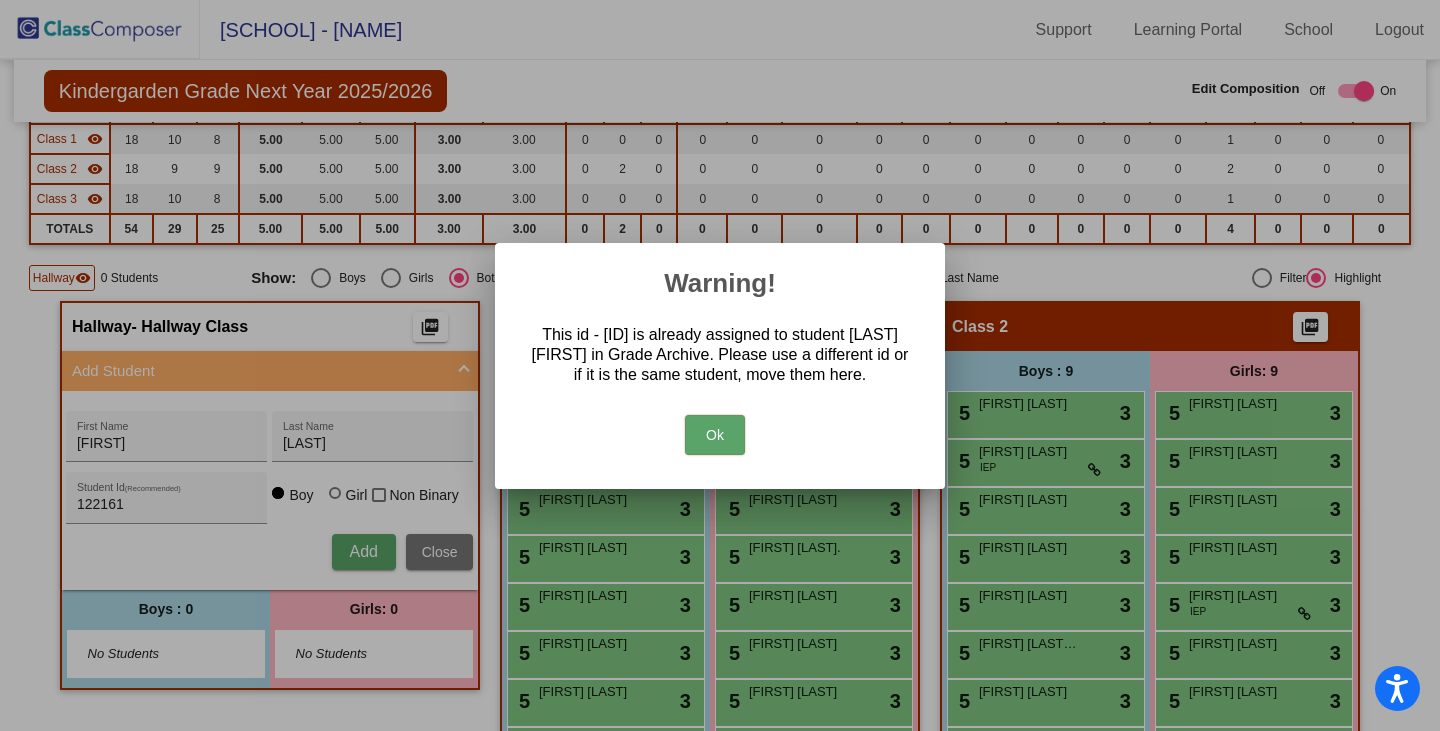 click on "Ok" at bounding box center [715, 435] 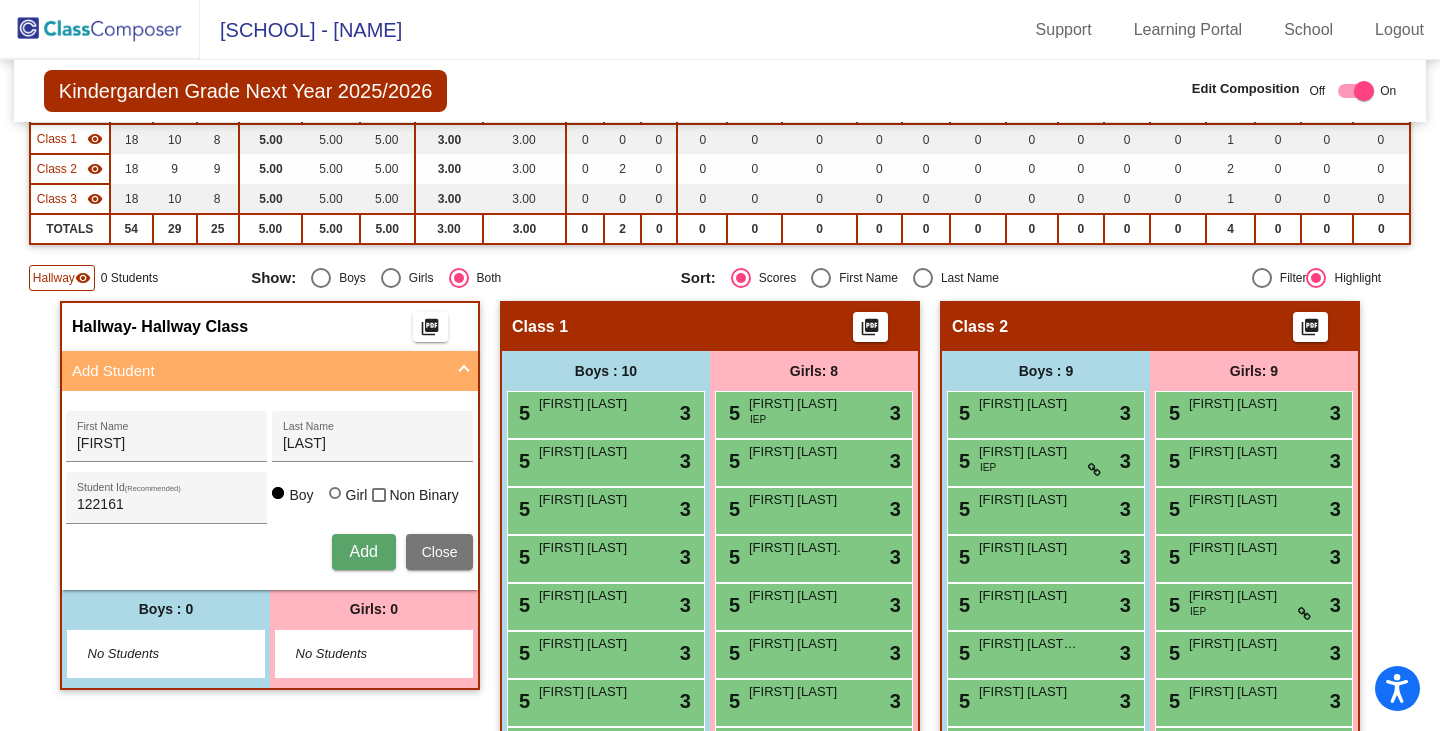 click on "Close" at bounding box center [440, 552] 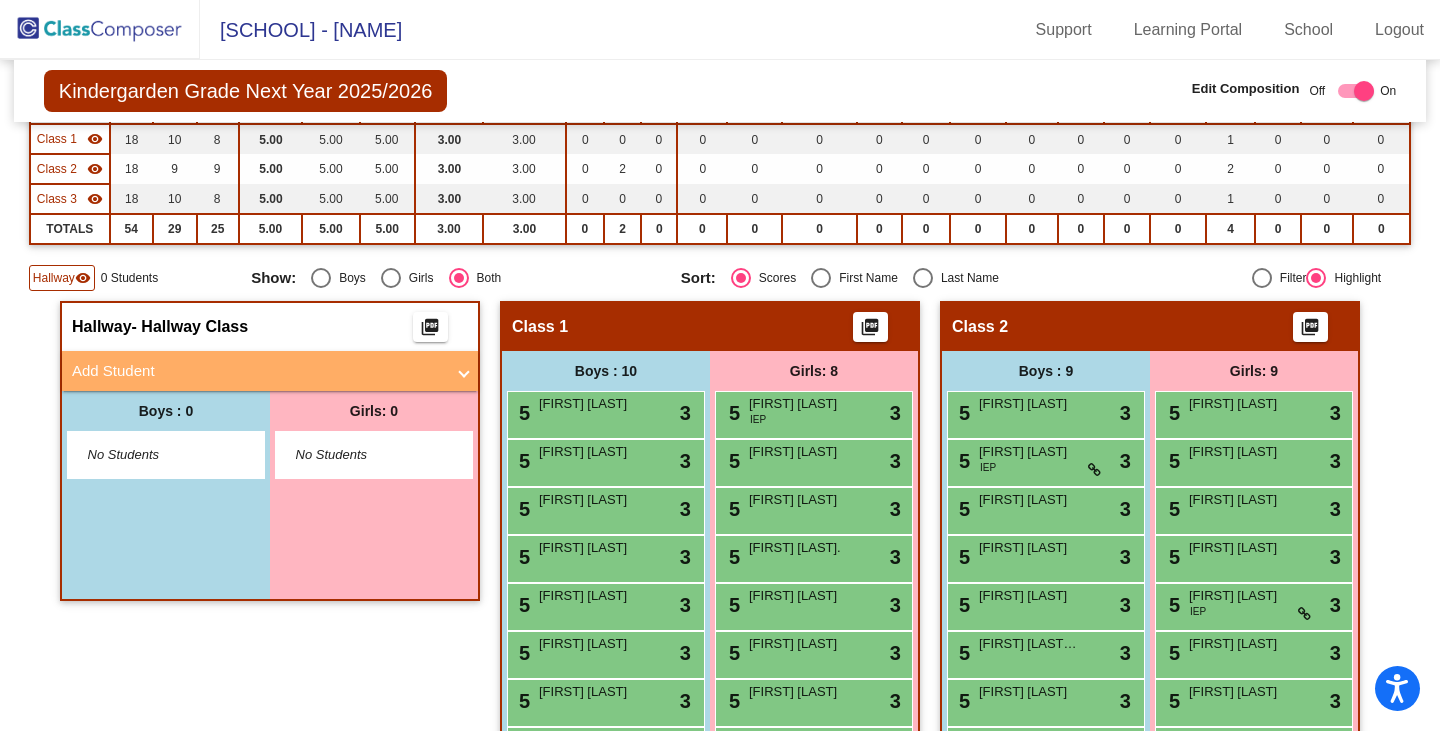 click 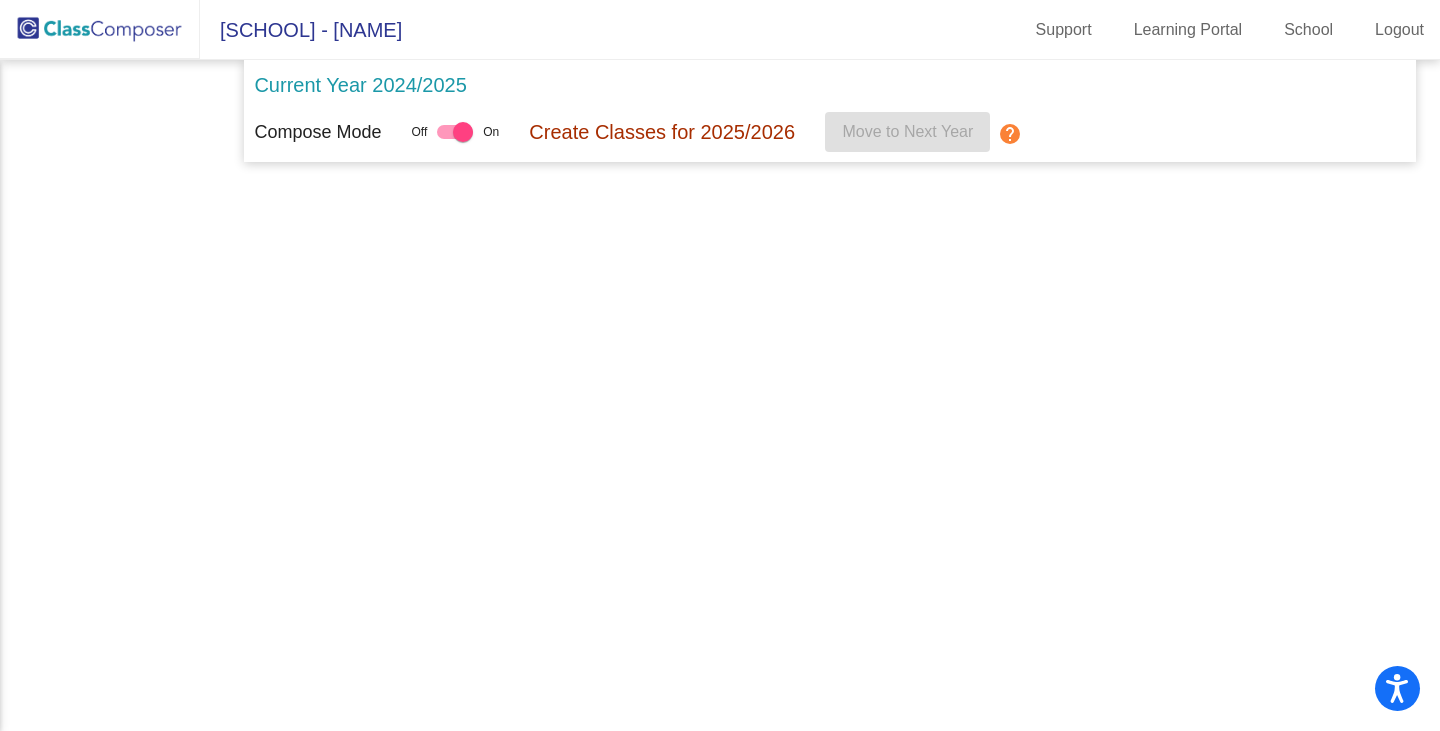 scroll, scrollTop: 0, scrollLeft: 0, axis: both 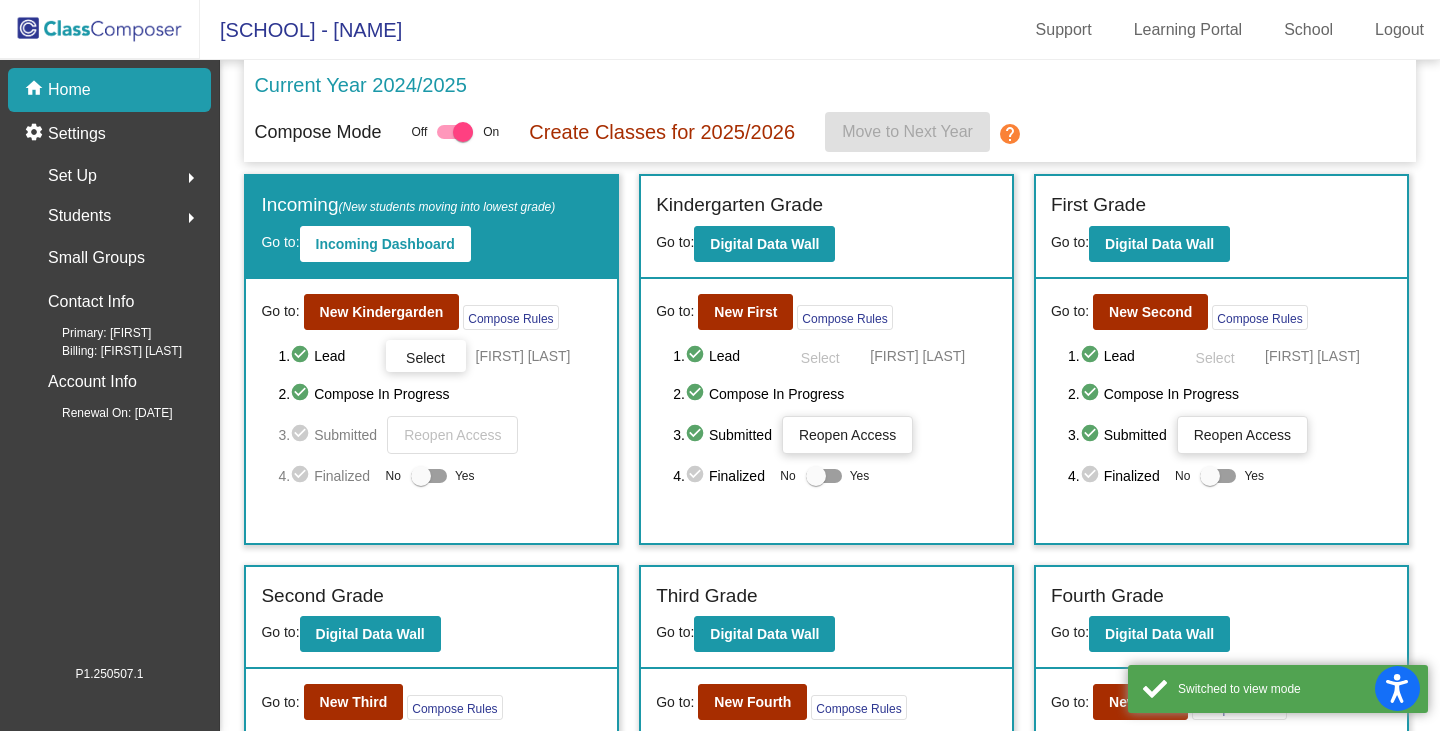 click on "Students  arrow_right" 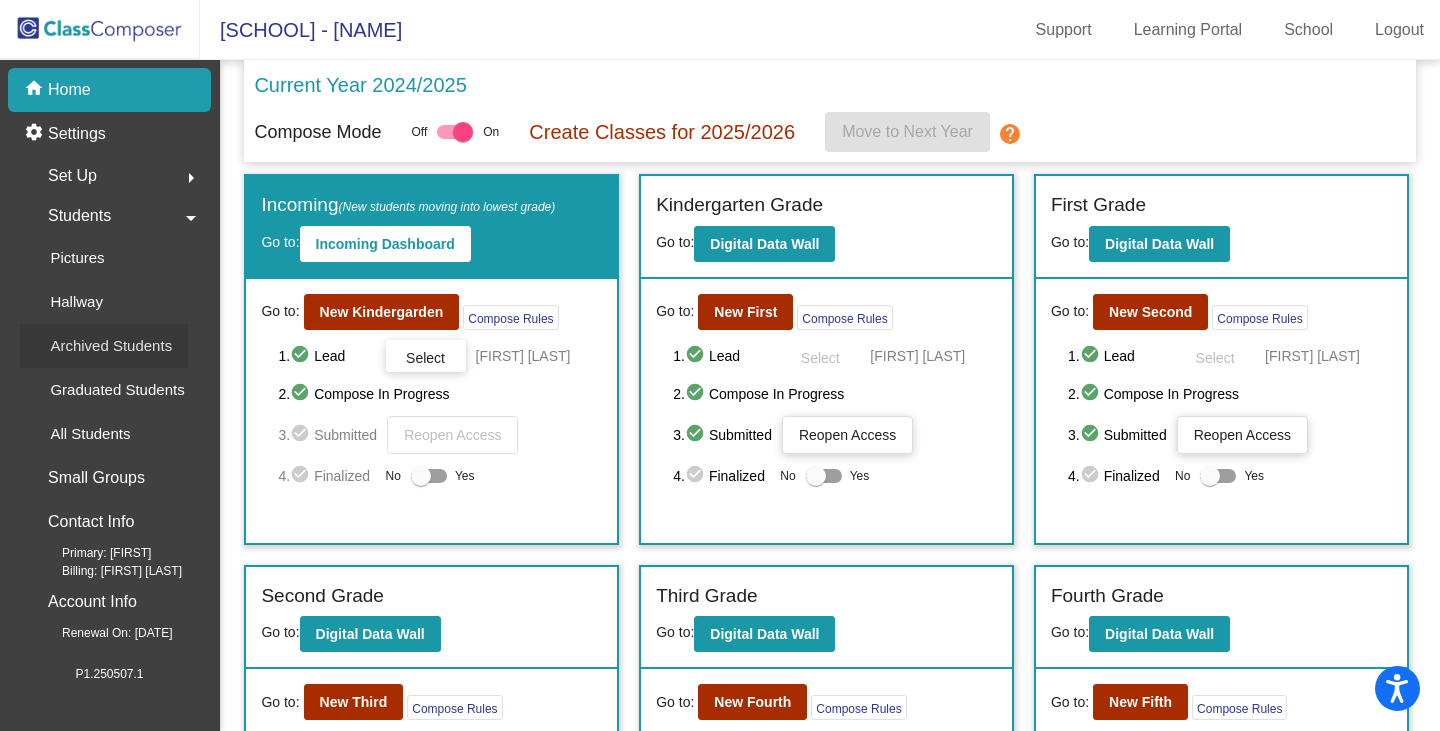 click on "Archived Students" 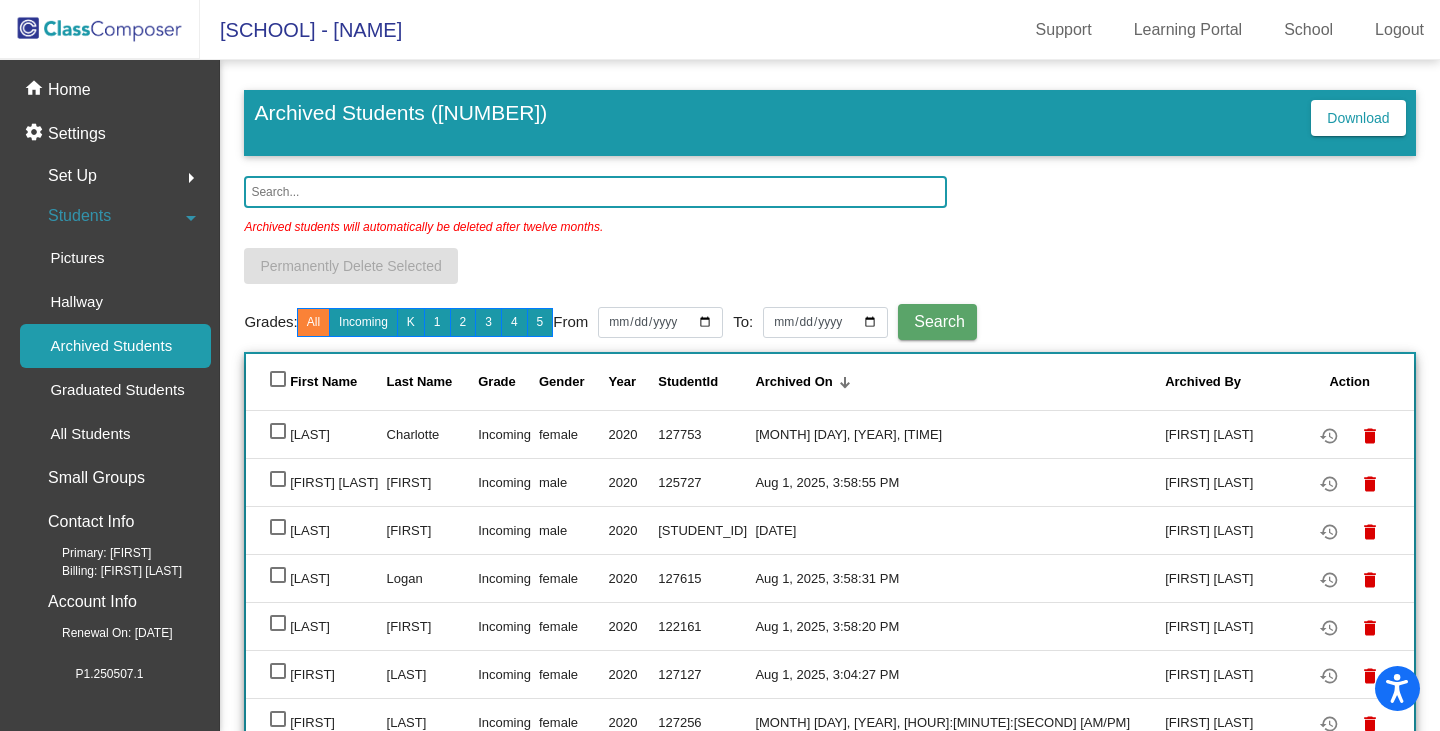 click 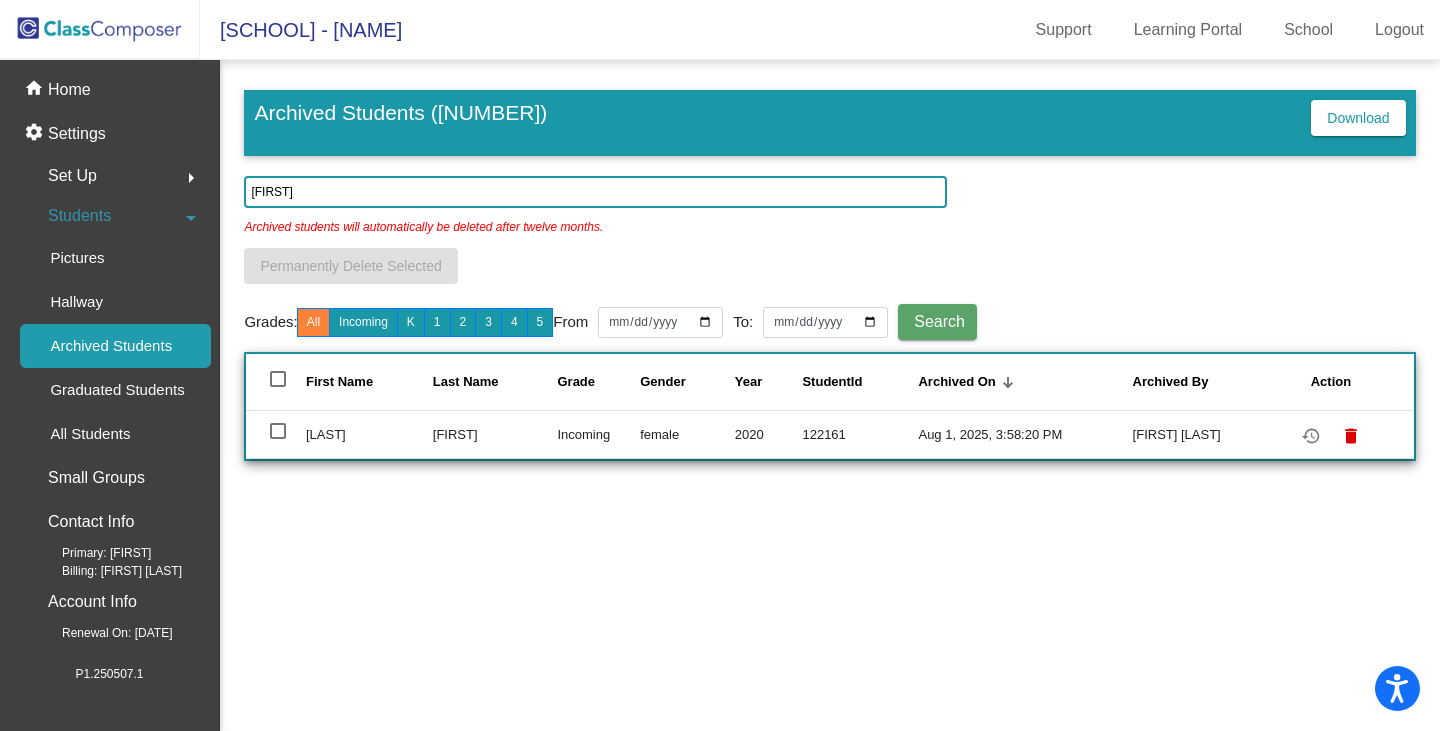 type on "[FIRST]" 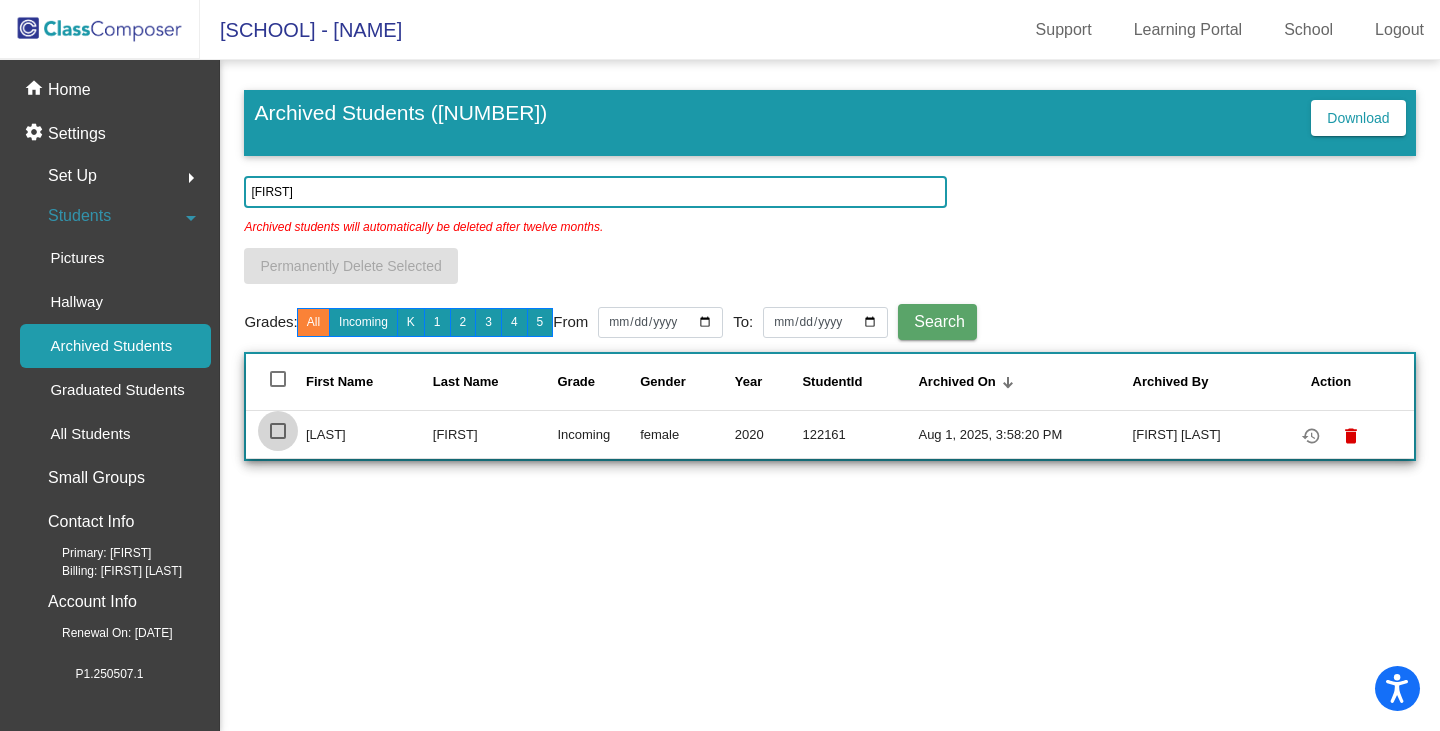 click at bounding box center (278, 431) 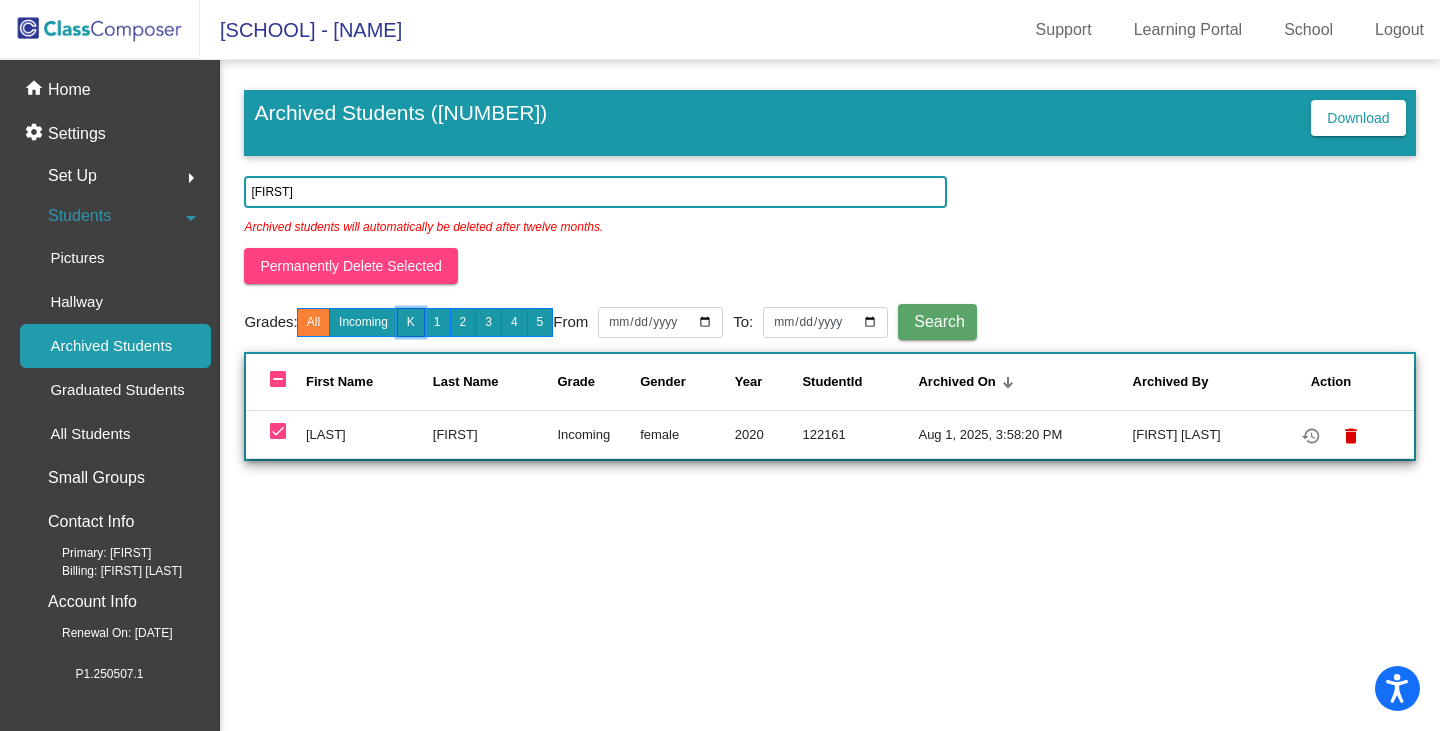 click on "K" at bounding box center [411, 322] 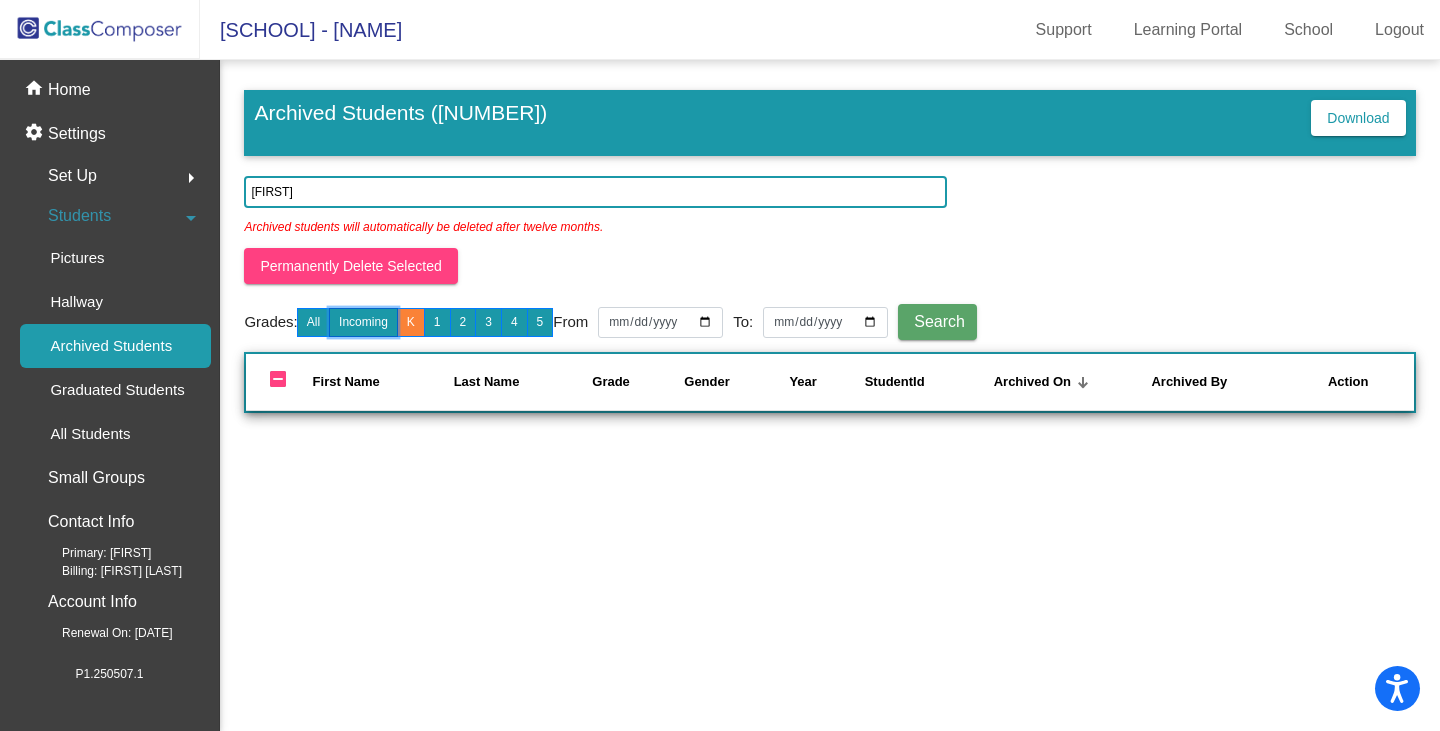 click on "Incoming" at bounding box center (363, 322) 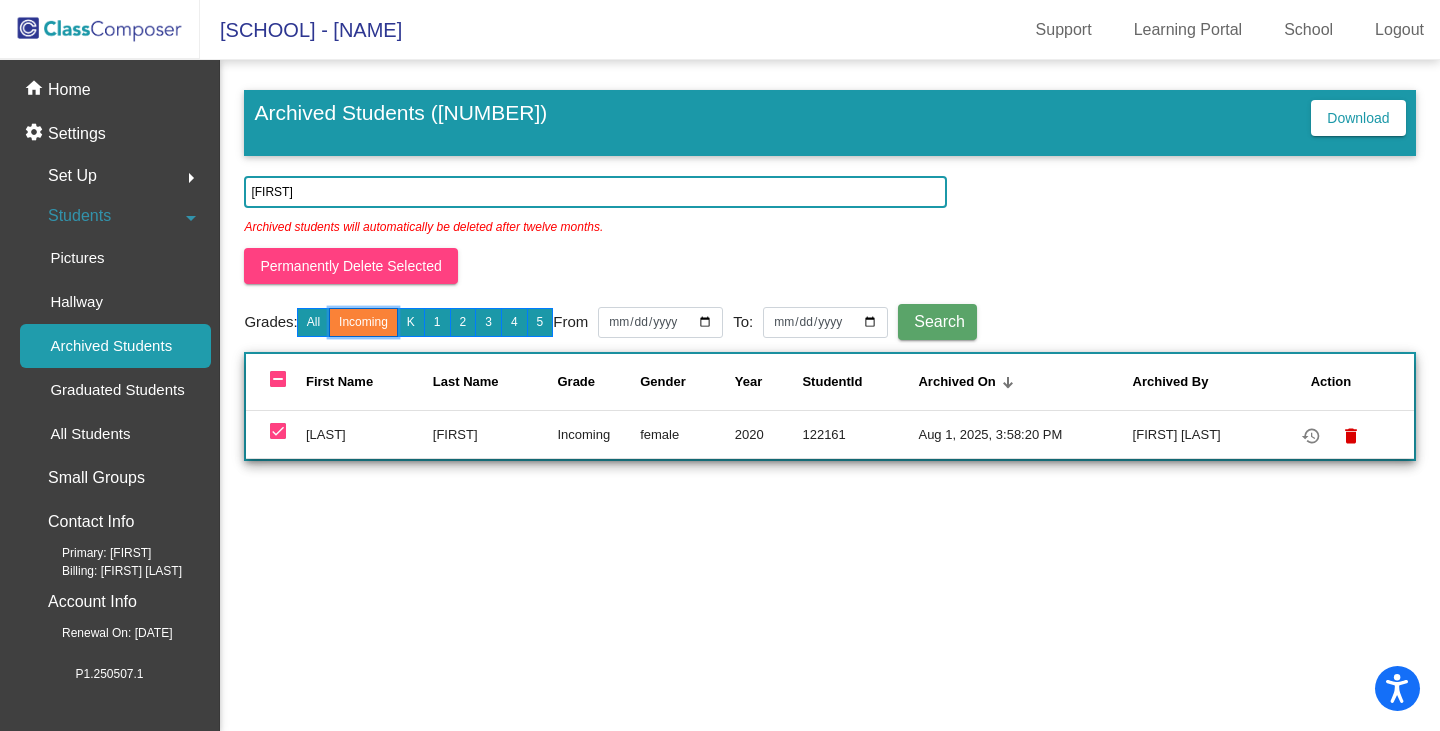 click on "Incoming" at bounding box center [363, 322] 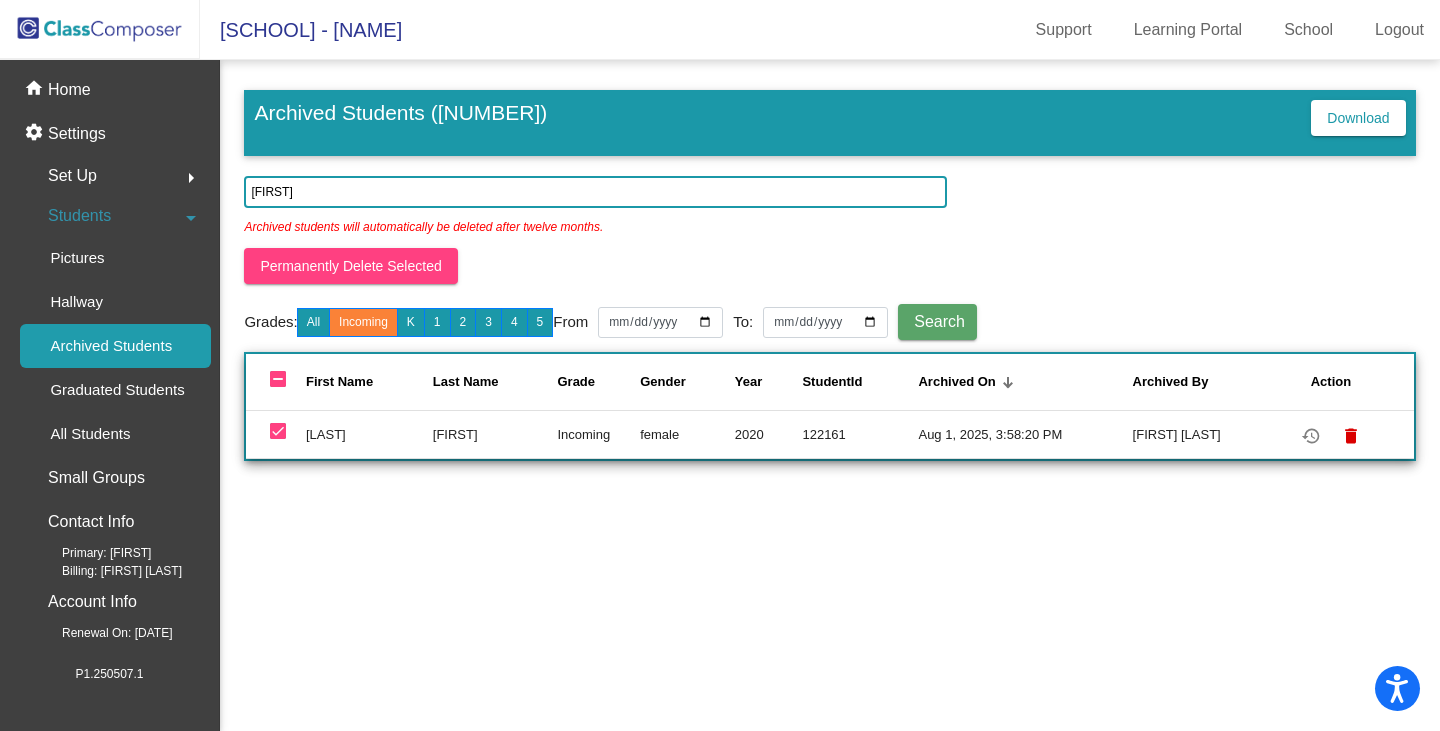 click on "Archived Students (36)  Download  [LAST]  Archived students will automatically be deleted after twelve months.   Permanently Delete Selected  Grades:   All   Incoming   K   1   2   3   4   5     From  To:   Search      [FIRST] [LAST]  Incoming   female   2020   [STUDENT_ID]   Aug 1, 2025, 3:59:05 PM   [LAST] [LAST]  restore      delete   [LAST] [FIRST]  Incoming   male   2020   [STUDENT_ID]   Aug 1, 2025, 3:58:55 PM   [LAST] [LAST]  restore      delete   [LAST] [FIRST]  Incoming   male   2020   [STUDENT_ID]   Aug 1, 2025, 3:58:45 PM   [LAST] [LAST]  restore      delete   [LAST] [FIRST]  Incoming   female   2020   [STUDENT_ID]   Aug 1, 2025, 3:58:31 PM   [LAST] [LAST]  restore      delete   [LAST] [FIRST]  Incoming   female   2020   [STUDENT_ID]   Aug 1, 2025, 3:58:20 PM   [LAST] [LAST]  restore      delete   [FIRST] [FIRST]  Incoming   female   2020   [STUDENT_ID]   Aug 1, 2025, 3:04:27 PM  restore" 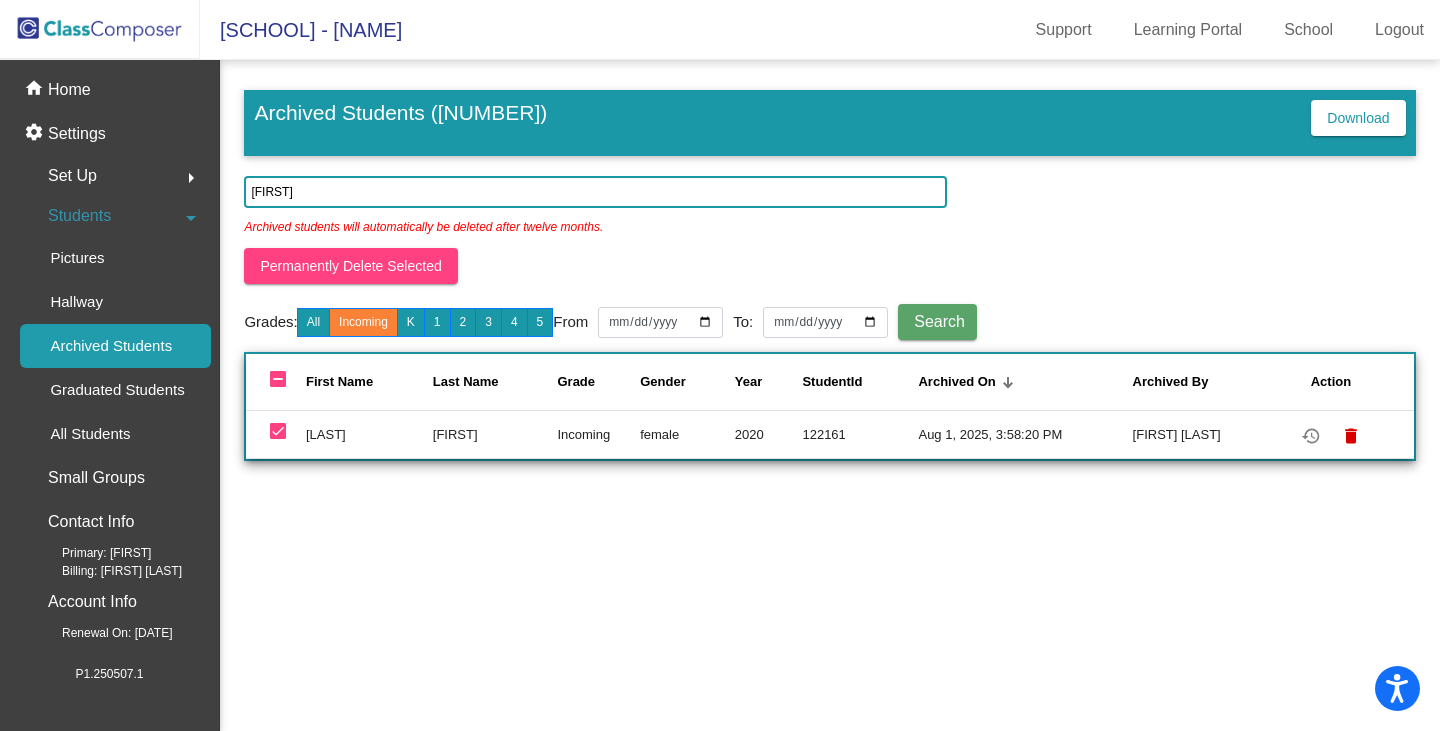 click on "All Students" 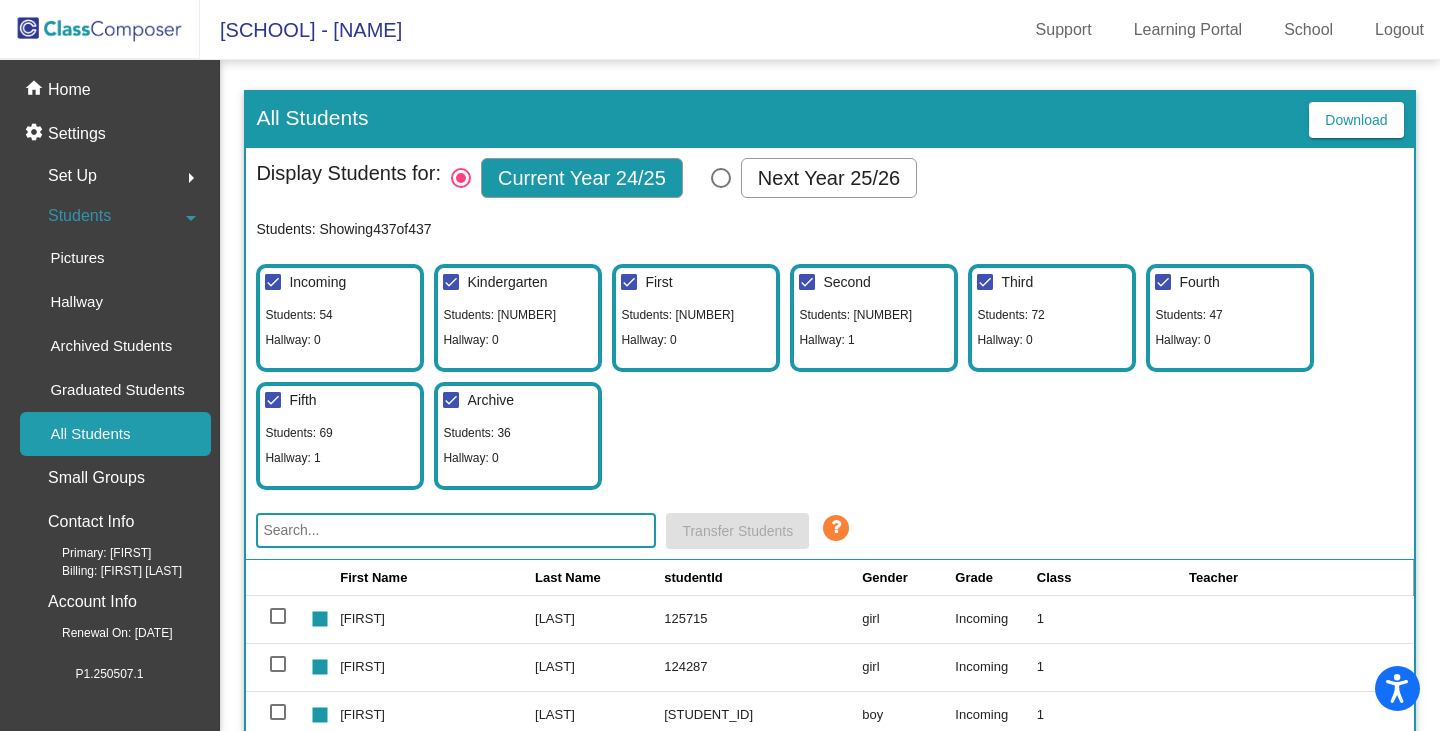scroll, scrollTop: 100, scrollLeft: 0, axis: vertical 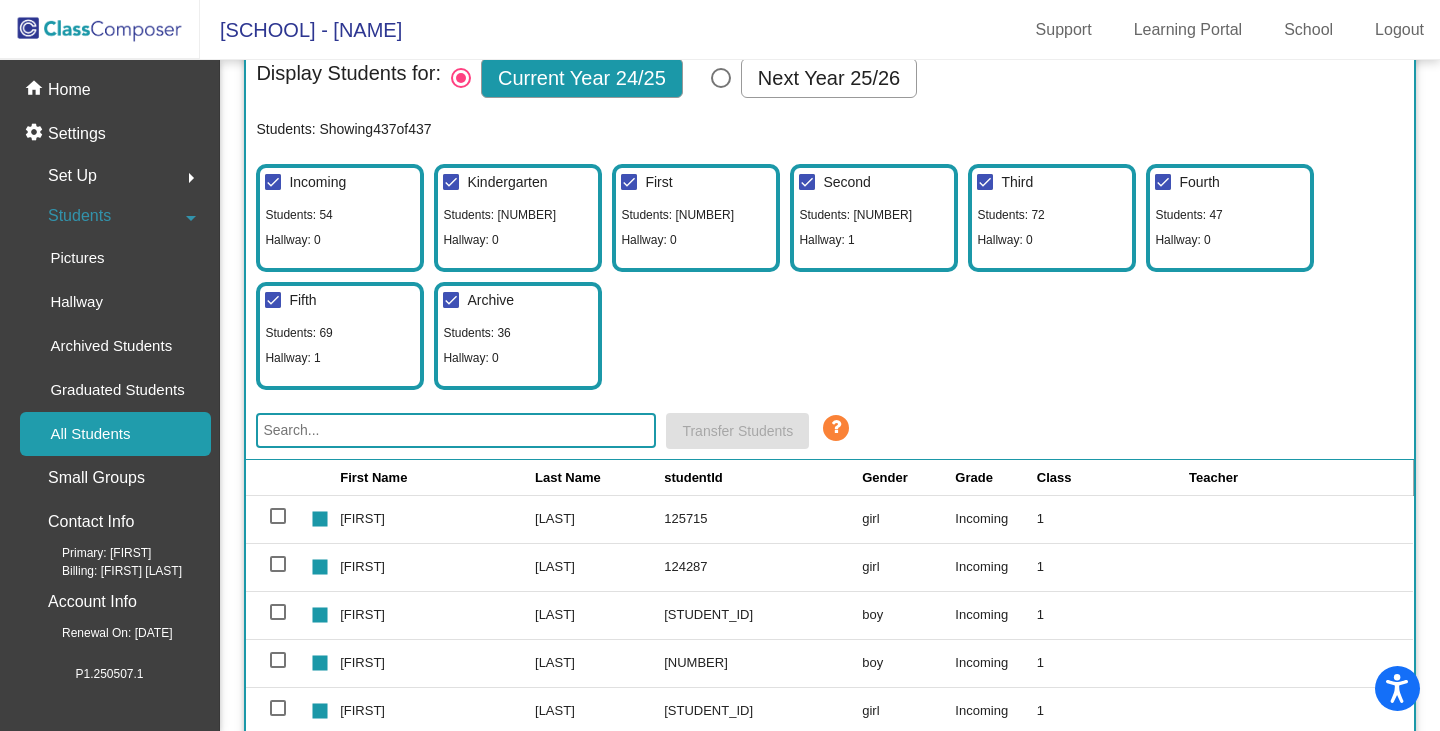 click 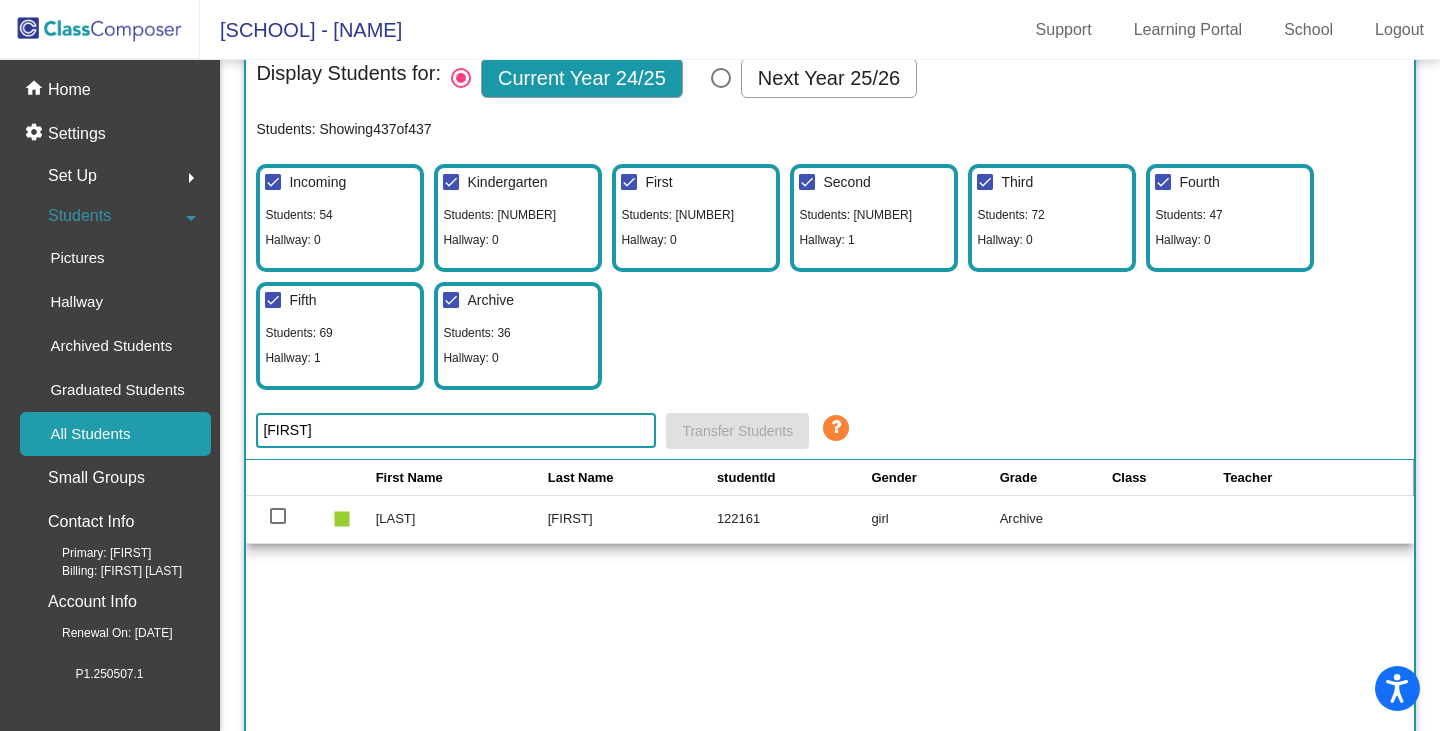 scroll, scrollTop: 0, scrollLeft: 0, axis: both 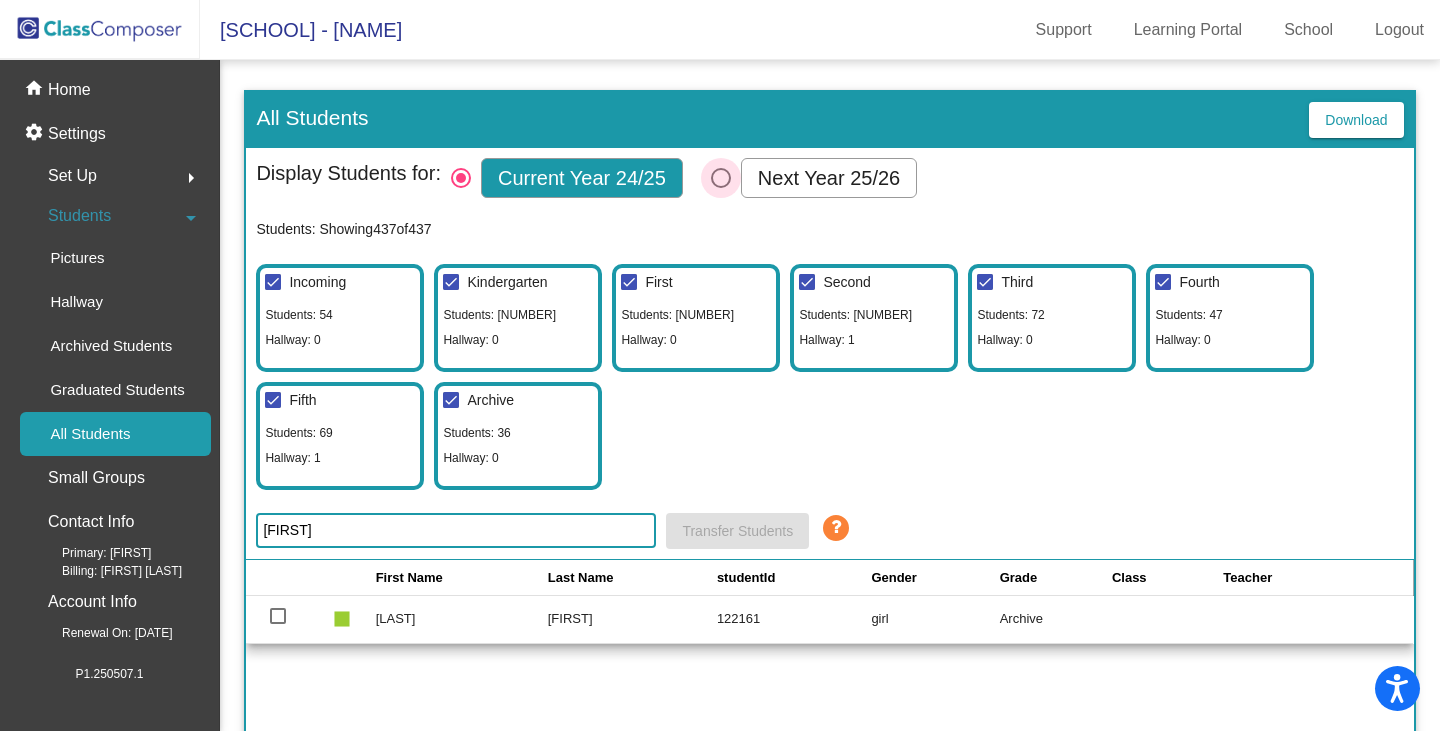 click at bounding box center [721, 178] 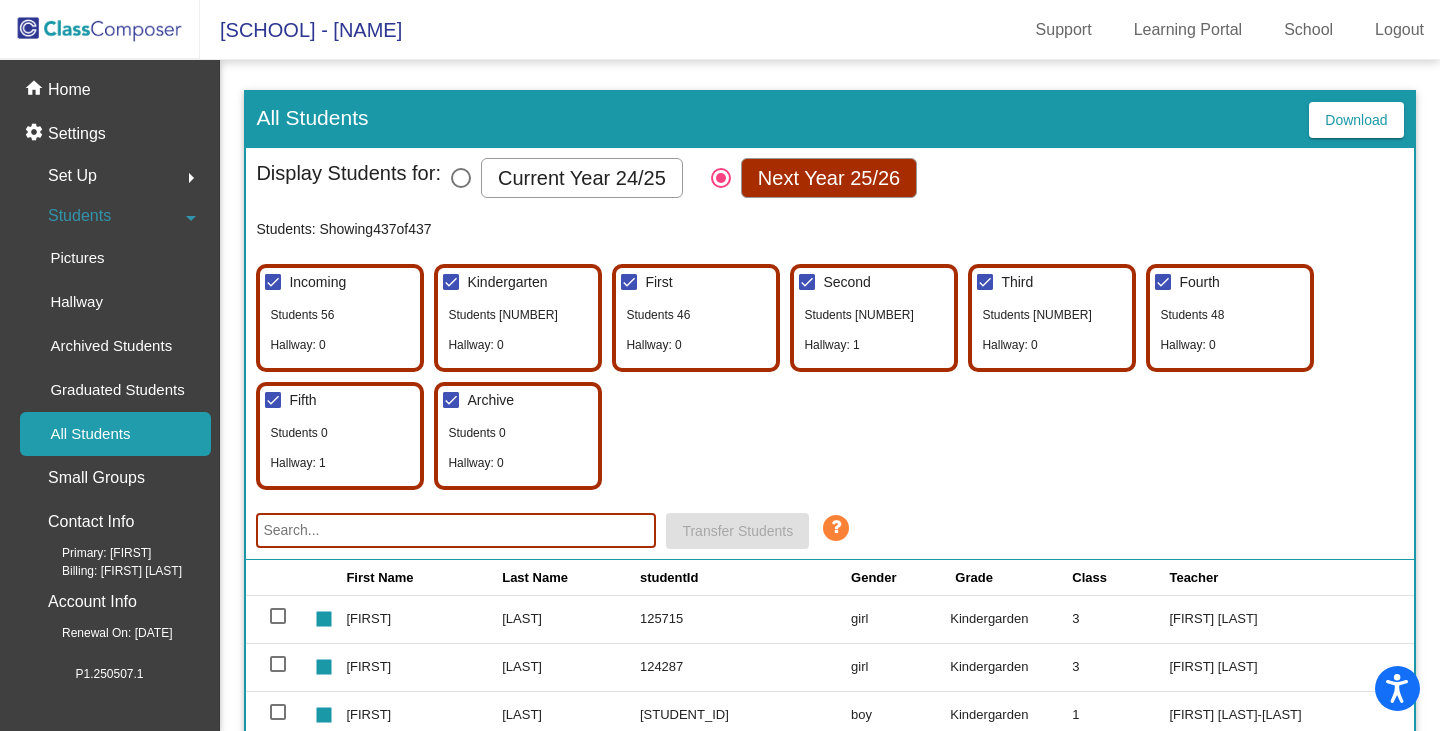 click at bounding box center [451, 282] 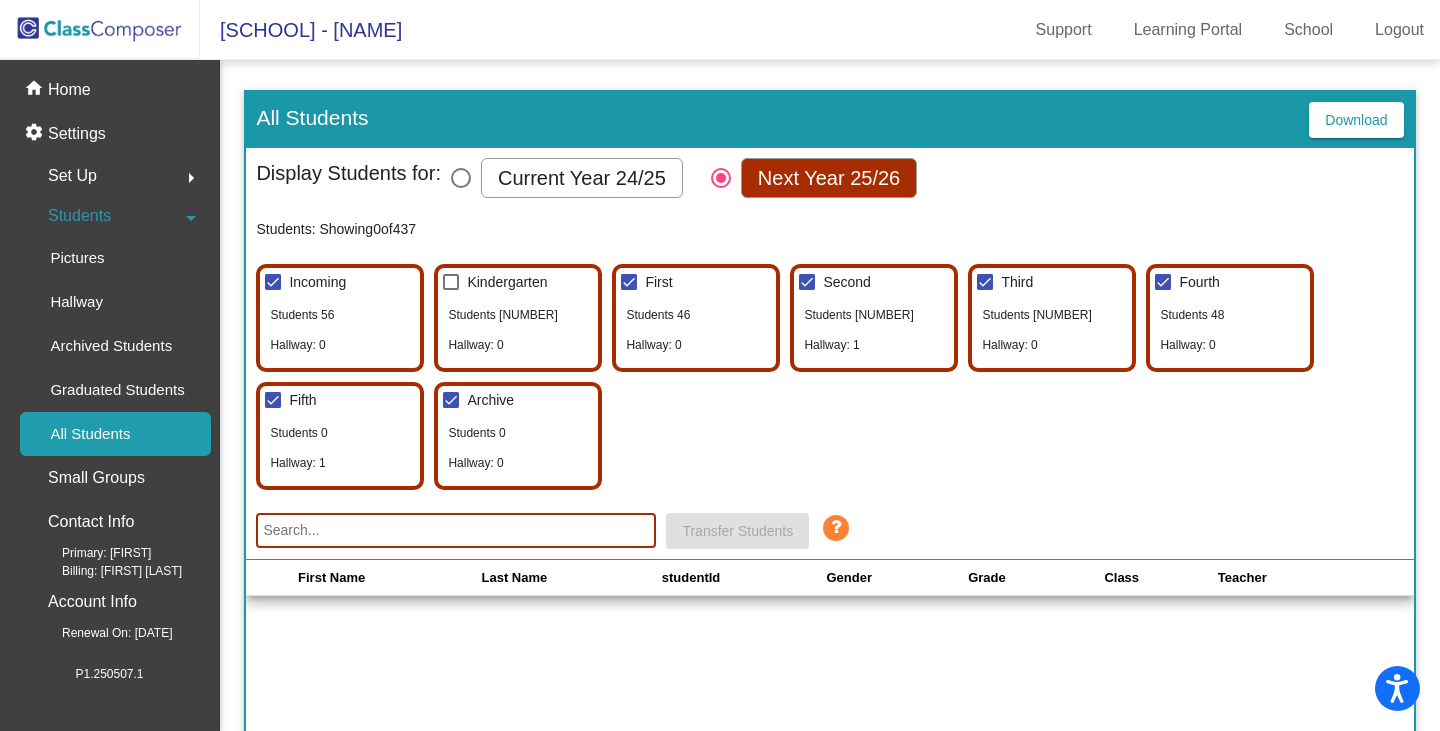 click at bounding box center [451, 282] 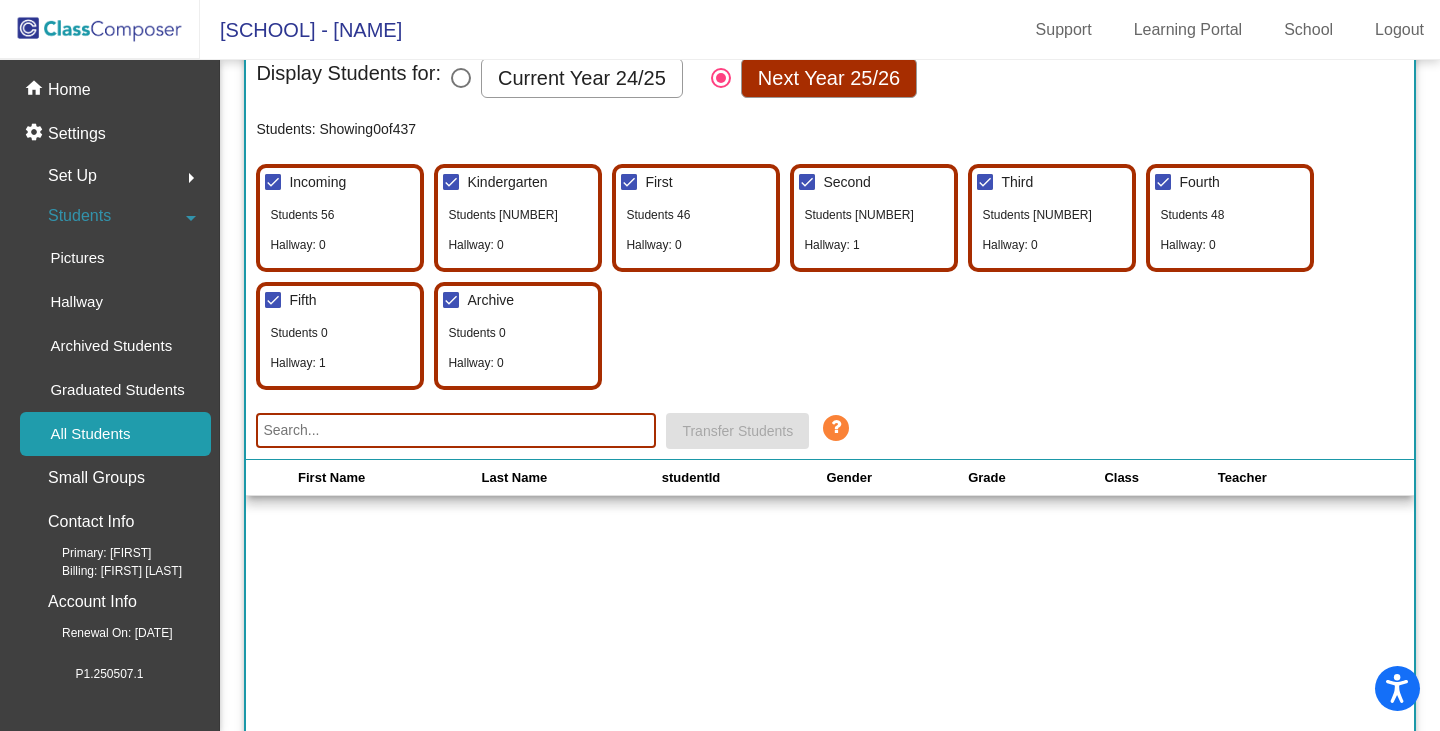 scroll, scrollTop: 200, scrollLeft: 0, axis: vertical 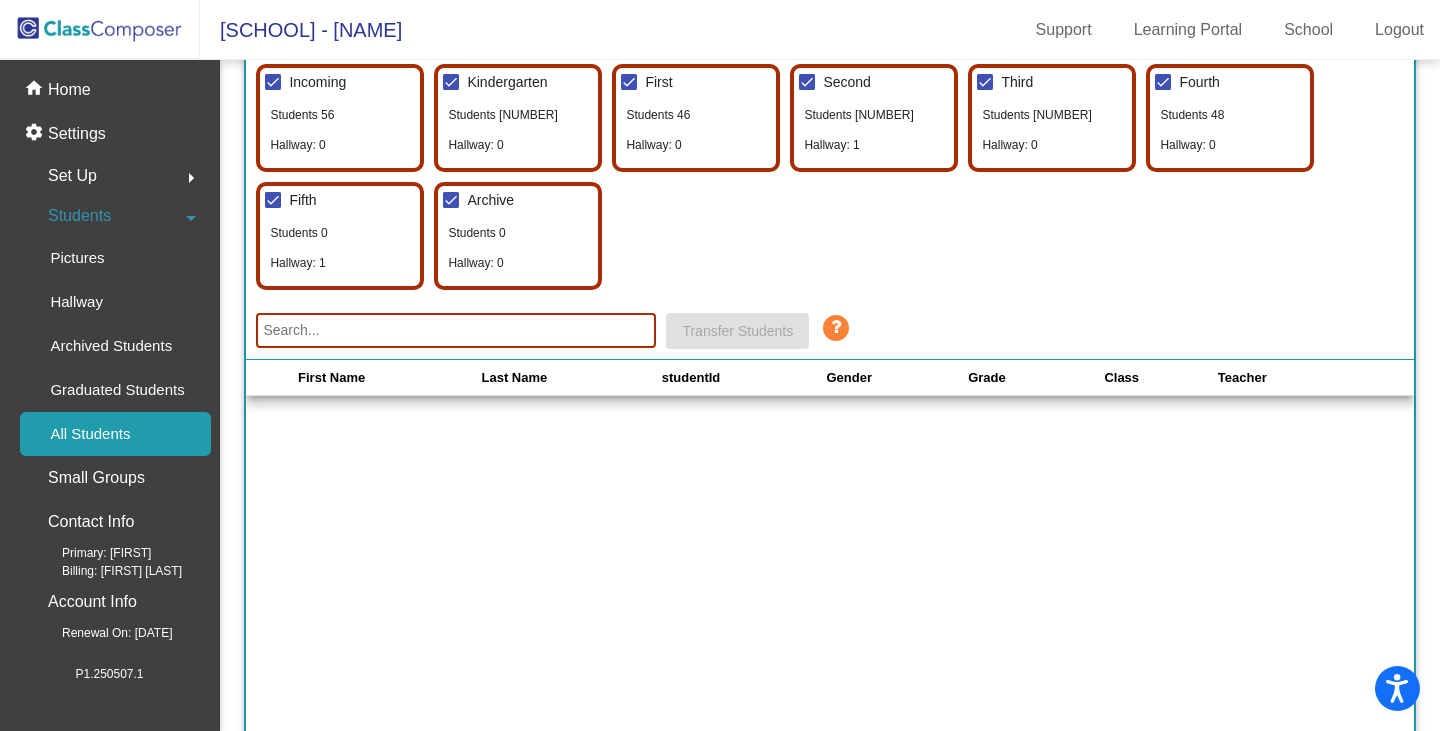 click 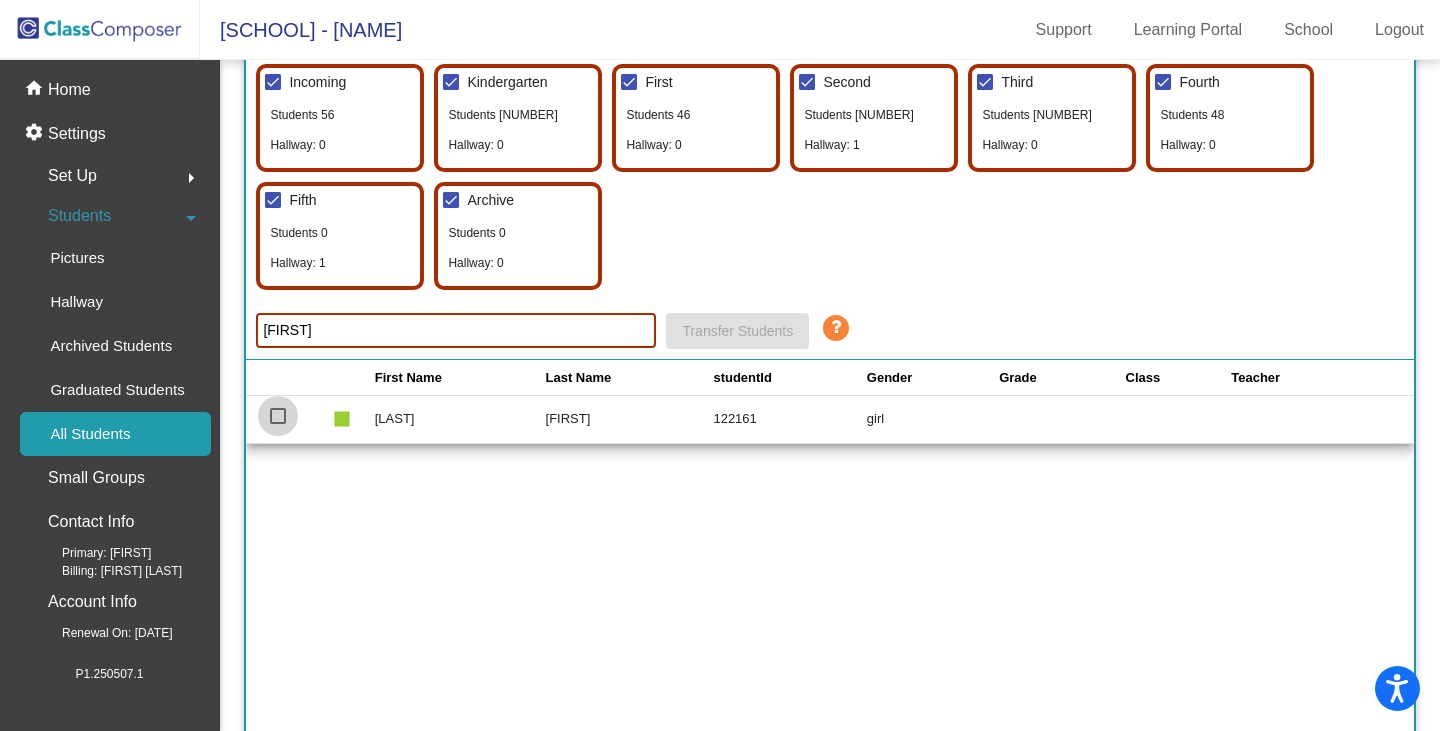 click at bounding box center (278, 416) 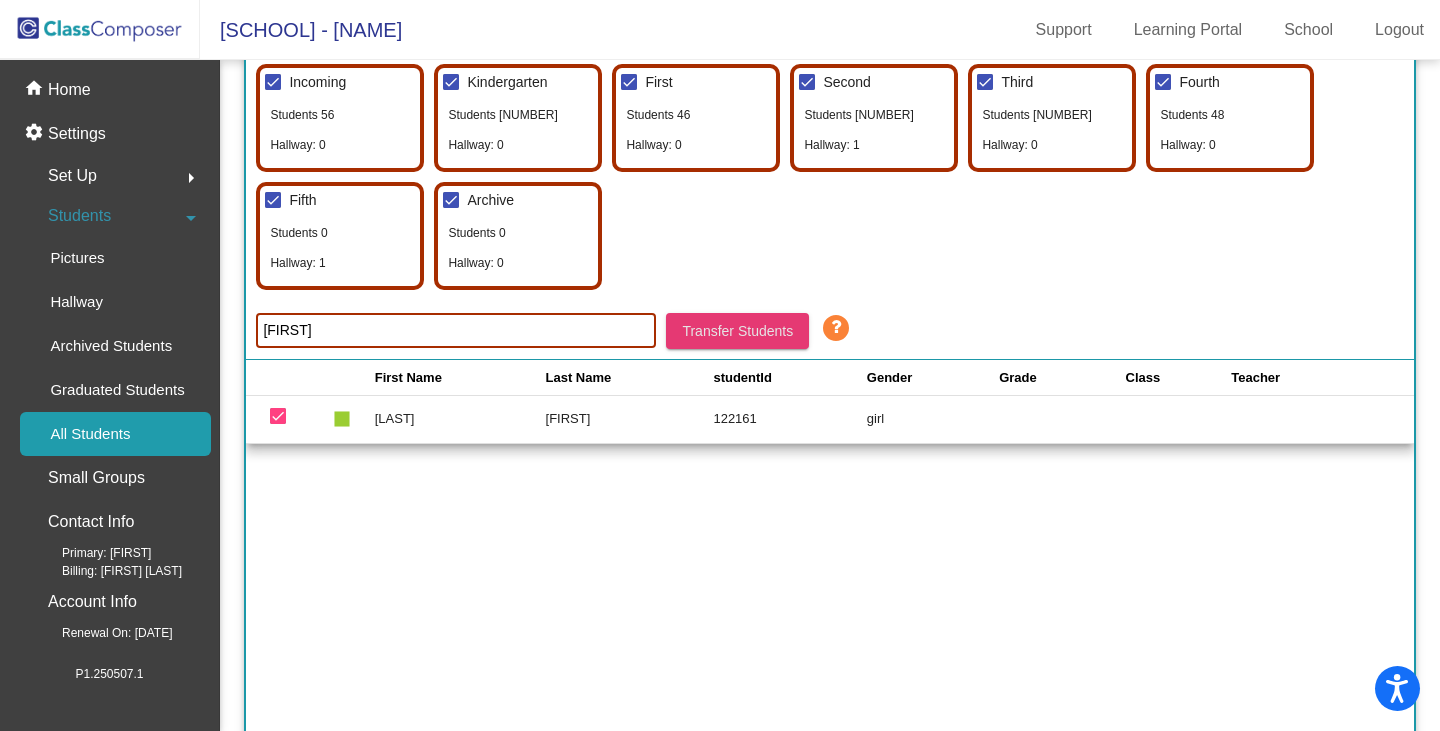 click on "Transfer Students" 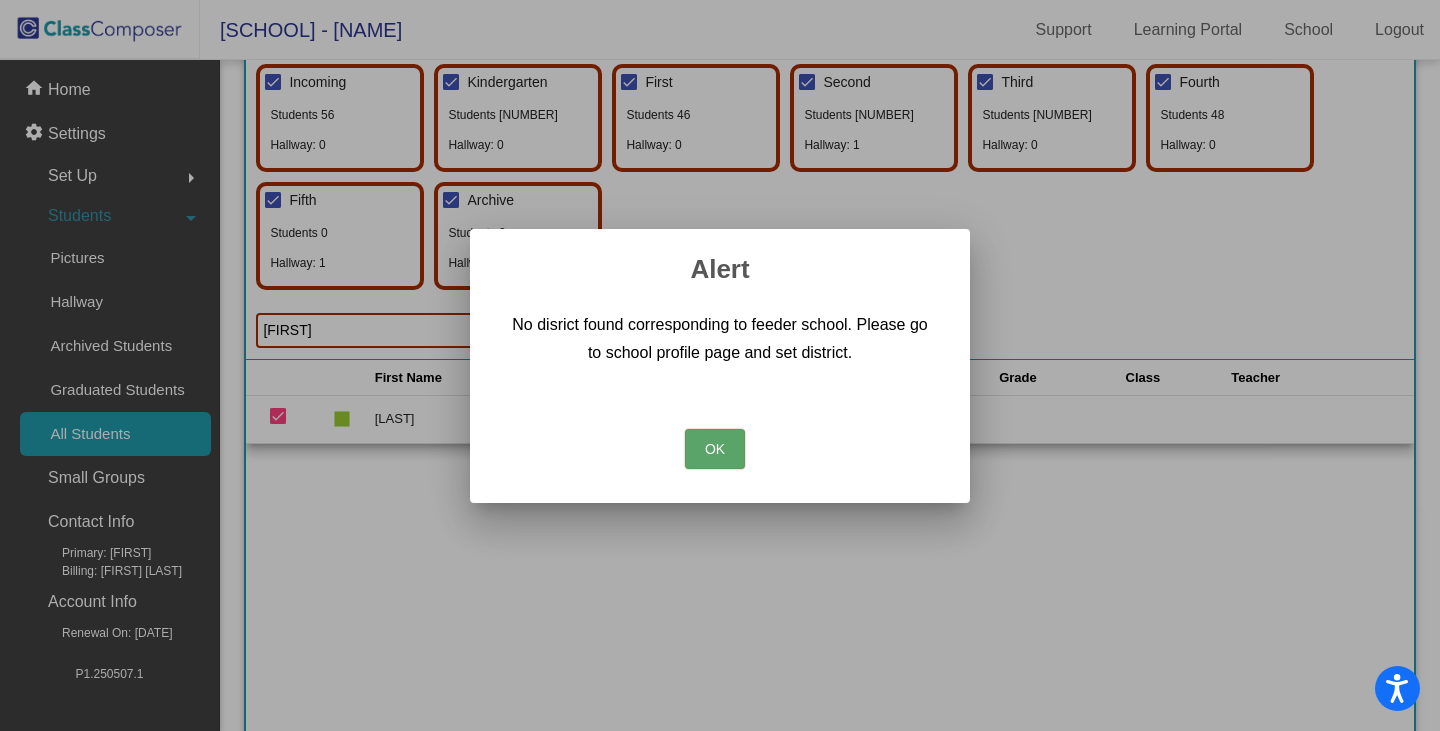 click on "OK" at bounding box center (715, 449) 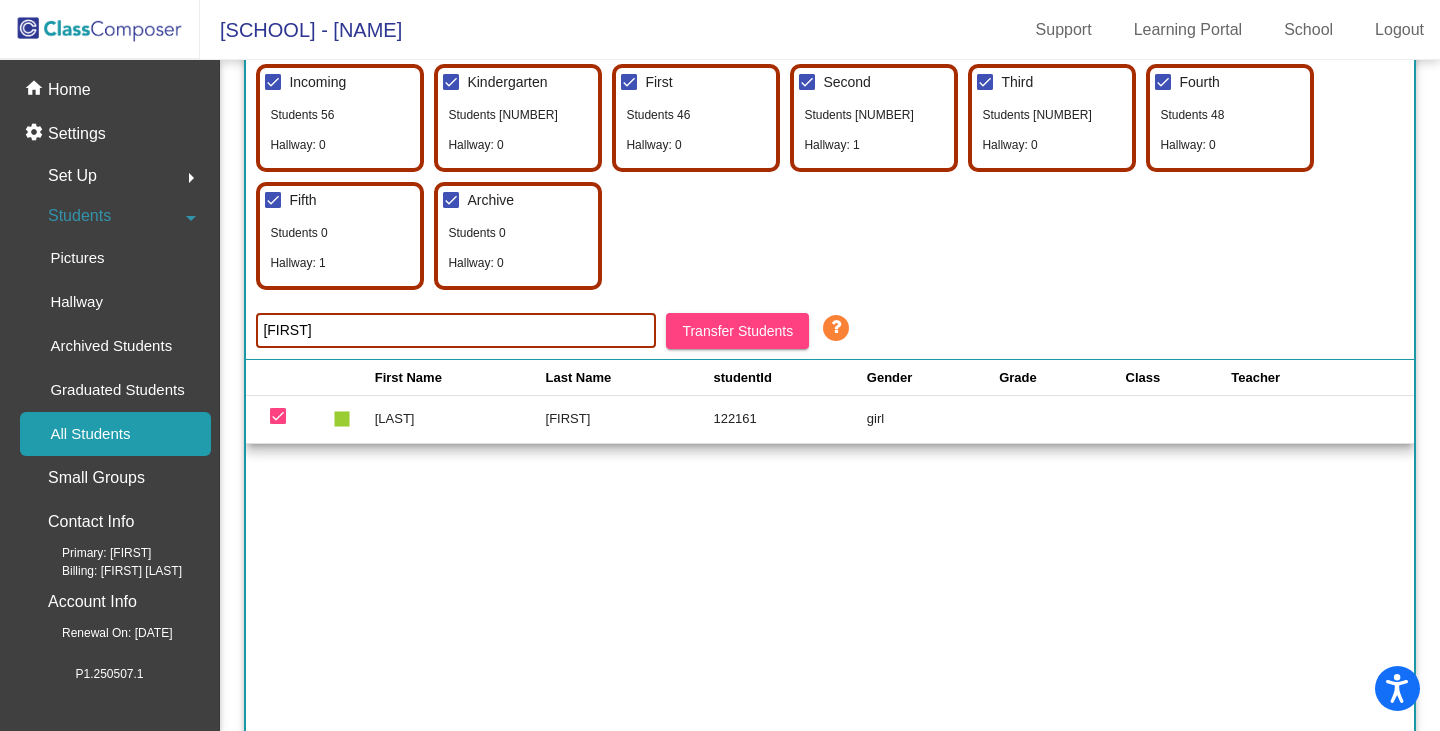 click on "First Name Last Name studentId Gender  Grade  Class Teacher   stop [FIRST] [LAST]  [ID]   girl   Kindergarden   3   [FIRST] [LAST]    stop [FIRST] [LAST]  [ID]   girl   Kindergarden   3   [FIRST] [LAST]    stop [FIRST] [LAST]  [ID]   boy   Kindergarden   1   [FIRST] [LAST]    stop [FIRST] [LAST]  [ID]   boy   Kindergarden   2   [FIRST] [LAST]    stop [FIRST] [LAST]  [ID]   girl   Kindergarden   2   [FIRST] [LAST]    stop [FIRST] [LAST]  [ID]   girl   Kindergarden   3   [FIRST] [LAST]    stop [FIRST]-[LAST]  [ID]   girl   Kindergarden   2   [FIRST] [LAST]    stop [FIRST] [LAST]  [ID]   boy   Kindergarden   1   [FIRST] [LAST]    stop [FIRST] [LAST]  [ID]   boy   Kindergarden   2   [FIRST] [LAST]    stop [FIRST] [LAST]  [ID]   boy   Kindergarden   3   [FIRST] [LAST]    stop [FIRST] [LAST]  [ID]   girl   Kindergarden   1   [FIRST] [LAST]    stop [FIRST] [LAST]  [ID]   boy   Kindergarden   2   [FIRST] [LAST]    stop [FIRST] [LAST]  [ID]   girl   Kindergarden   2   [FIRST] [LAST]    stop  1" 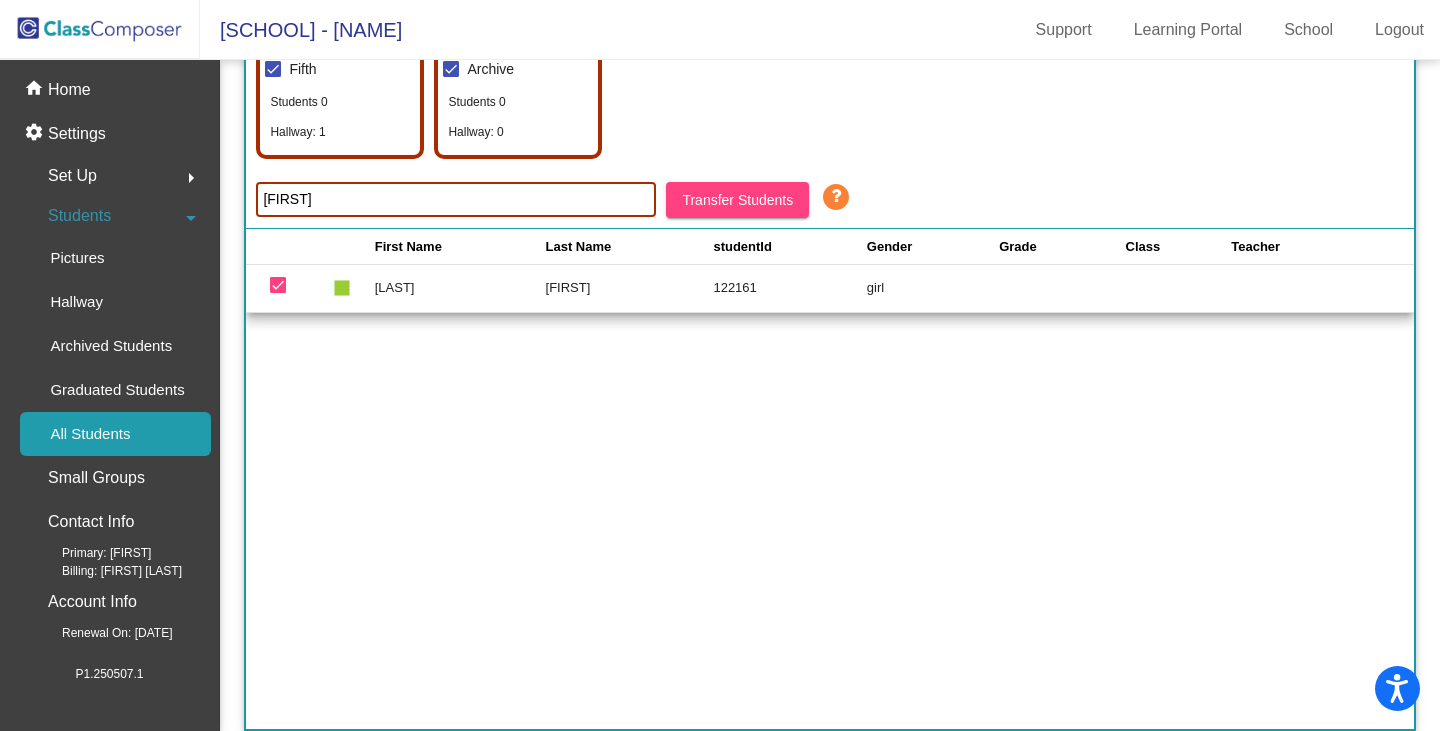 scroll, scrollTop: 31, scrollLeft: 0, axis: vertical 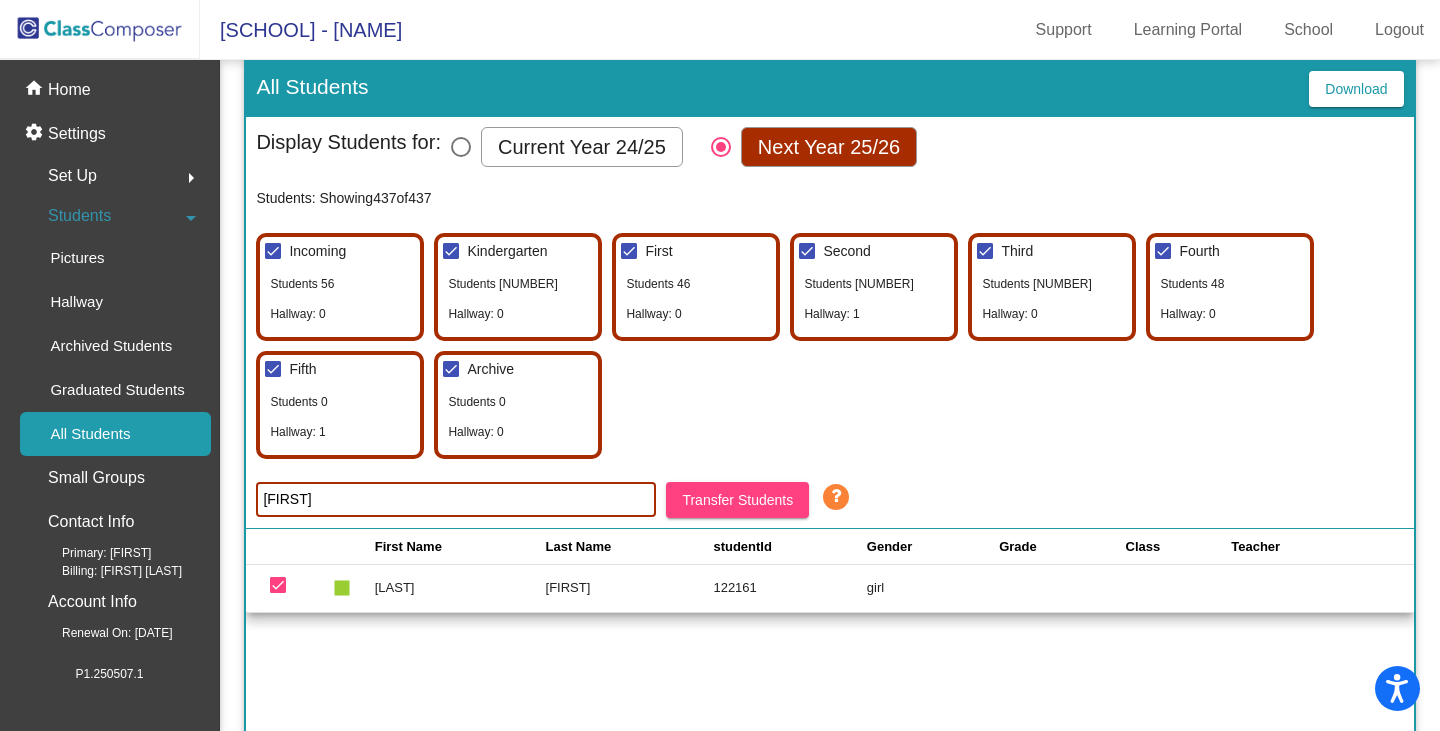 click on "Support" 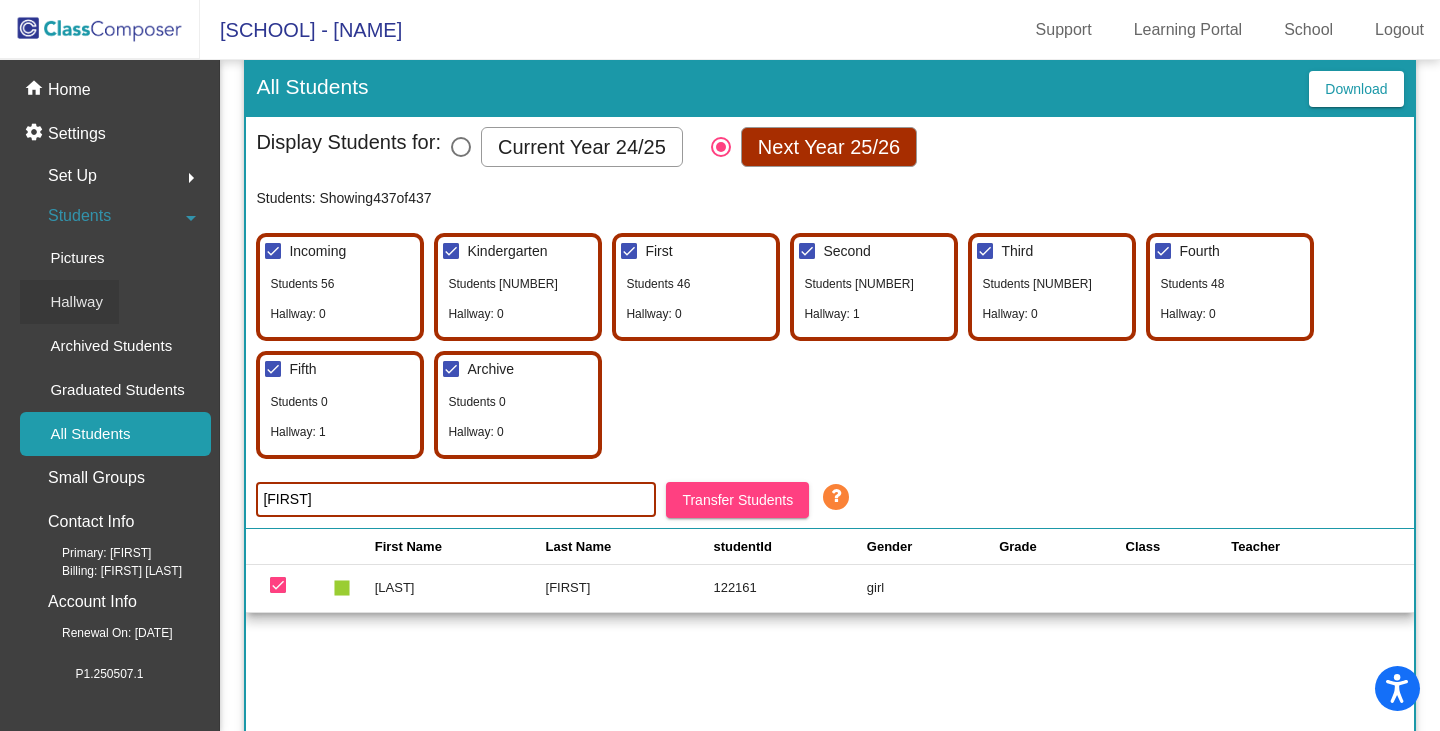 click on "Hallway" 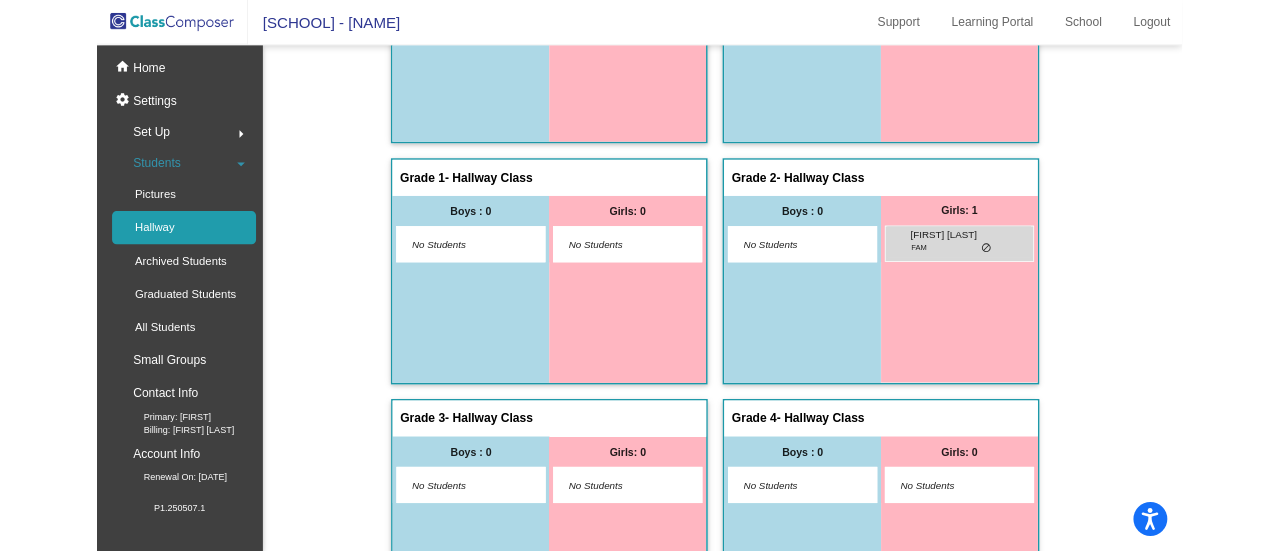 scroll, scrollTop: 0, scrollLeft: 0, axis: both 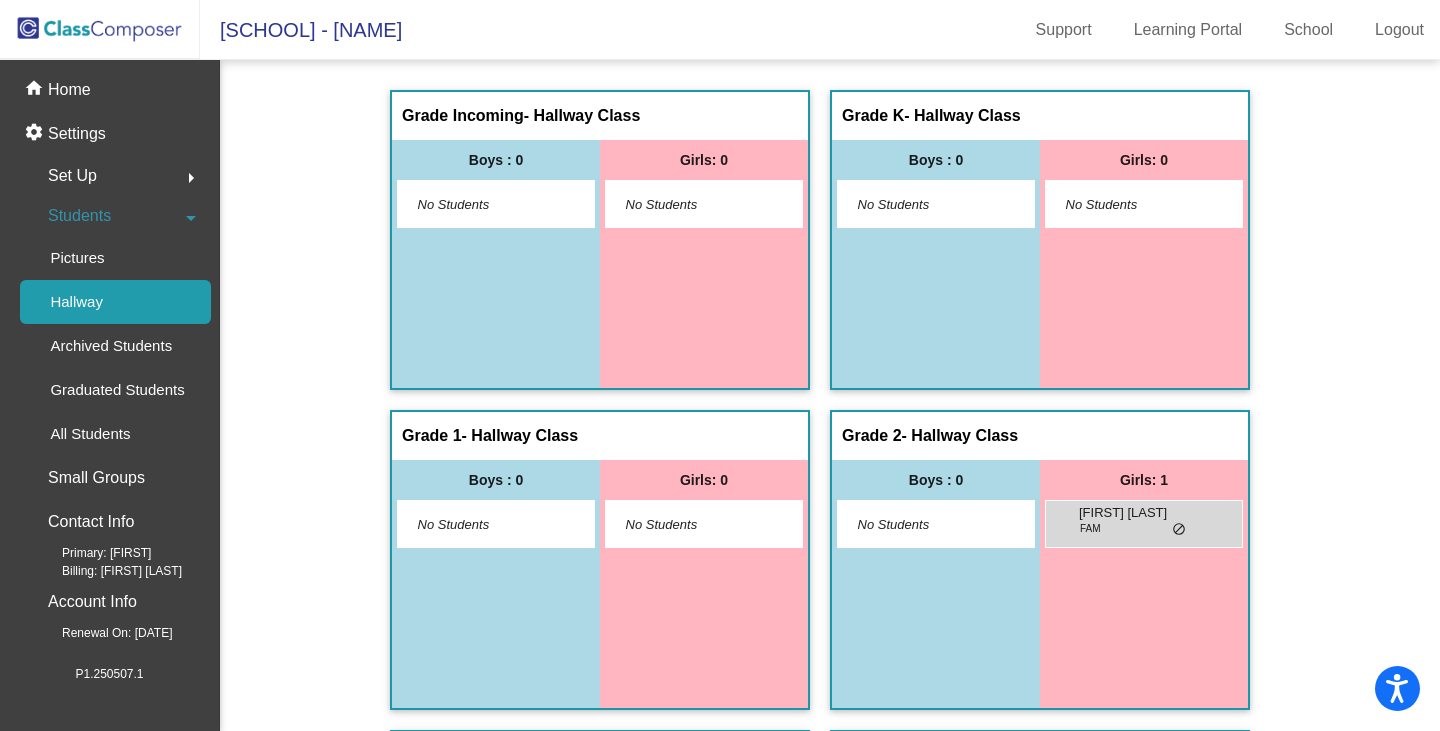 click on "Settings" 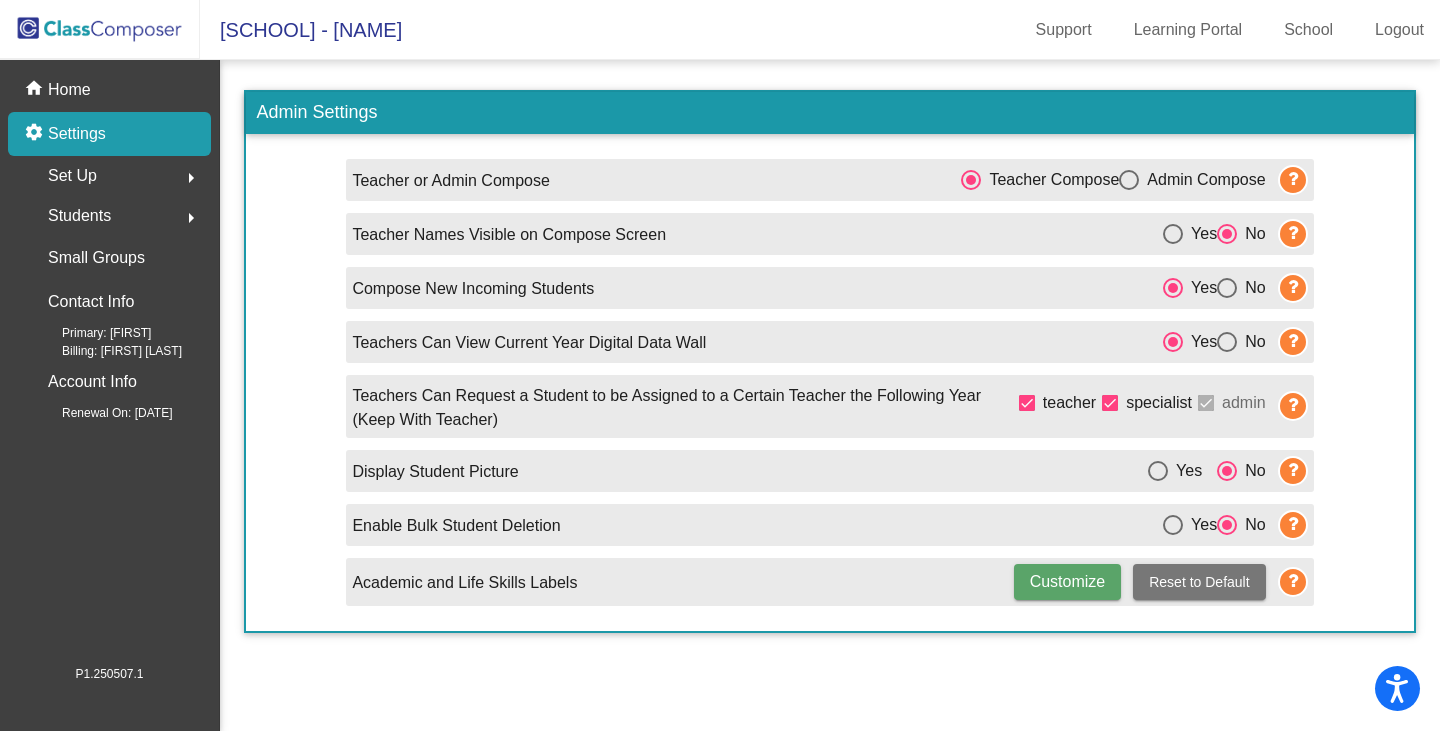 click on "Set Up" 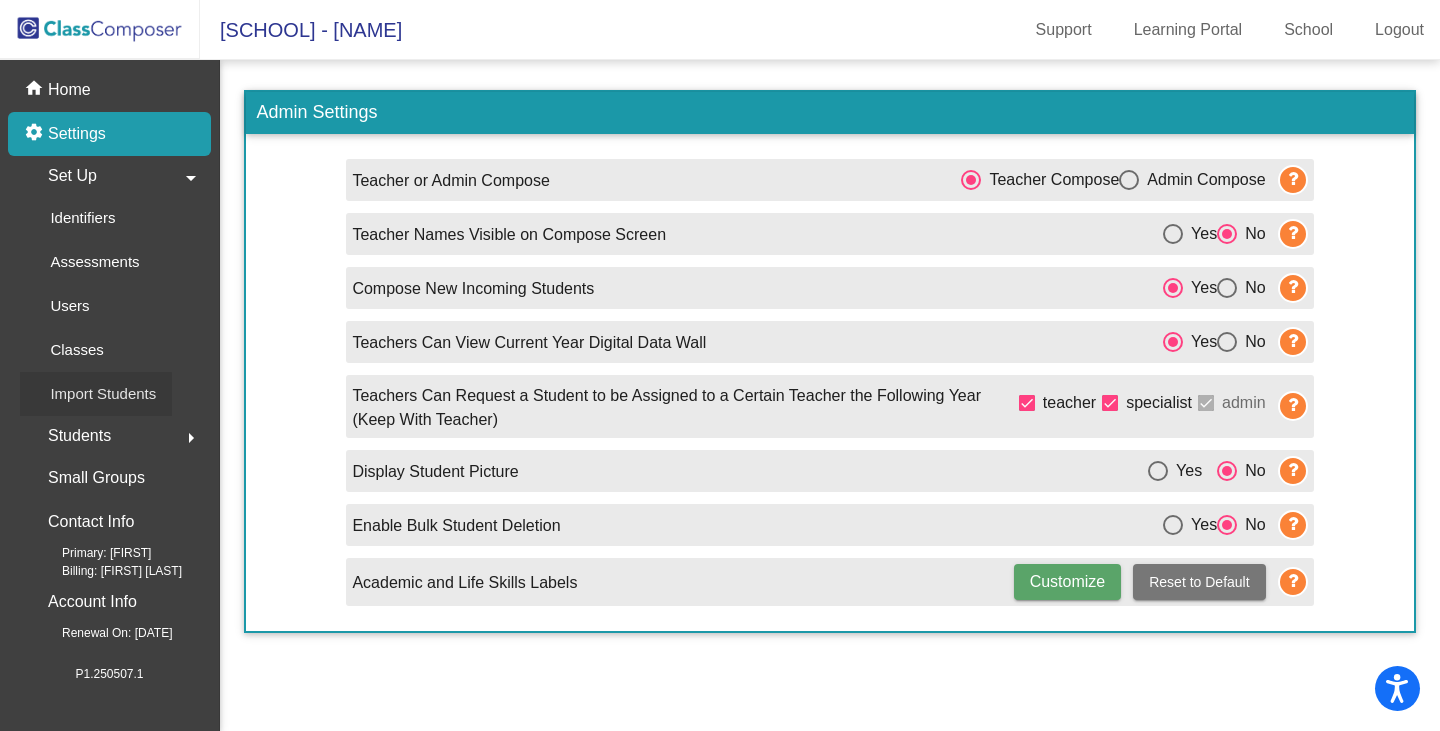 click on "Import Students" 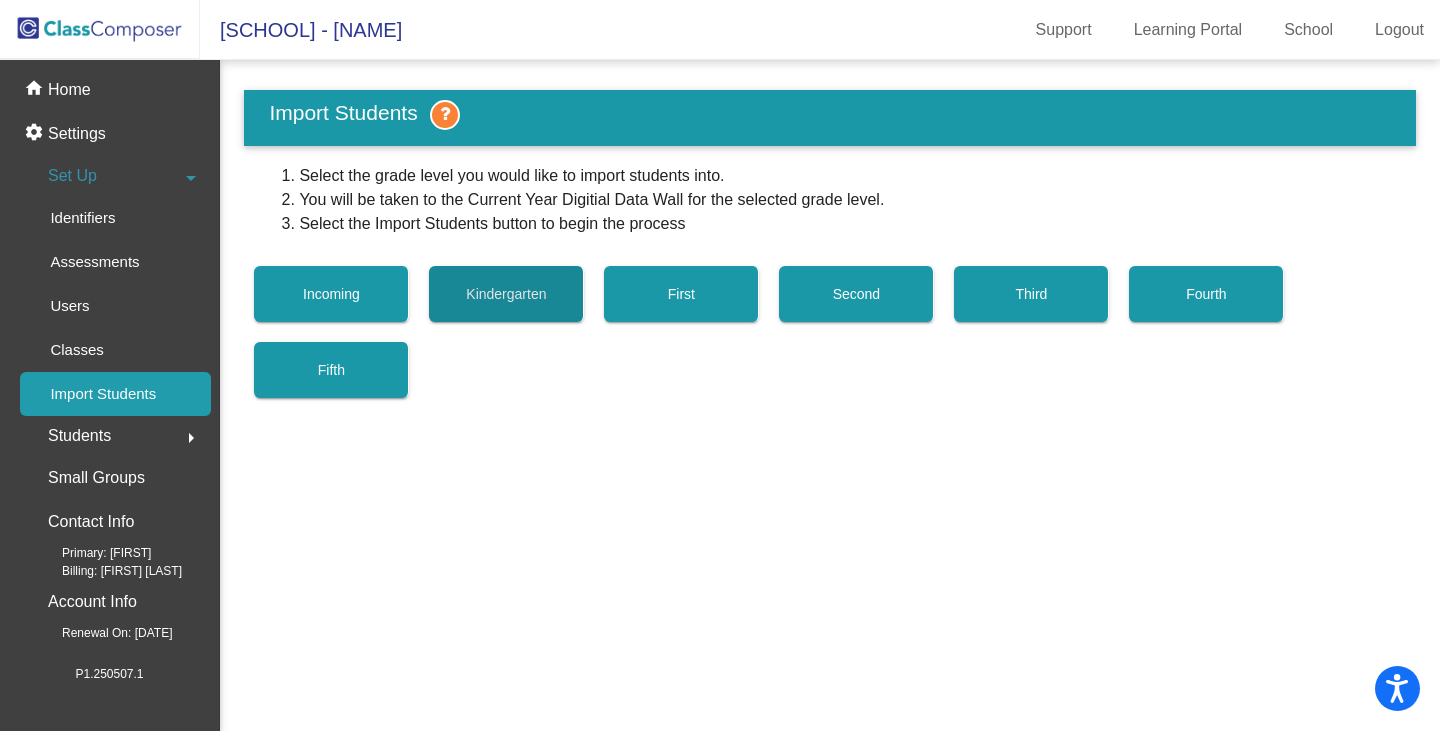 click on "Kindergarten" at bounding box center [506, 294] 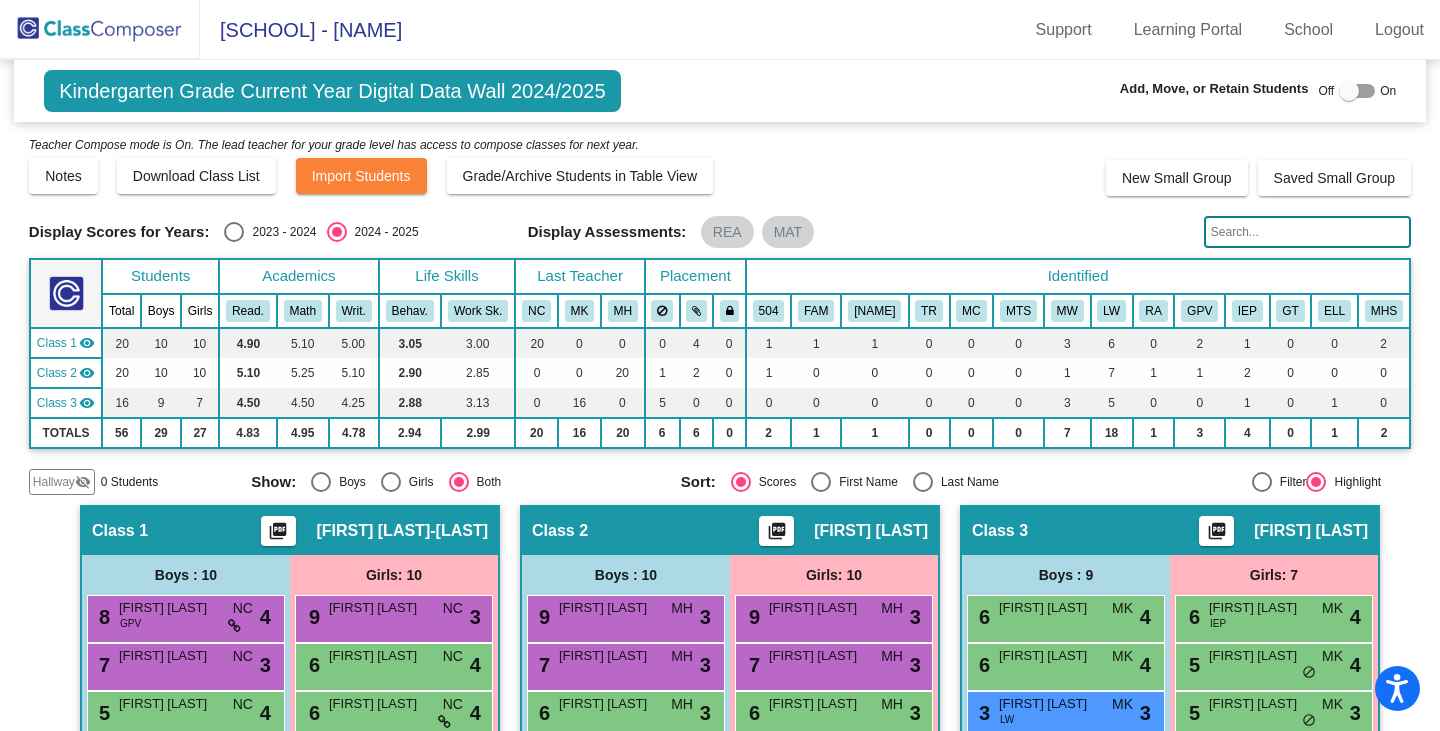 click 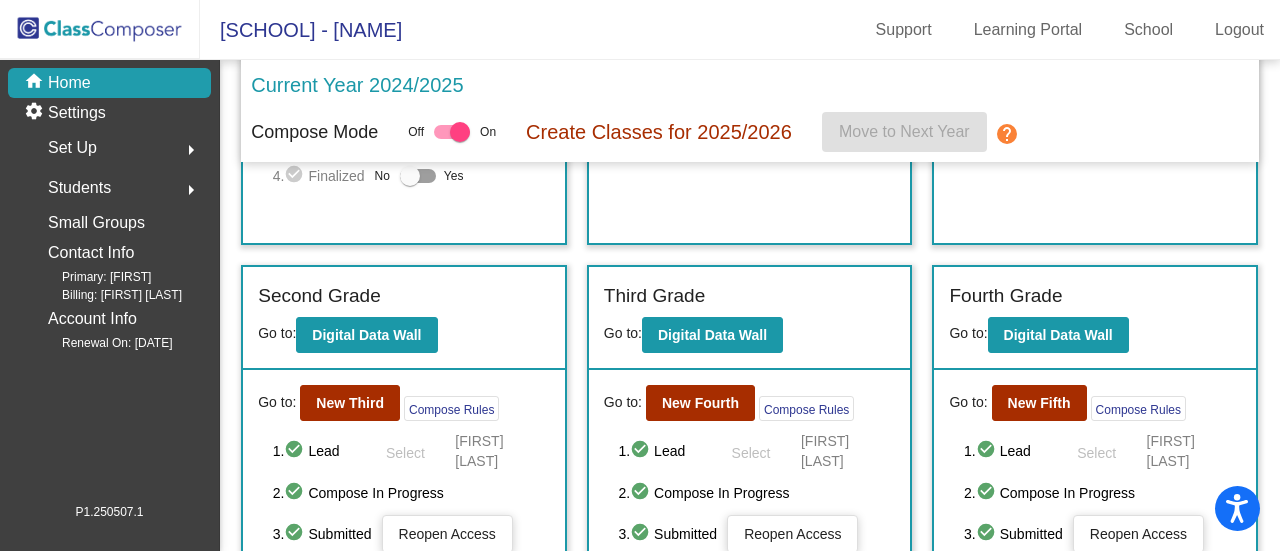 scroll, scrollTop: 372, scrollLeft: 0, axis: vertical 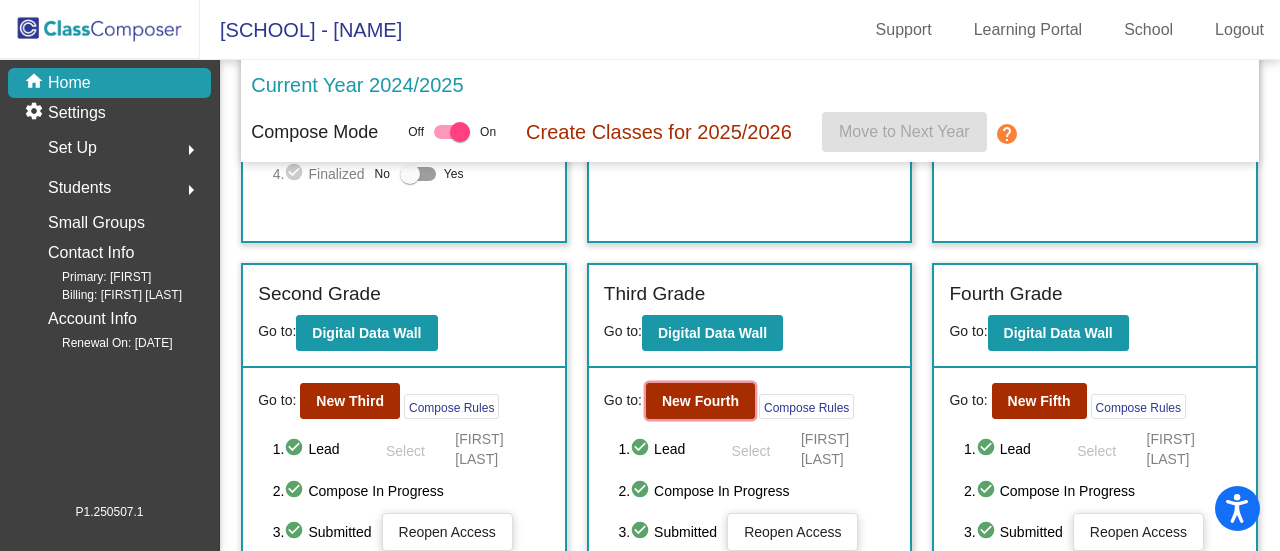 click on "New Fourth" 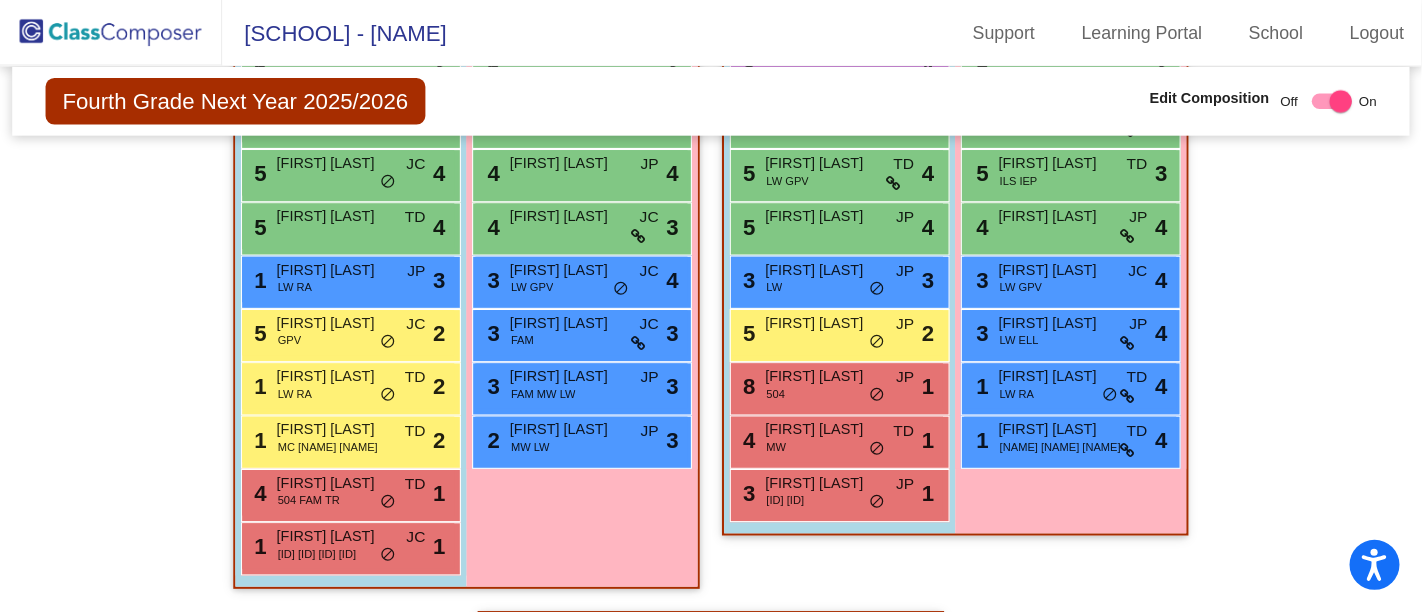 scroll, scrollTop: 740, scrollLeft: 0, axis: vertical 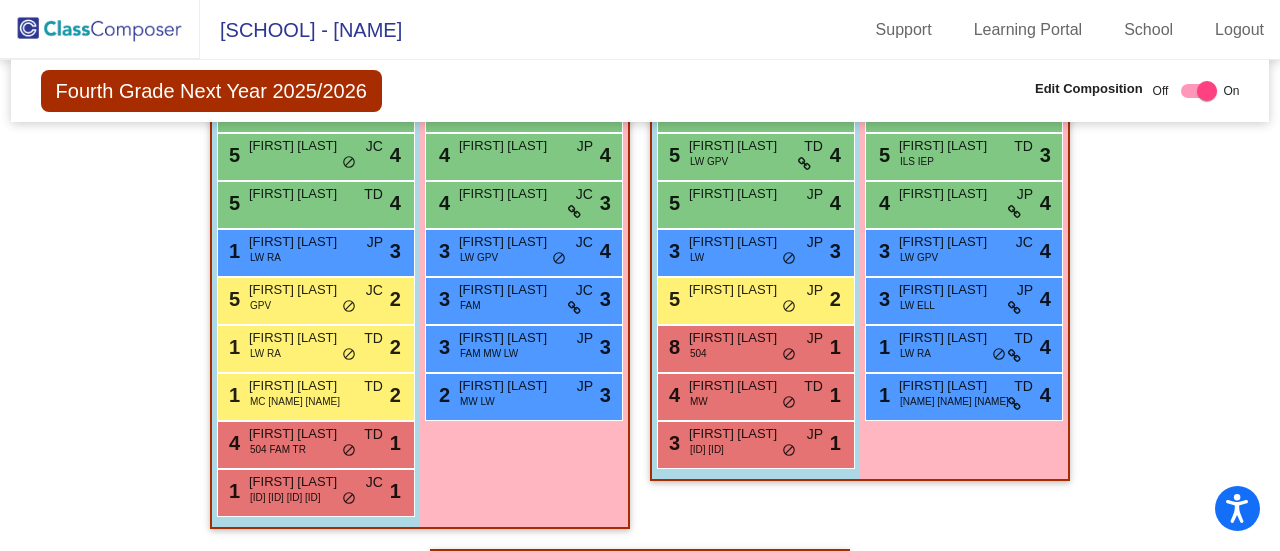 click on "[NUMBER] [FIRST] [LAST] [OPTION] [OPTION] [NUMBER]" at bounding box center (963, 250) 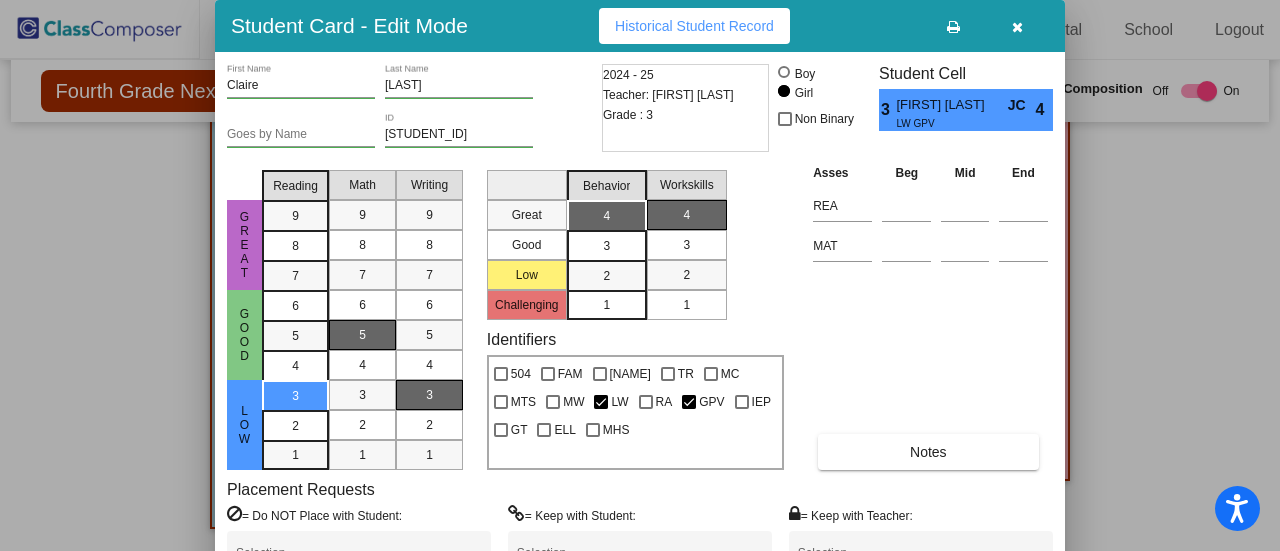 drag, startPoint x: 1276, startPoint y: 295, endPoint x: 1276, endPoint y: 356, distance: 61 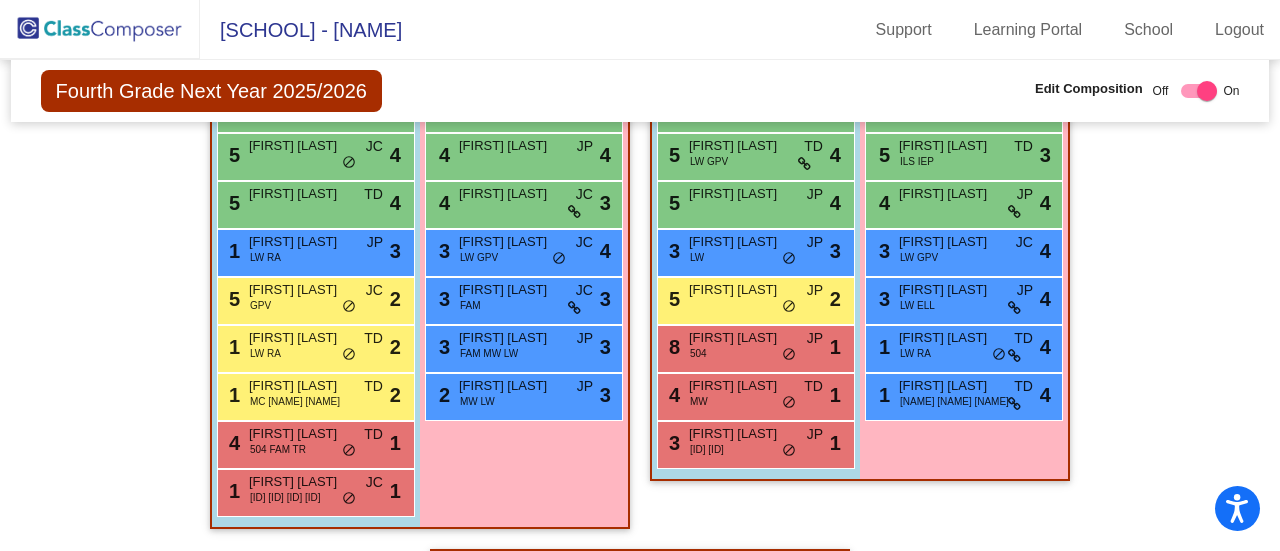 click on "[FIRST] [LAST]" at bounding box center (949, 242) 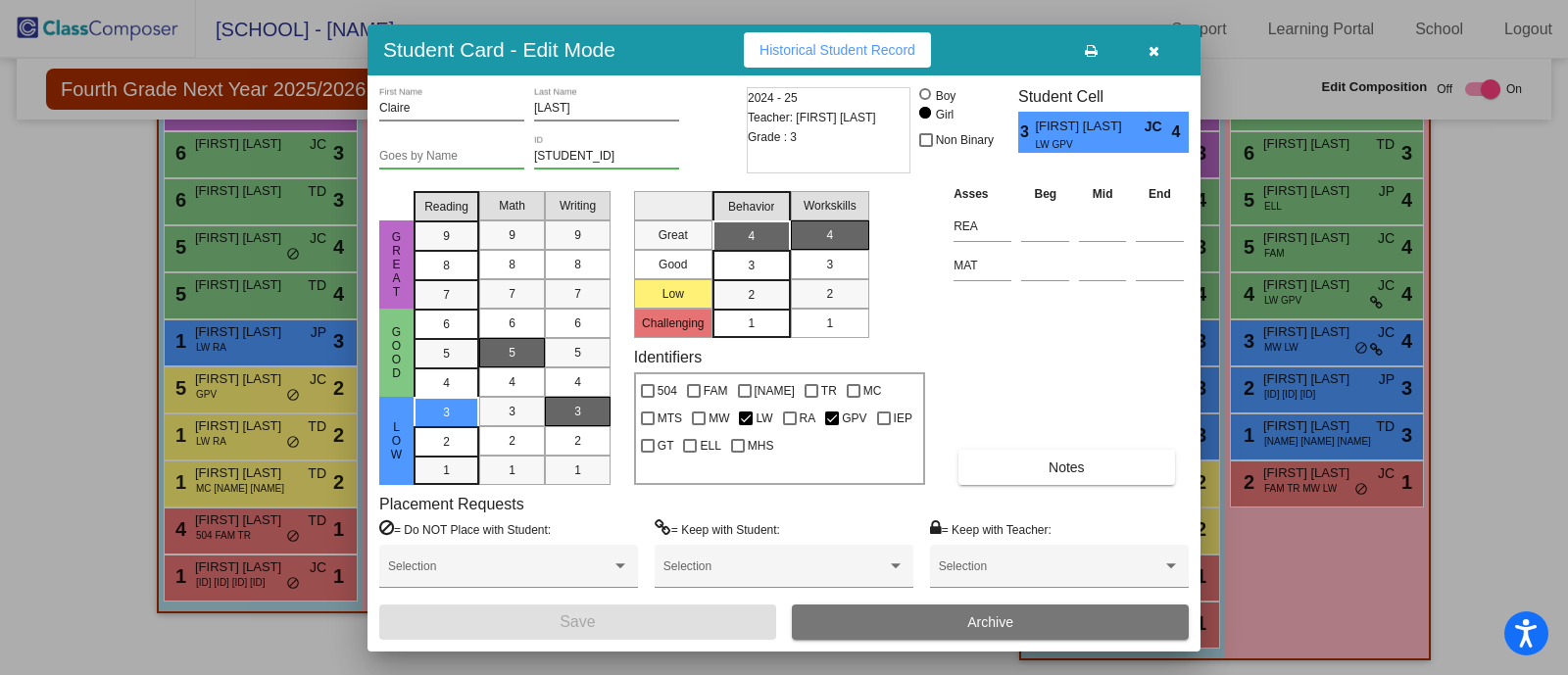 scroll, scrollTop: 590, scrollLeft: 0, axis: vertical 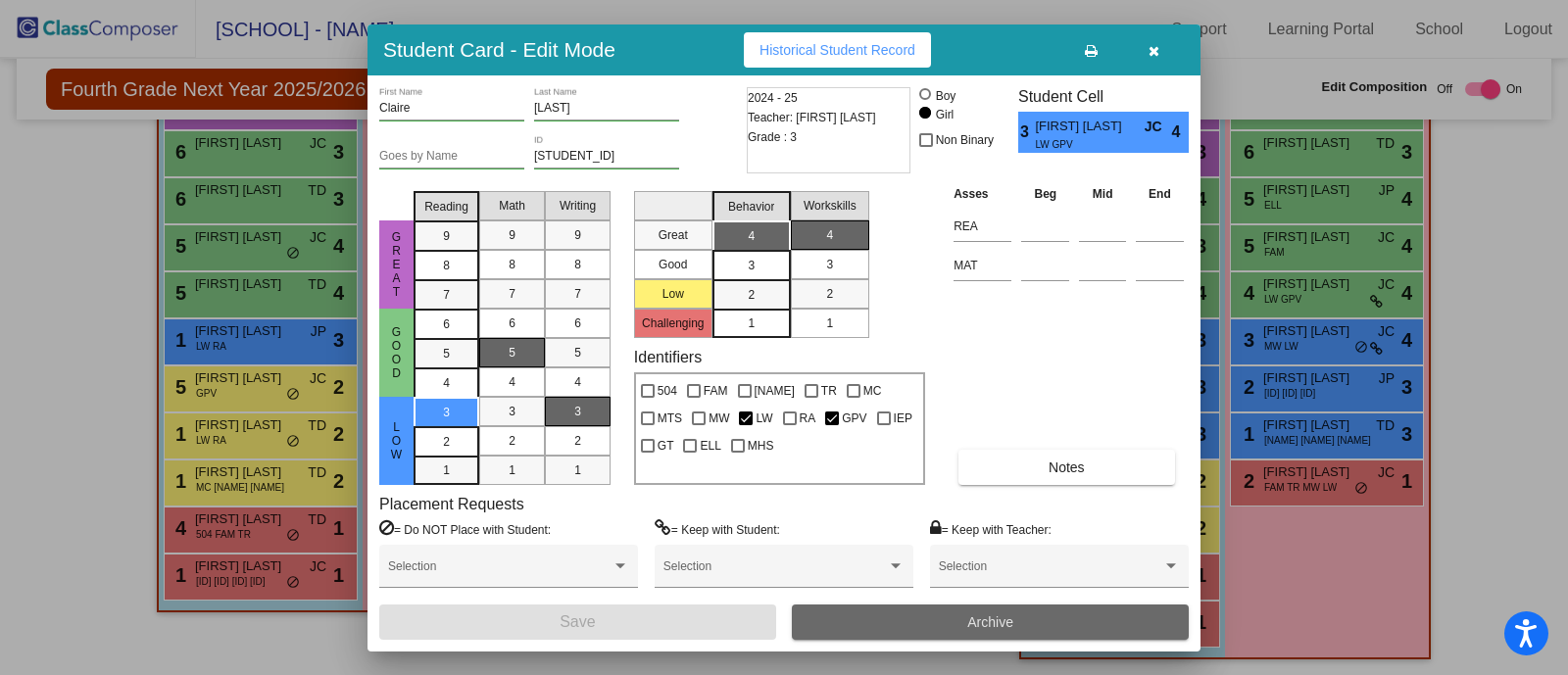 click on "Archive" at bounding box center [990, 622] 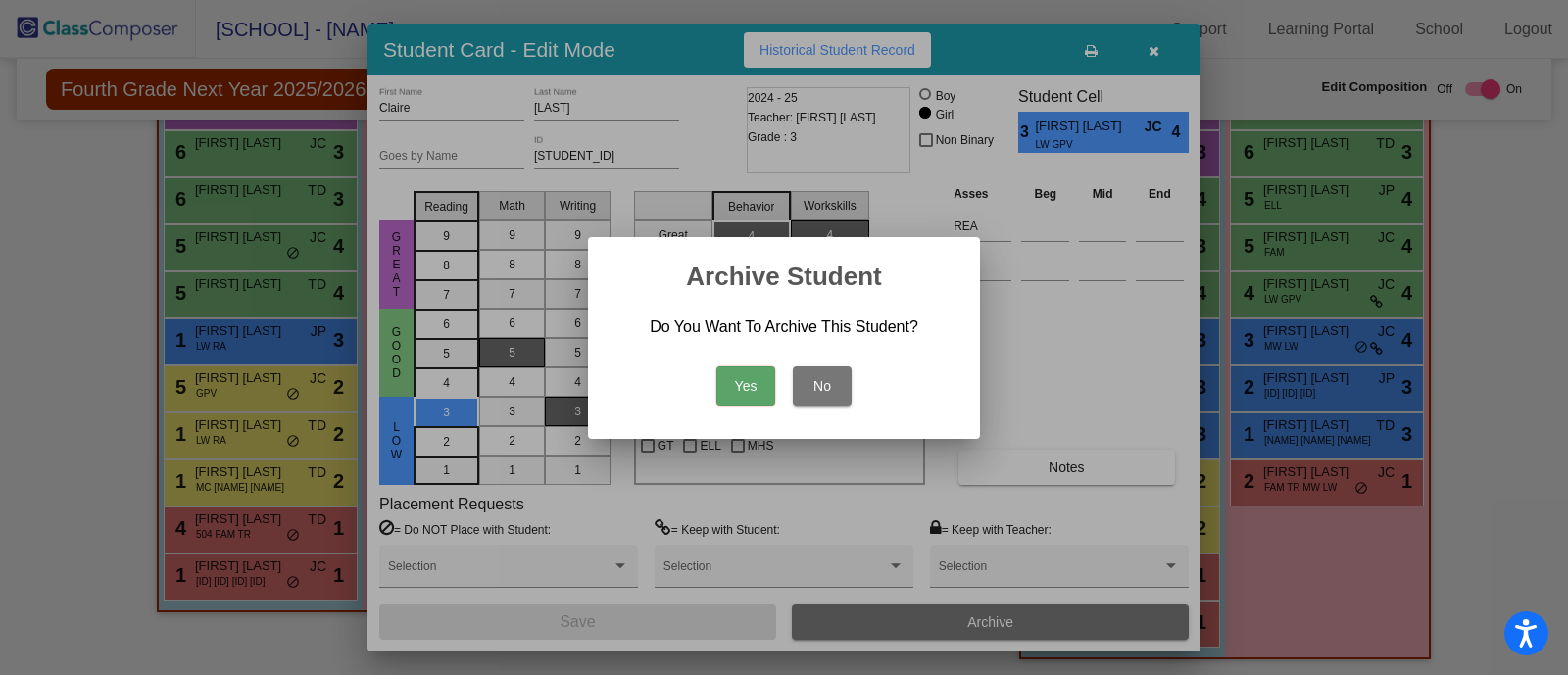 click on "Yes" at bounding box center (746, 386) 